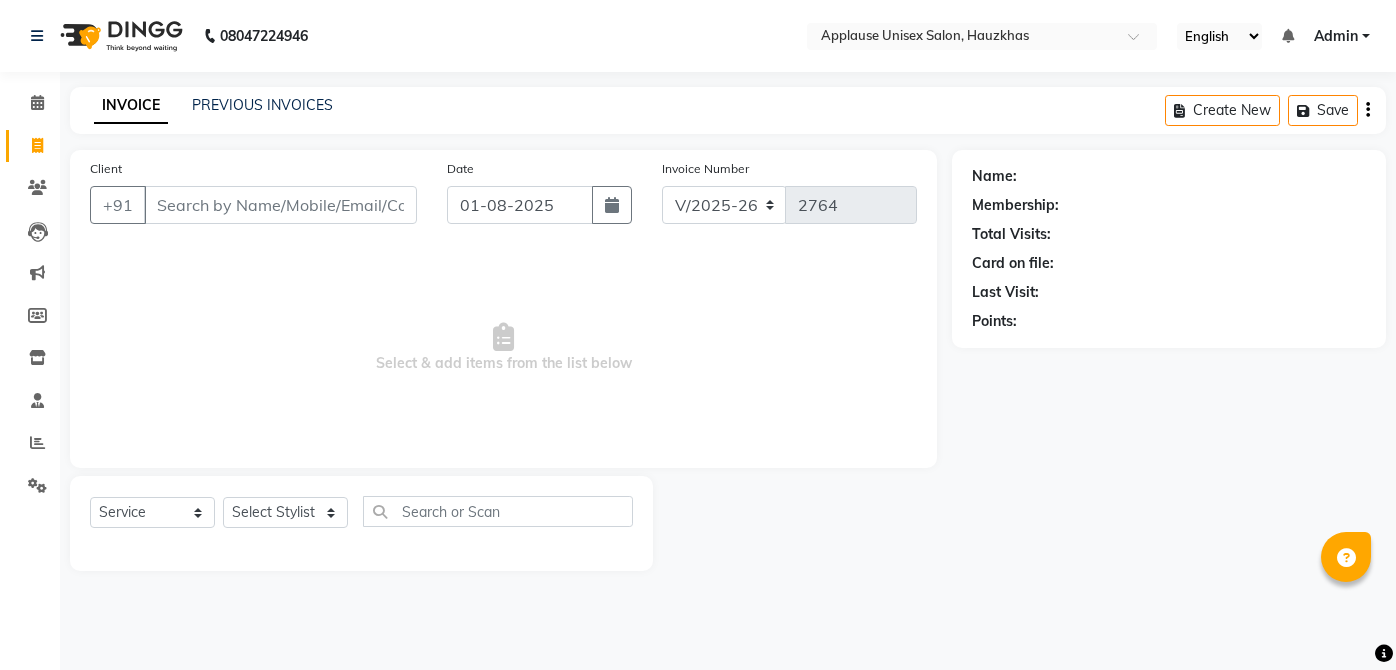 select on "5082" 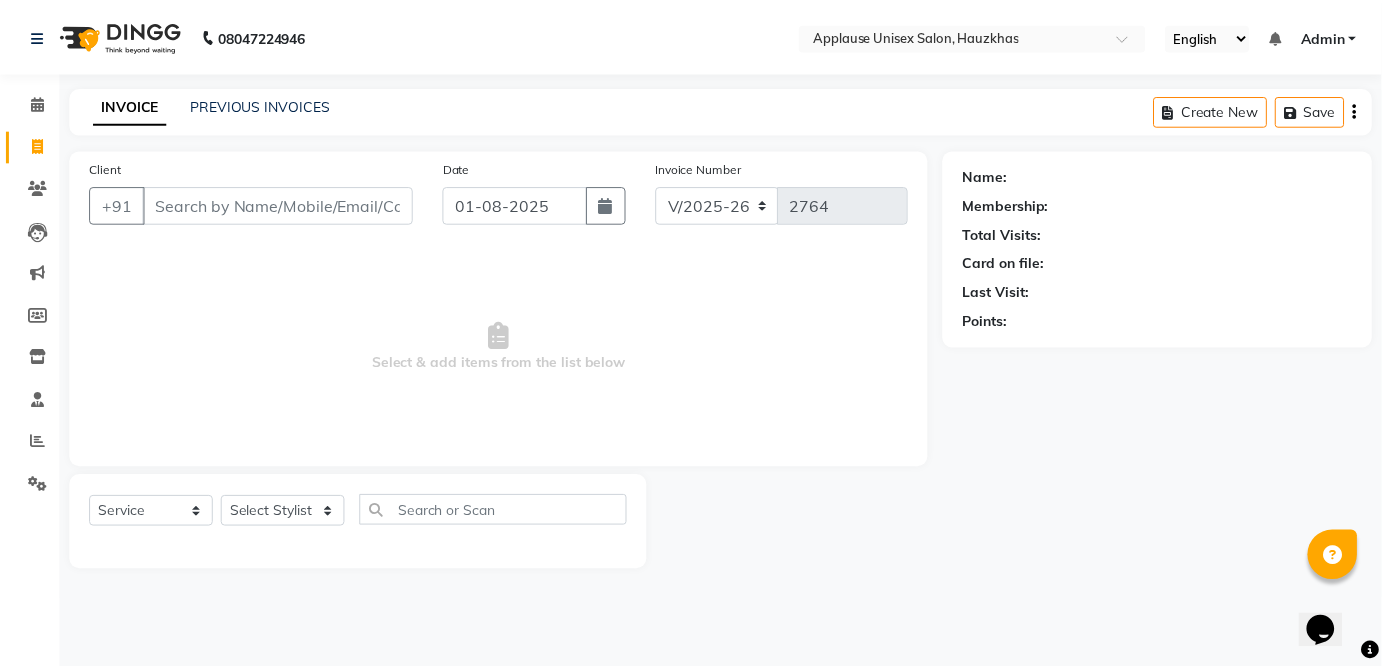 scroll, scrollTop: 0, scrollLeft: 0, axis: both 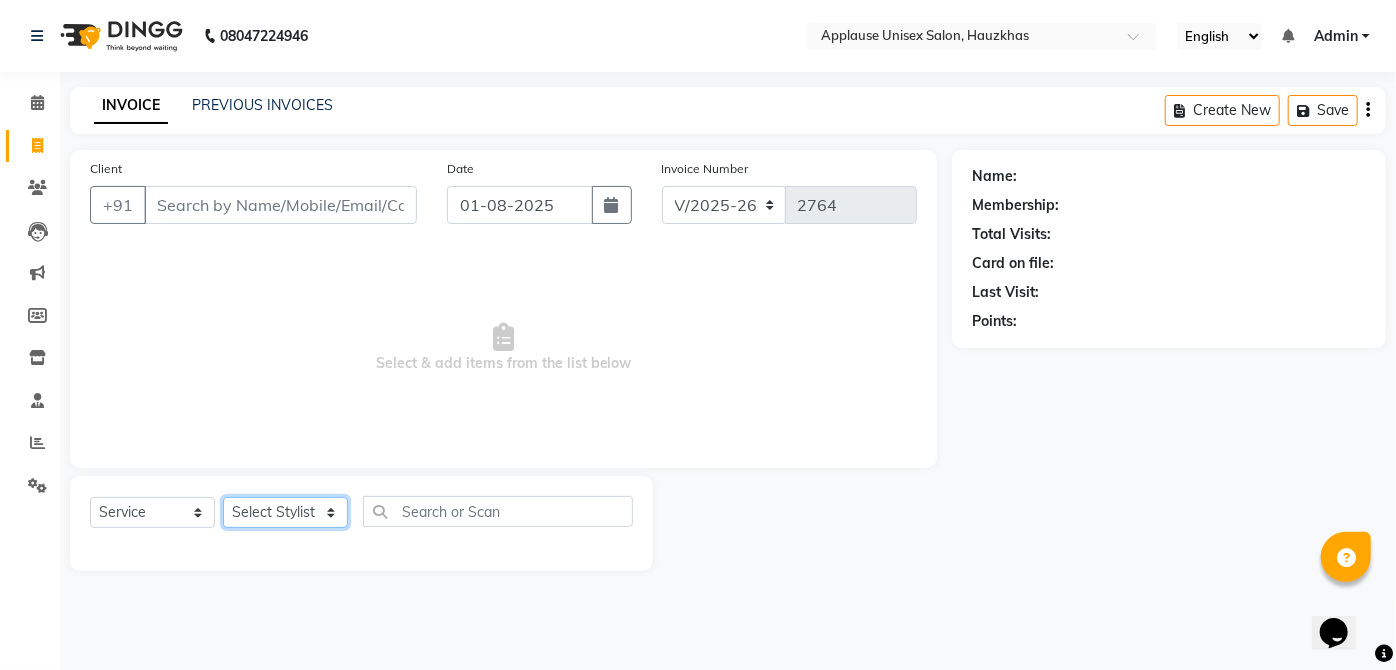 click on "Select Stylist" 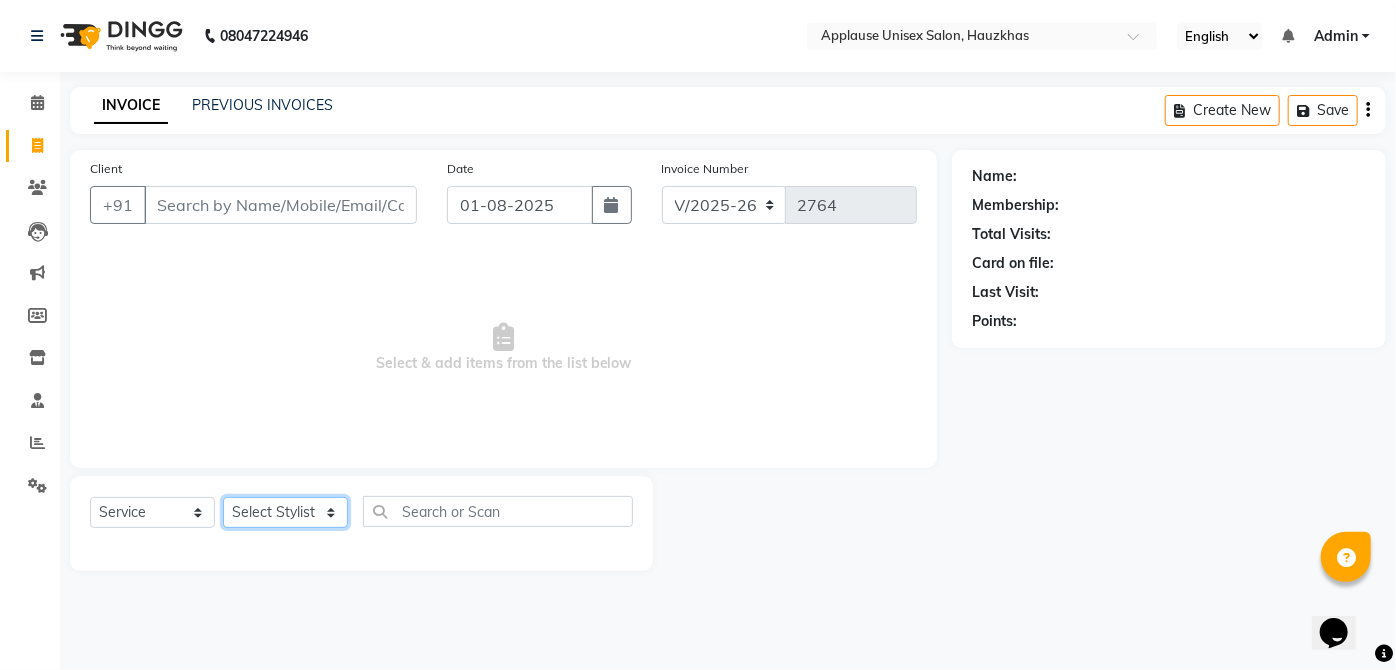select on "32126" 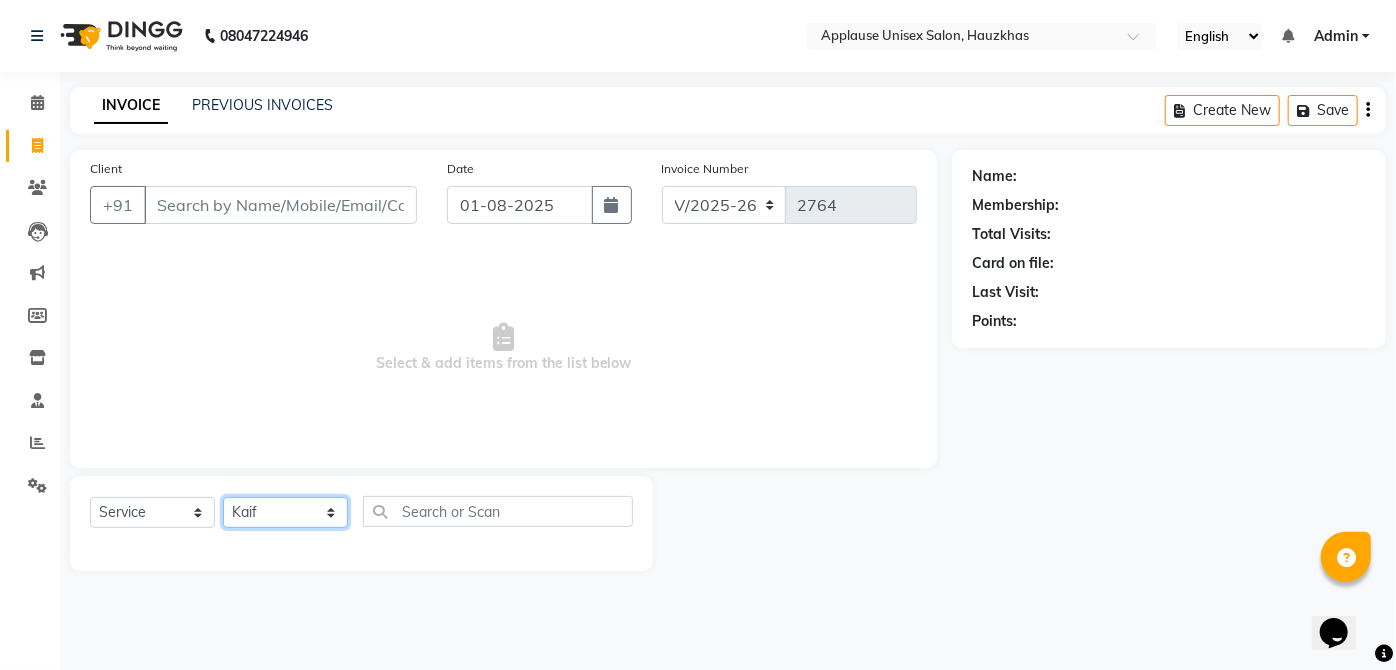 click on "Select Stylist Abdul Anas Arti Aruna Asif faisal guri heena Kaif Kamal Karan Komal laxmi Mamta Manager Mohsin nitin rahul Rajeev Rashid saif sangeeta sangeeta sharukh Vishal V.k" 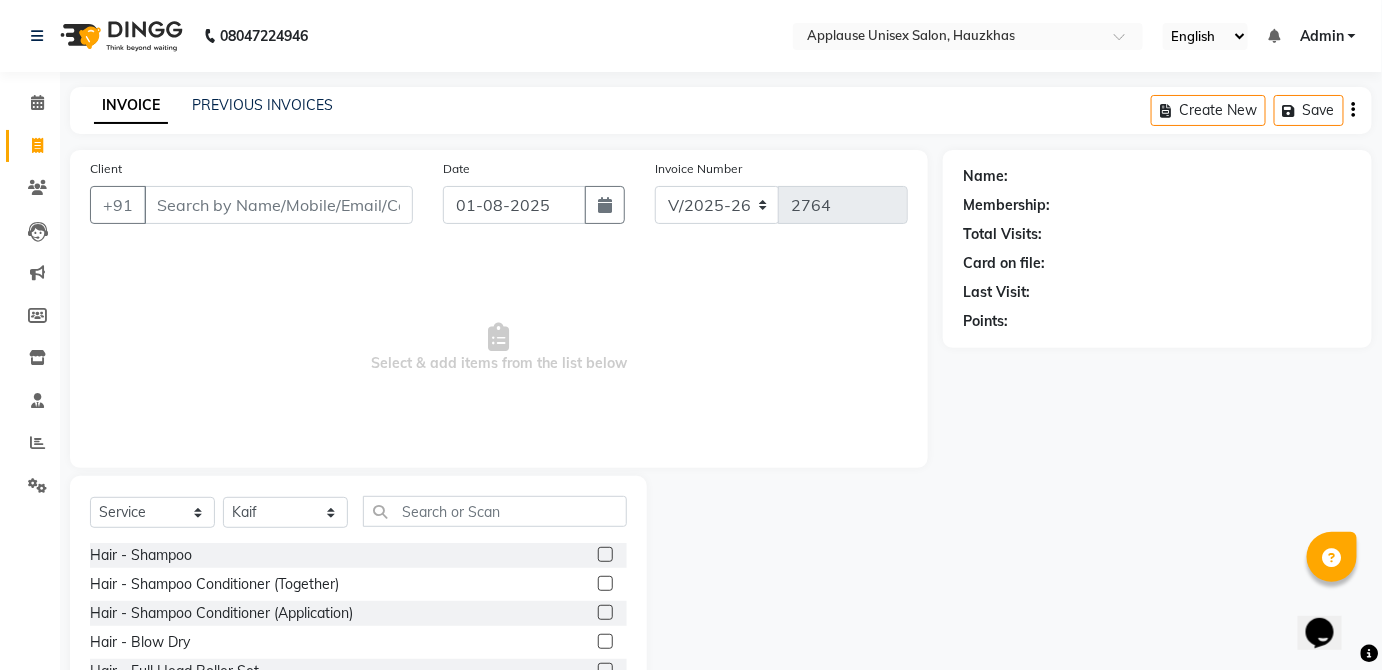 click 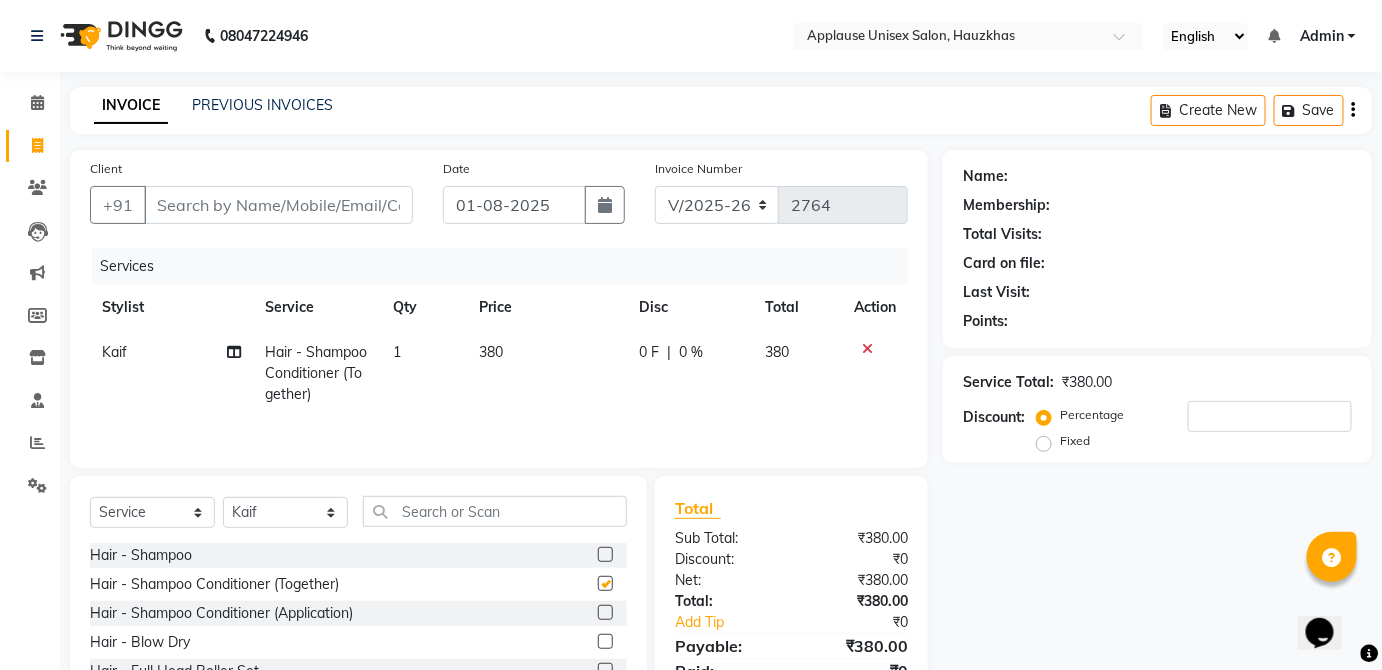 click on "380" 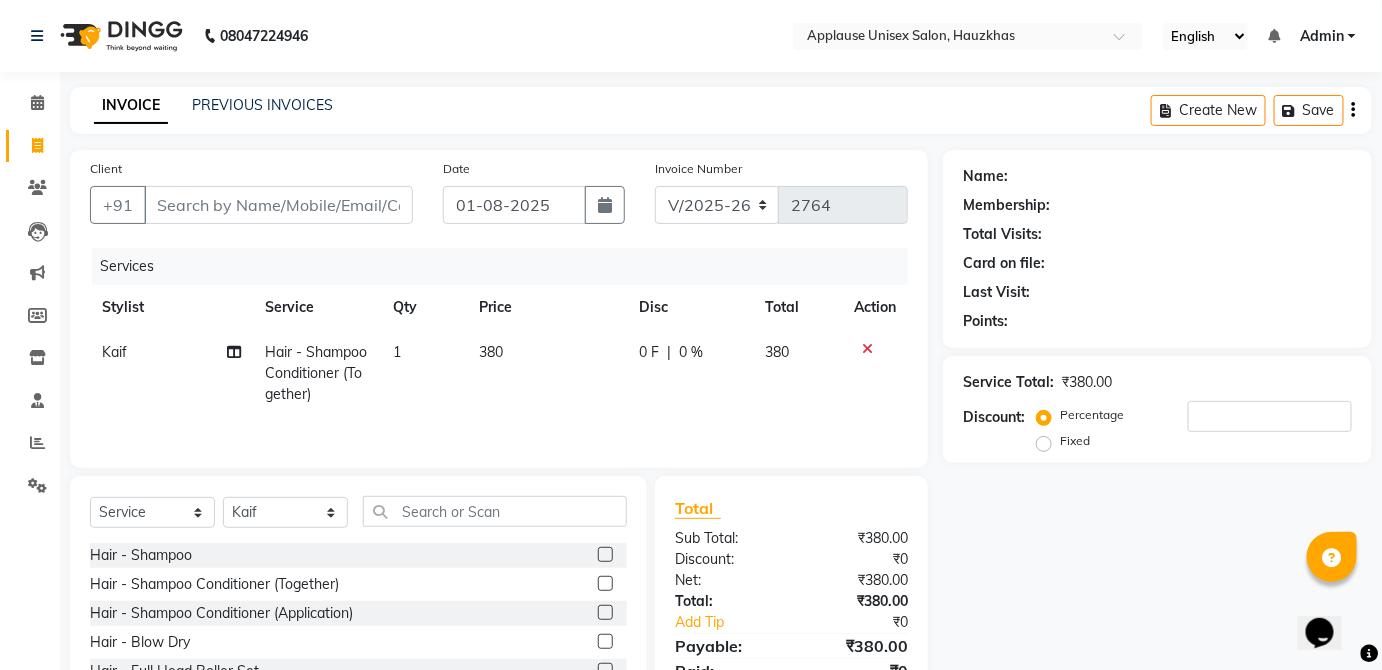 checkbox on "false" 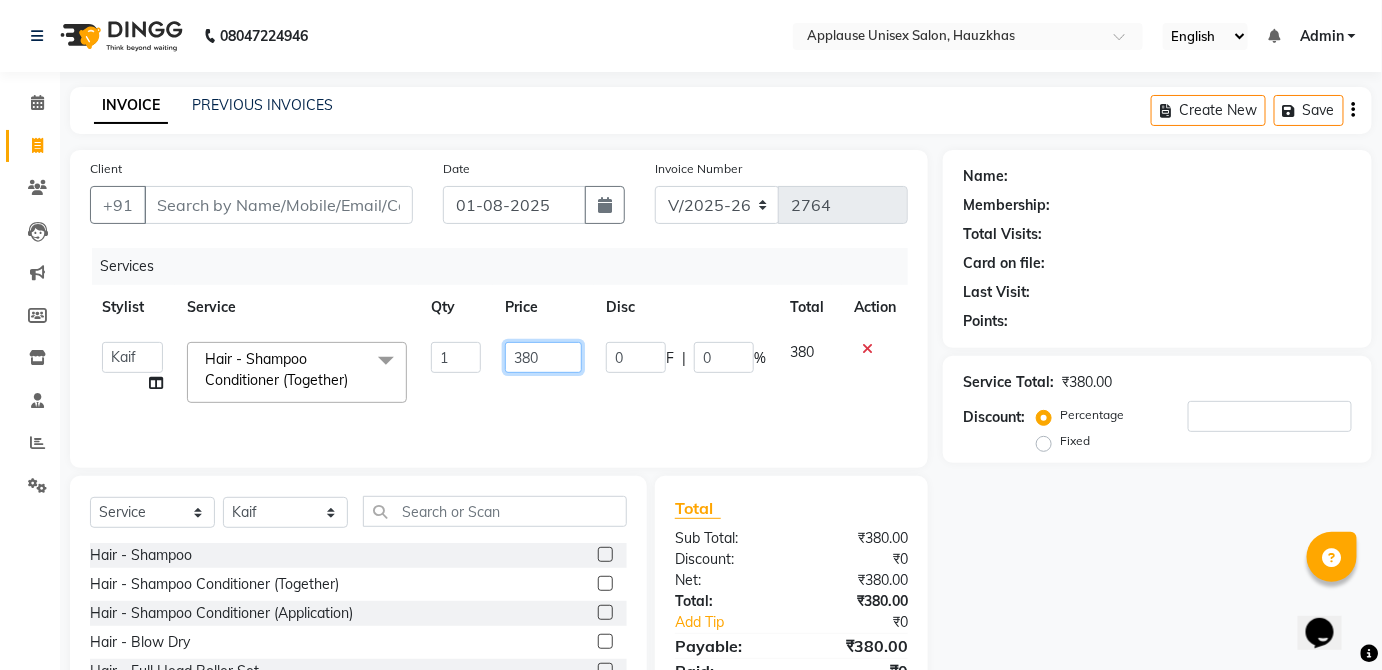 click on "380" 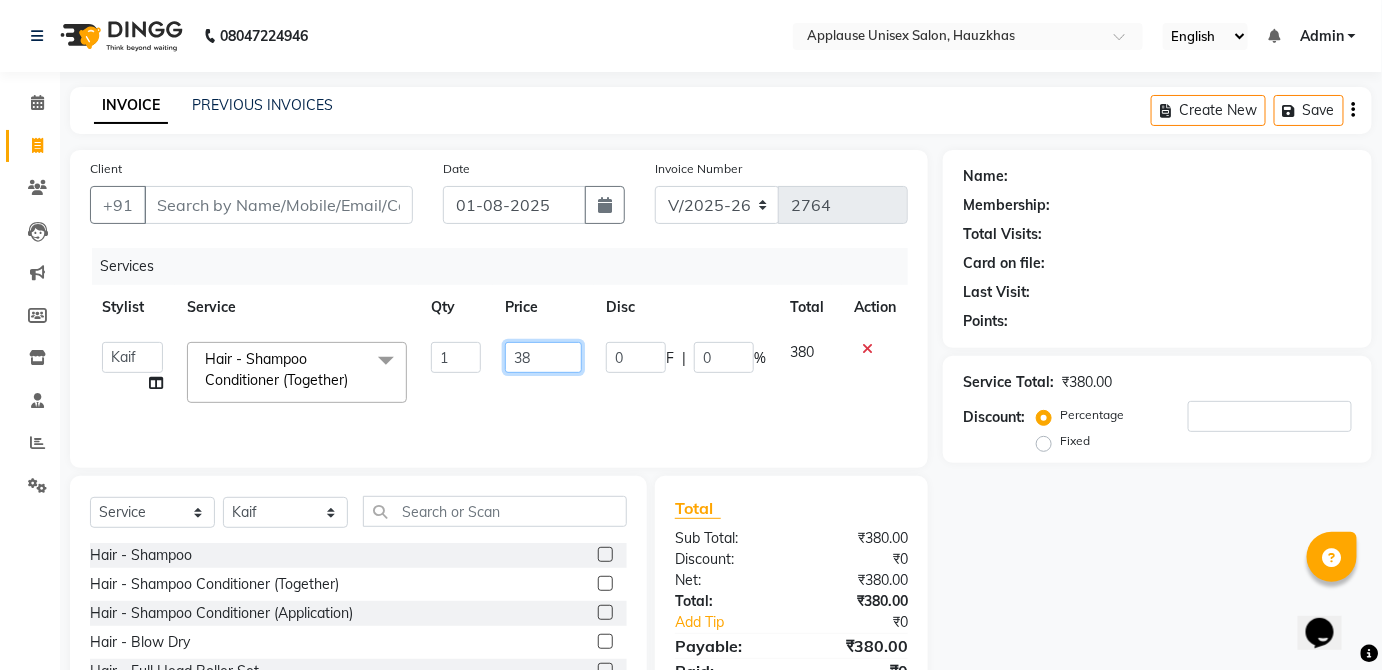 type on "3" 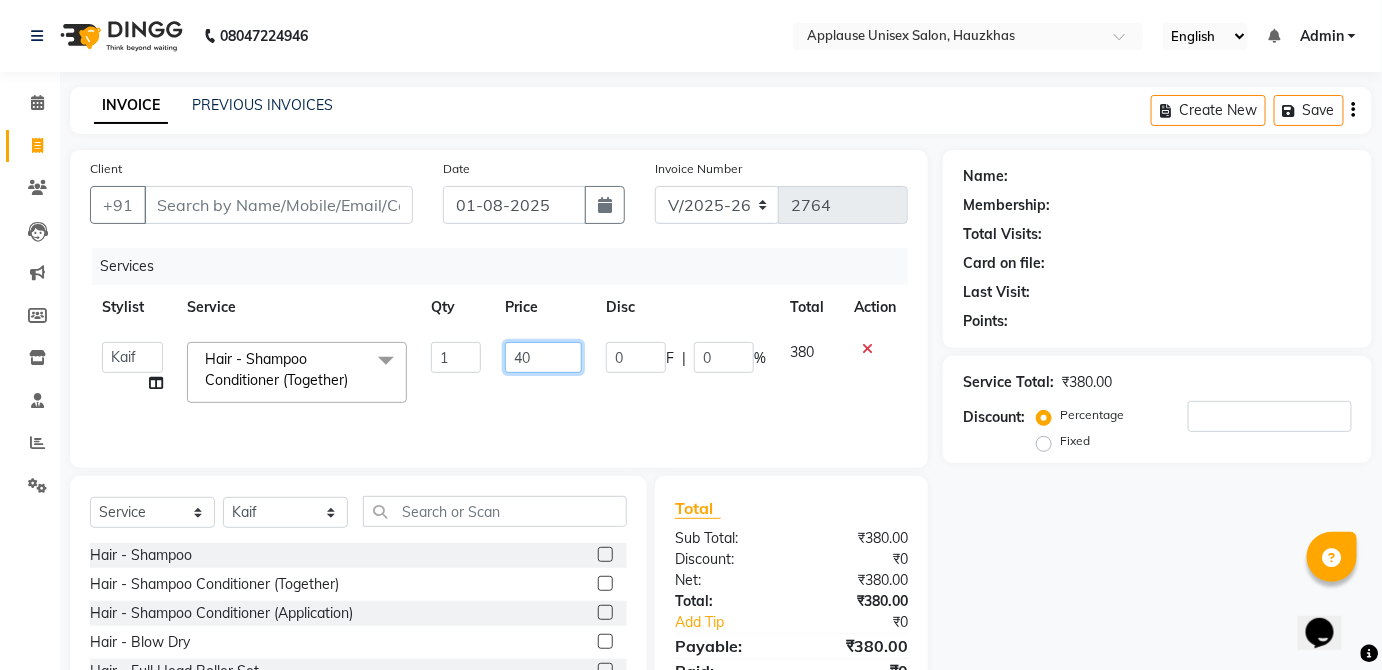 type on "400" 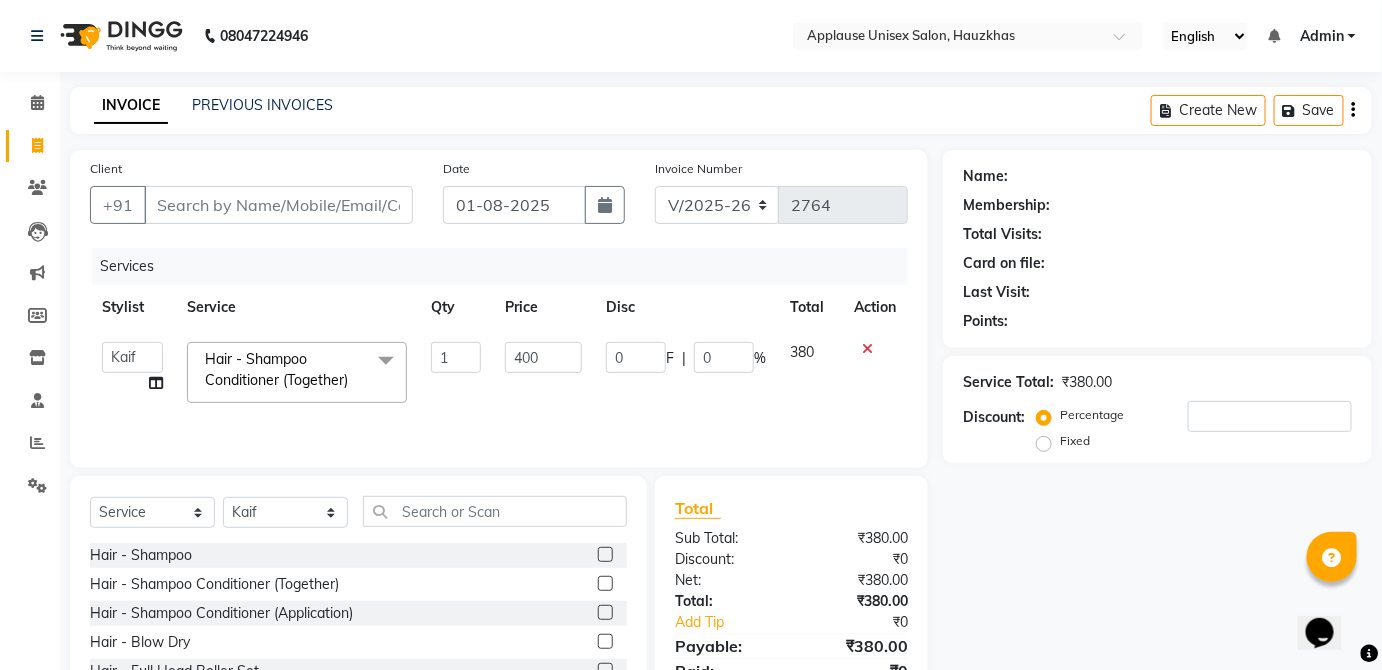 click on "380" 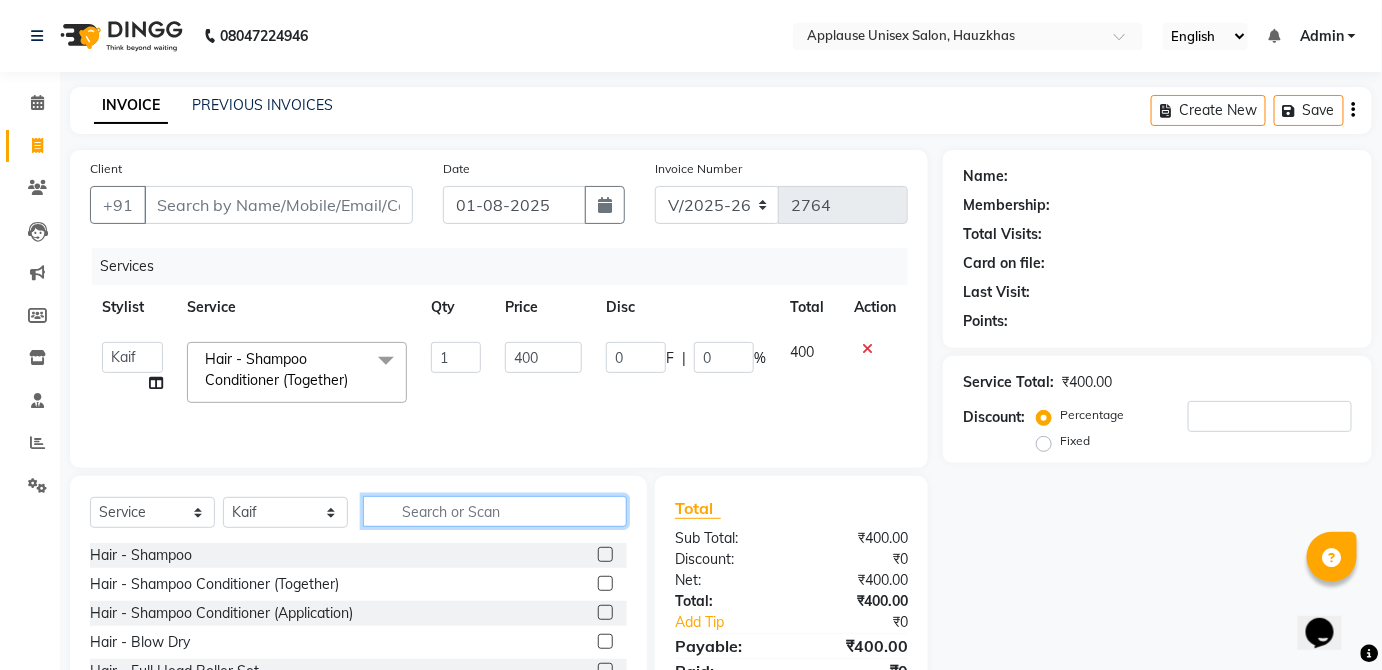 click 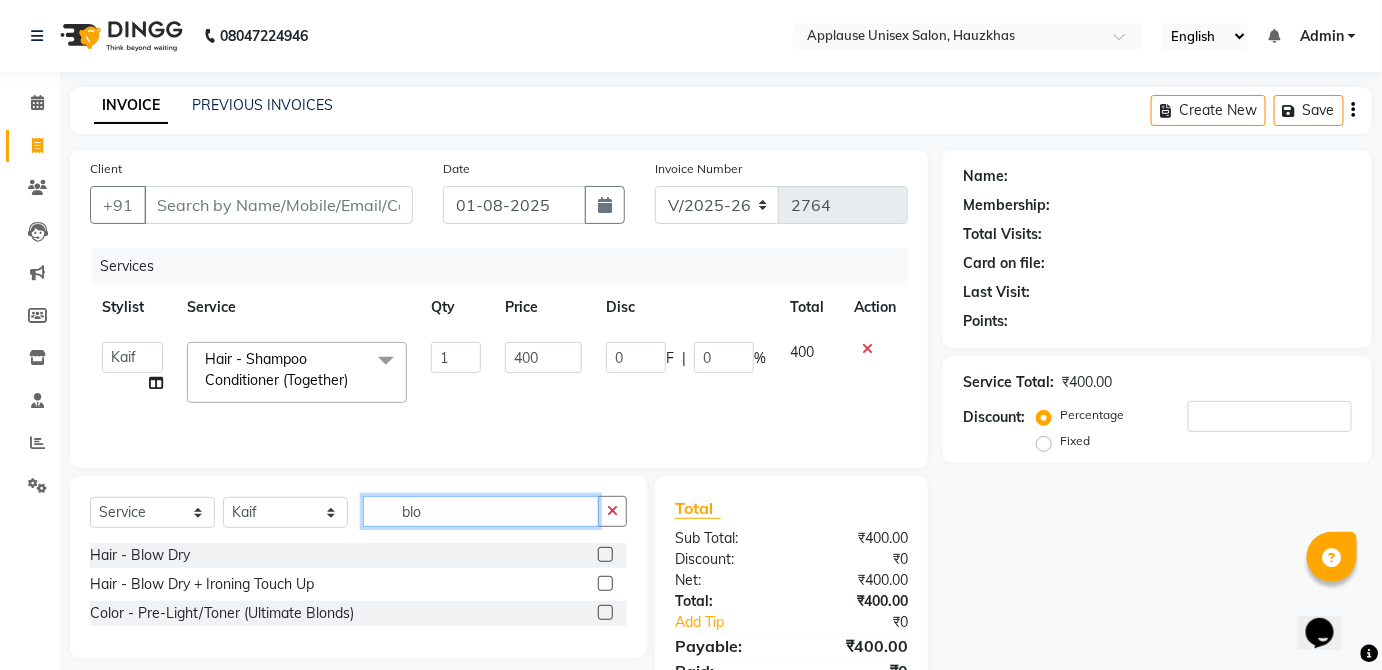 type on "blo" 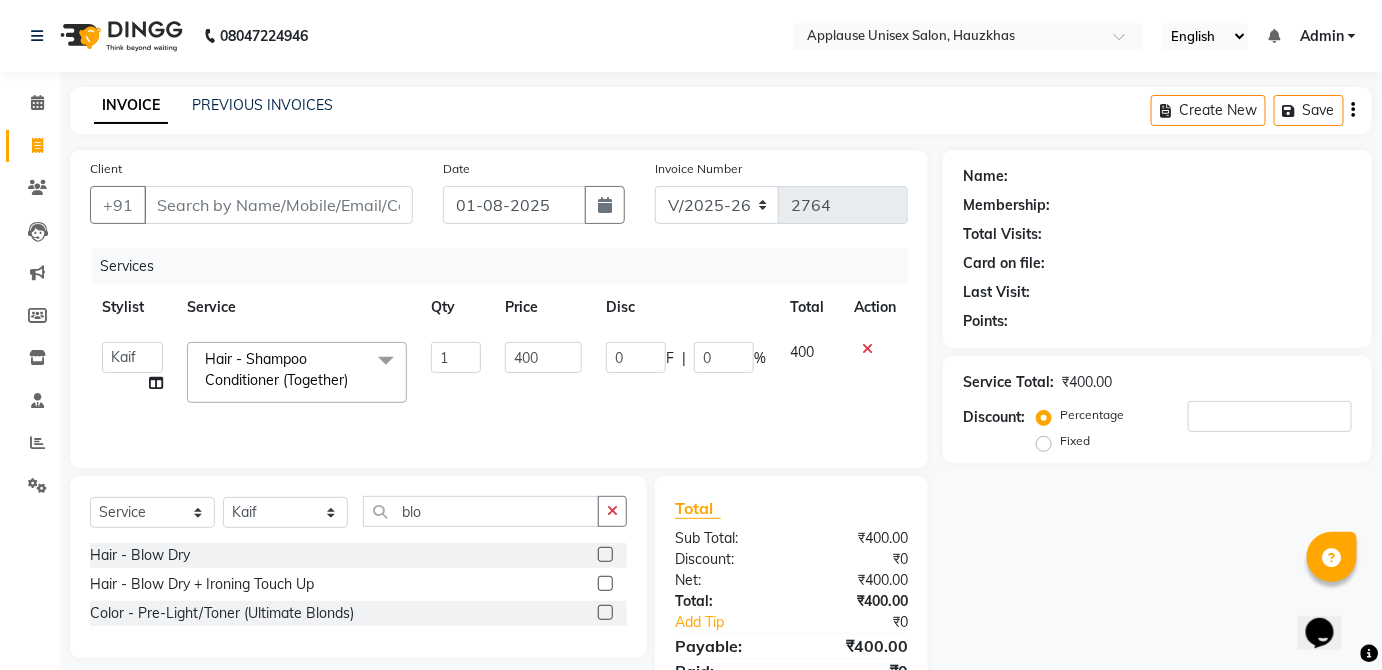 click 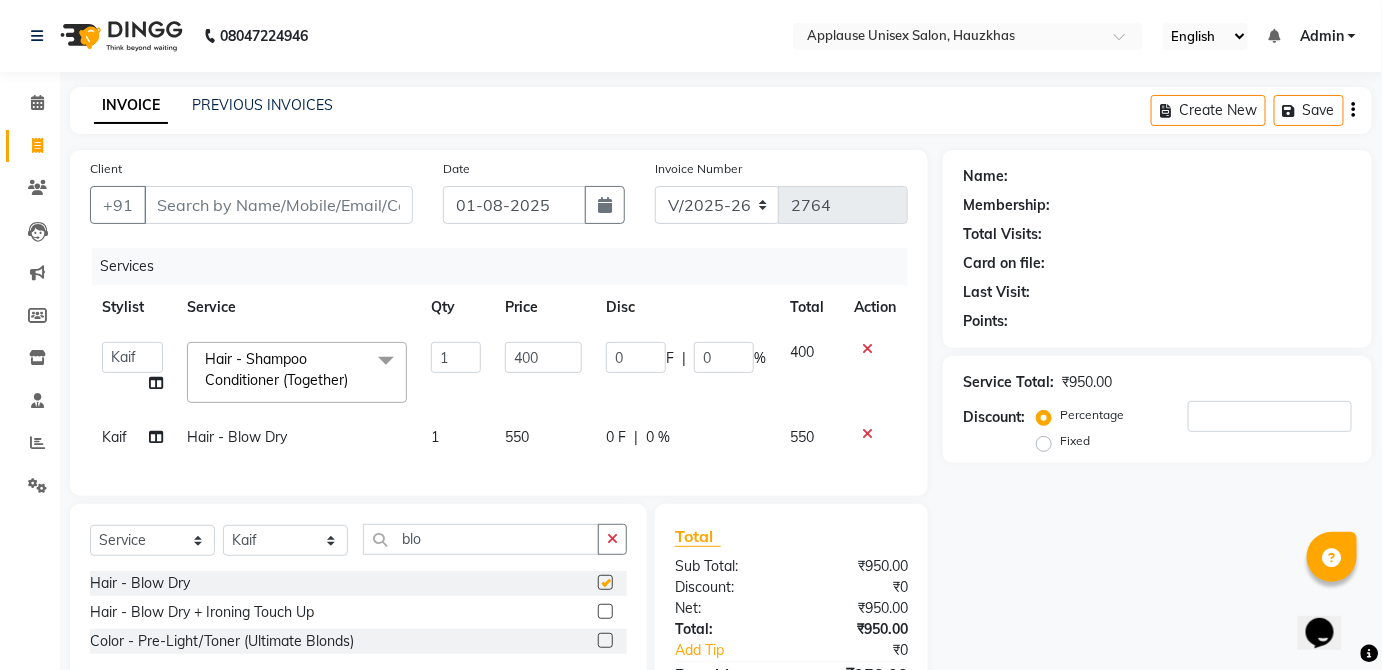 click on "550" 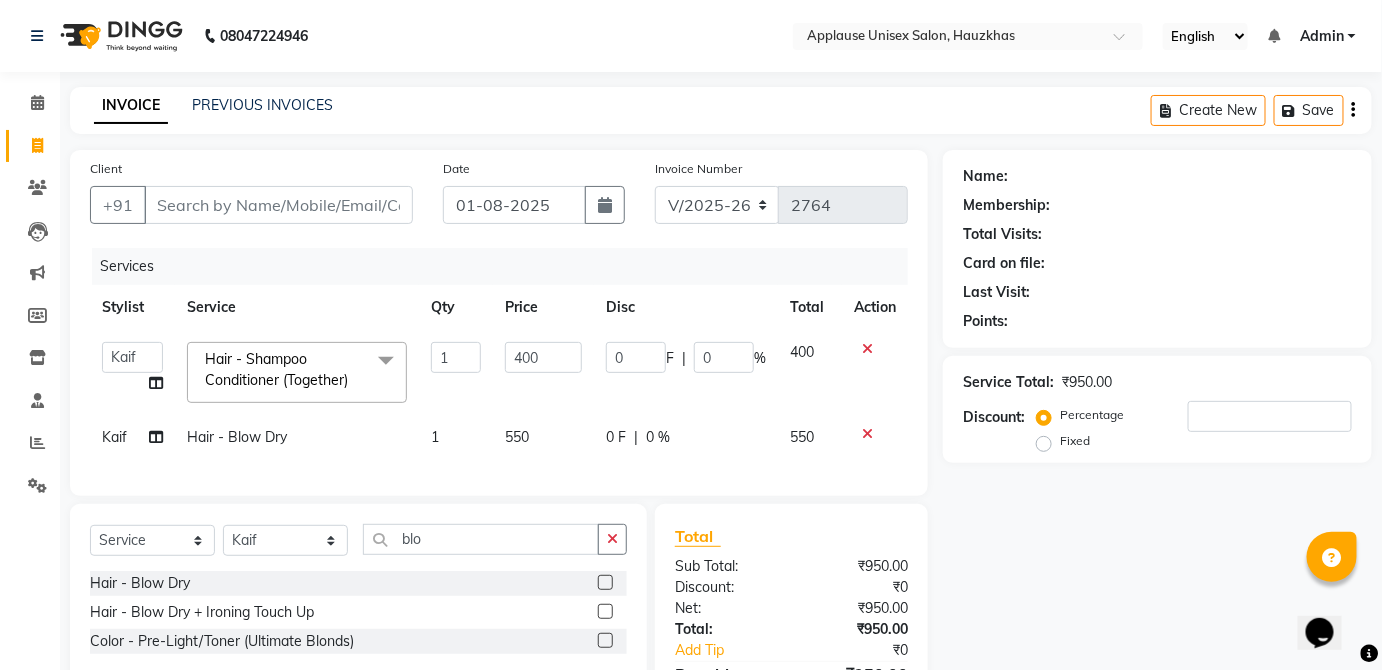 checkbox on "false" 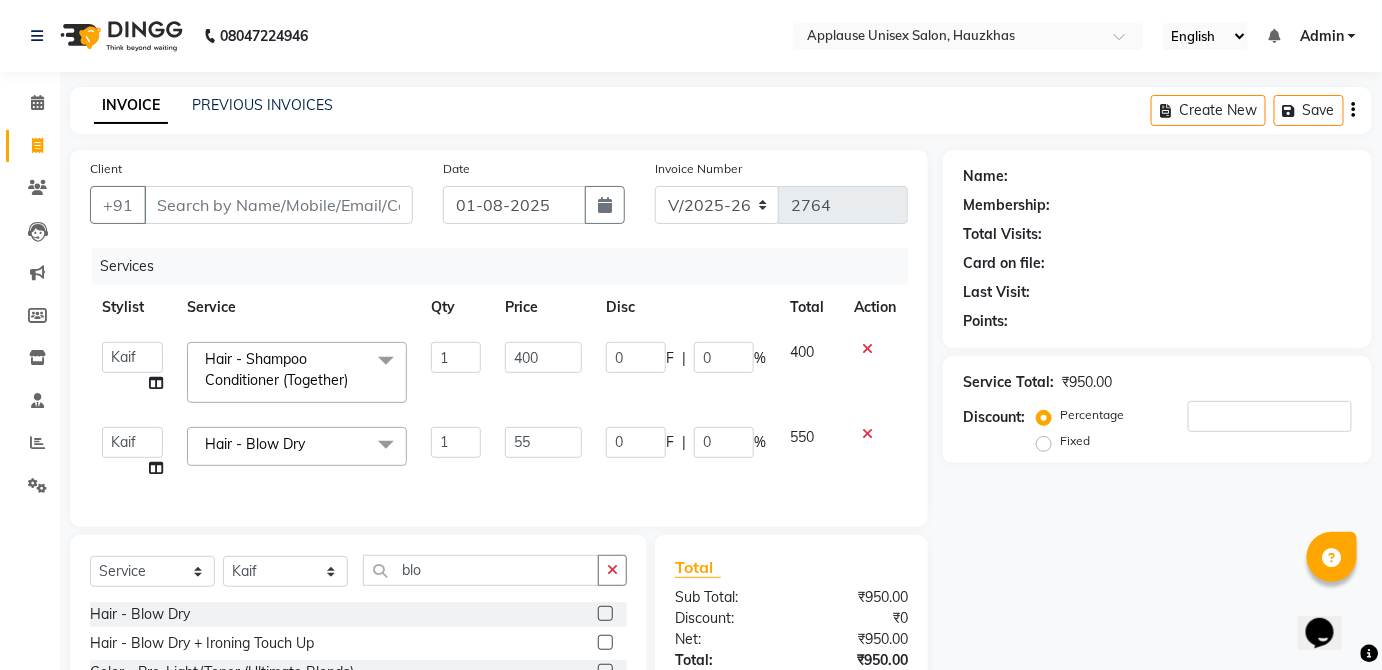 type on "5" 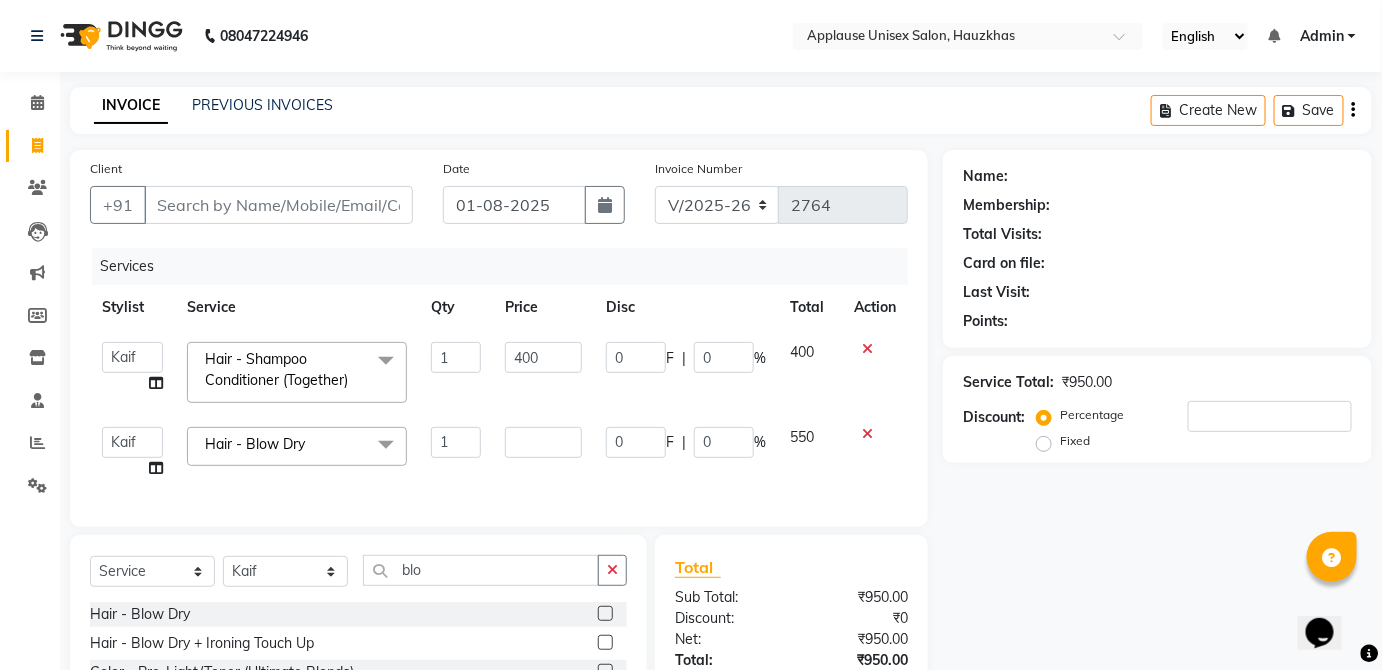 type on "6" 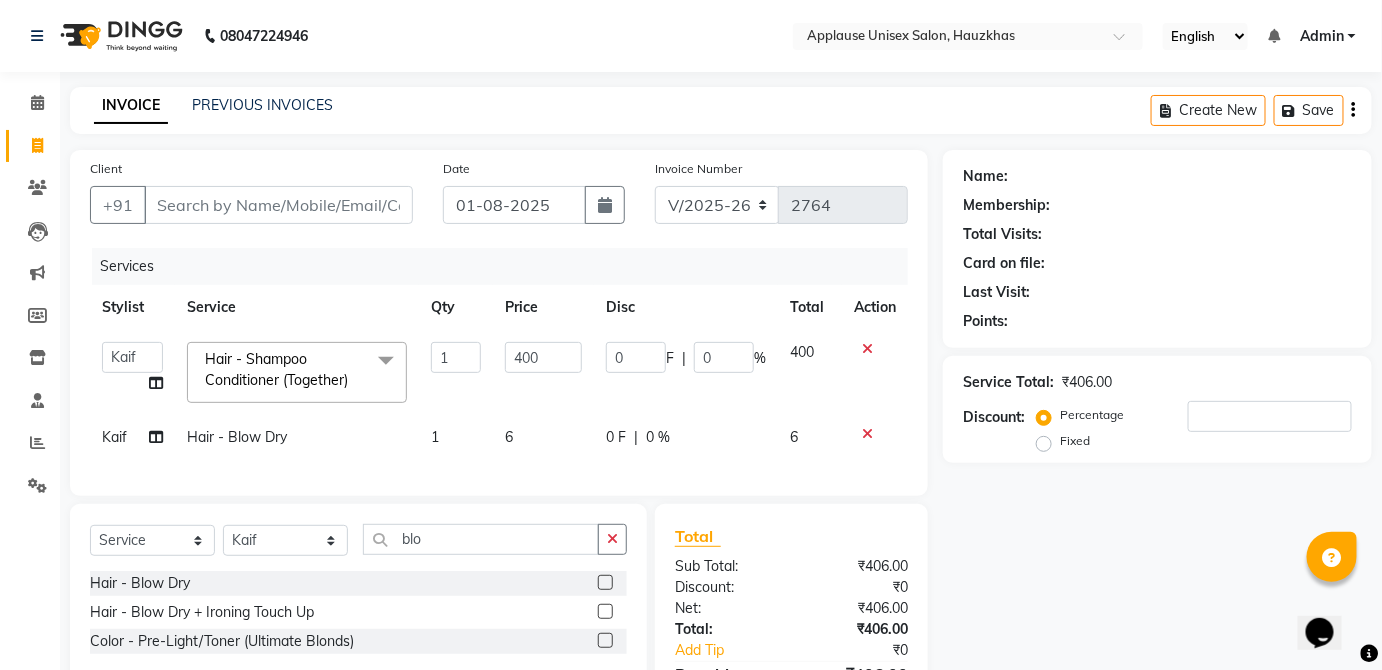 click on "6" 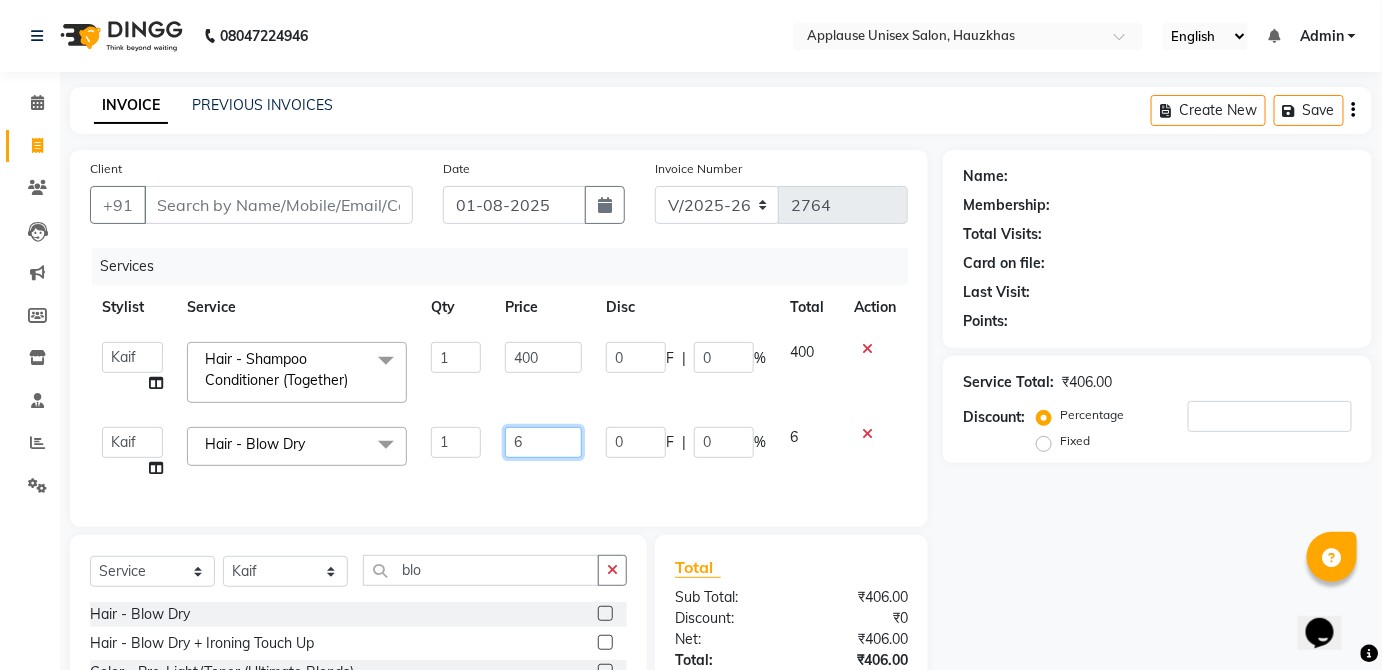 click on "6" 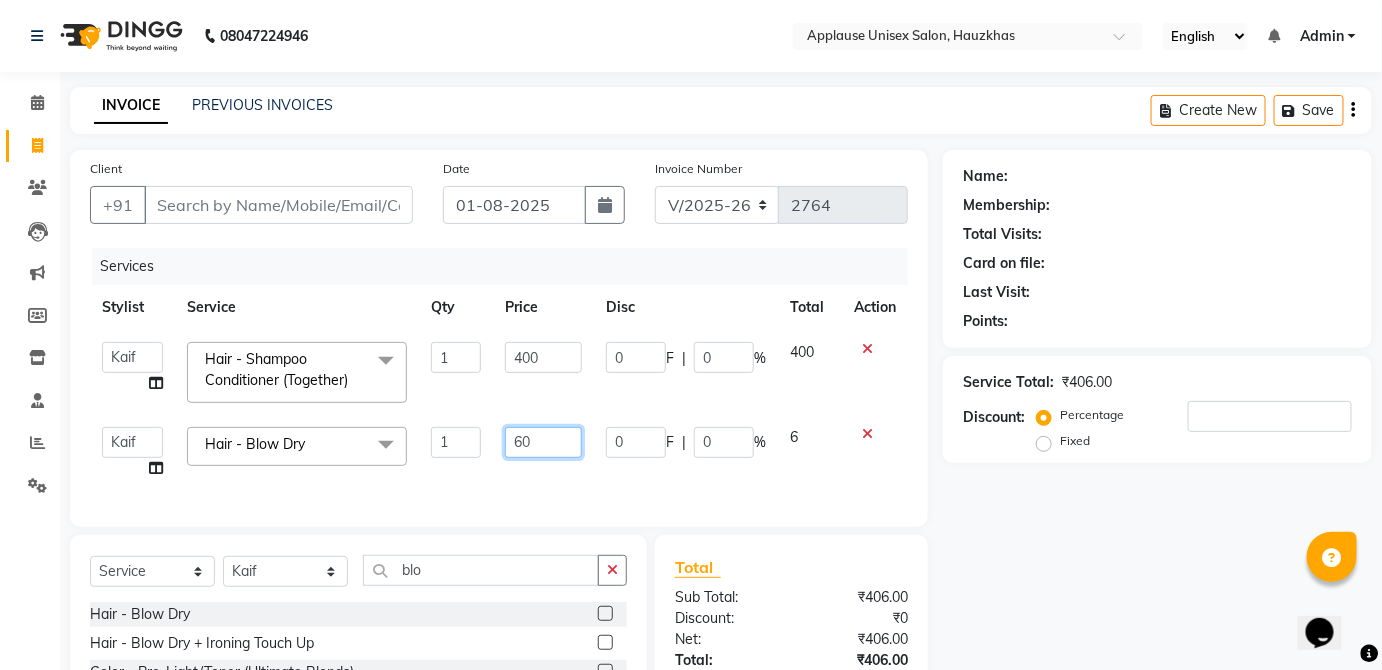 type on "600" 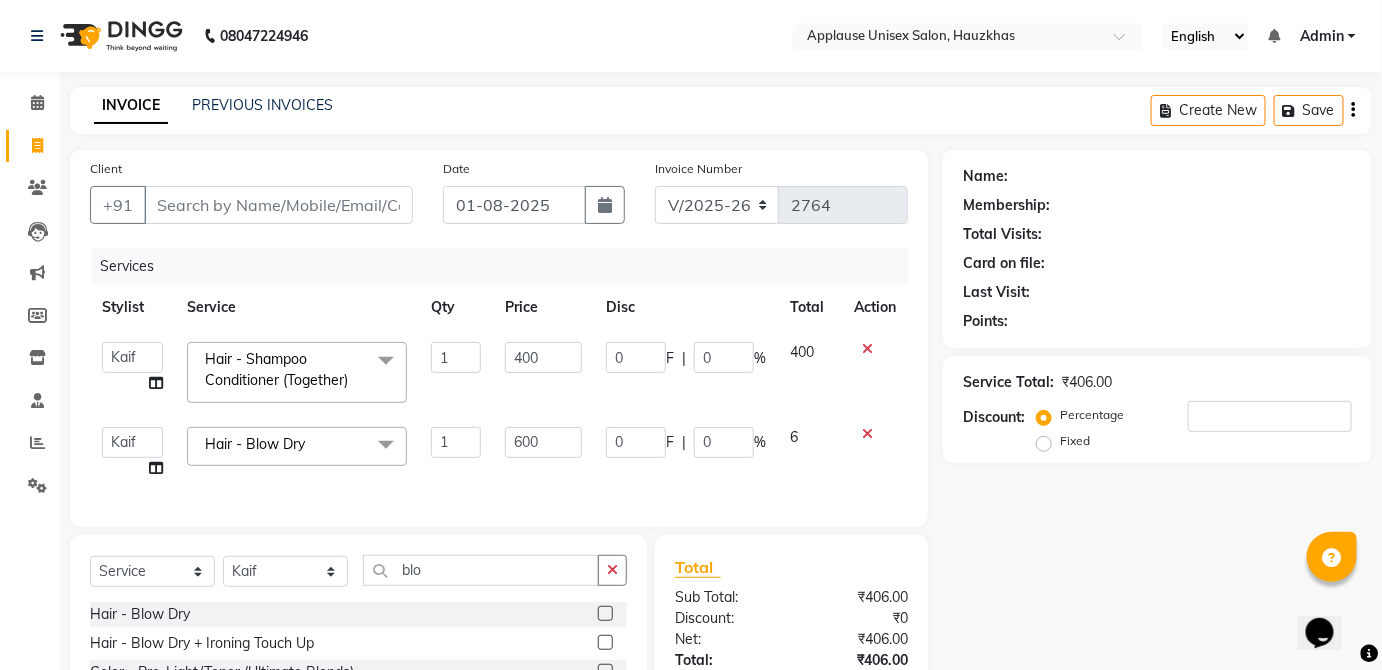 click on "6" 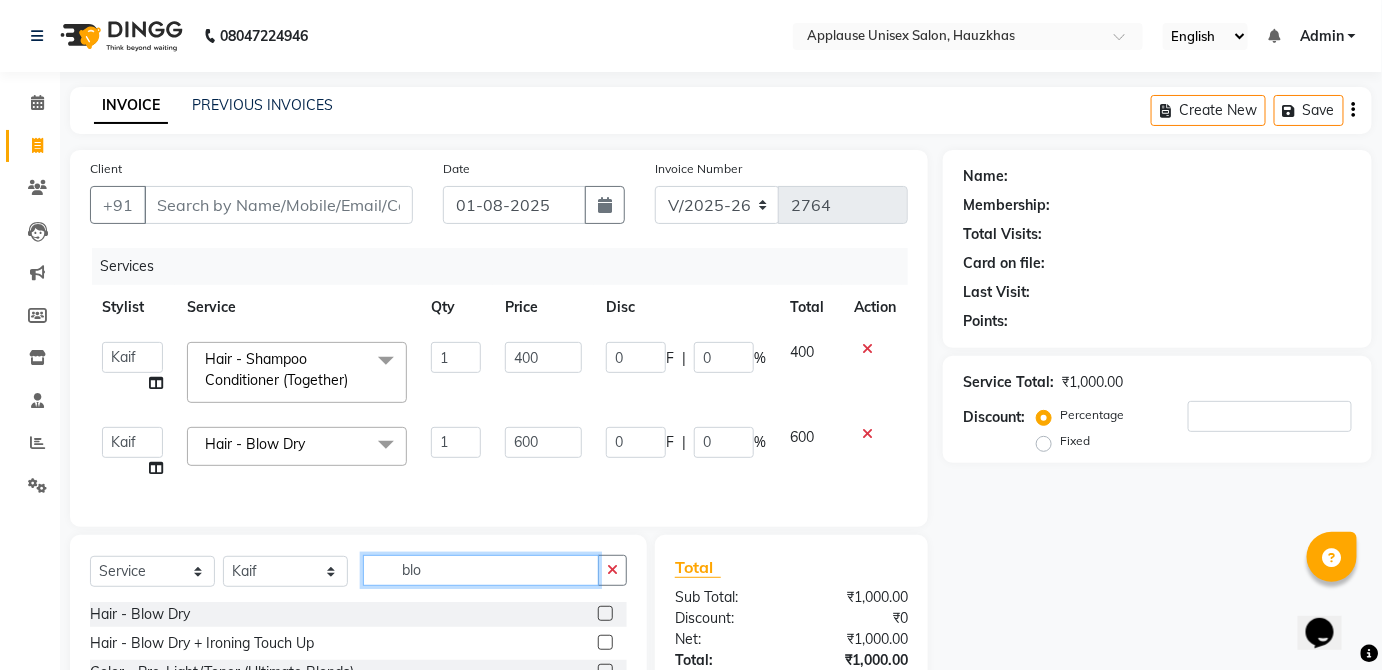 click on "blo" 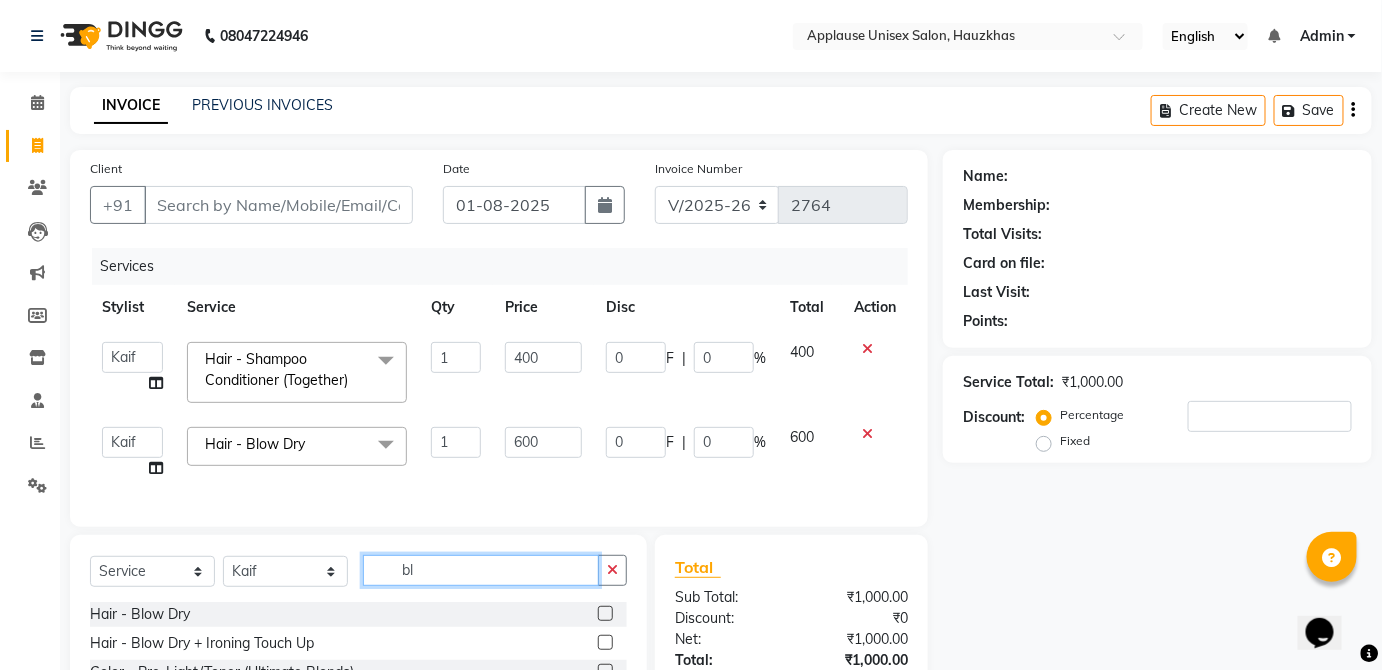 type on "b" 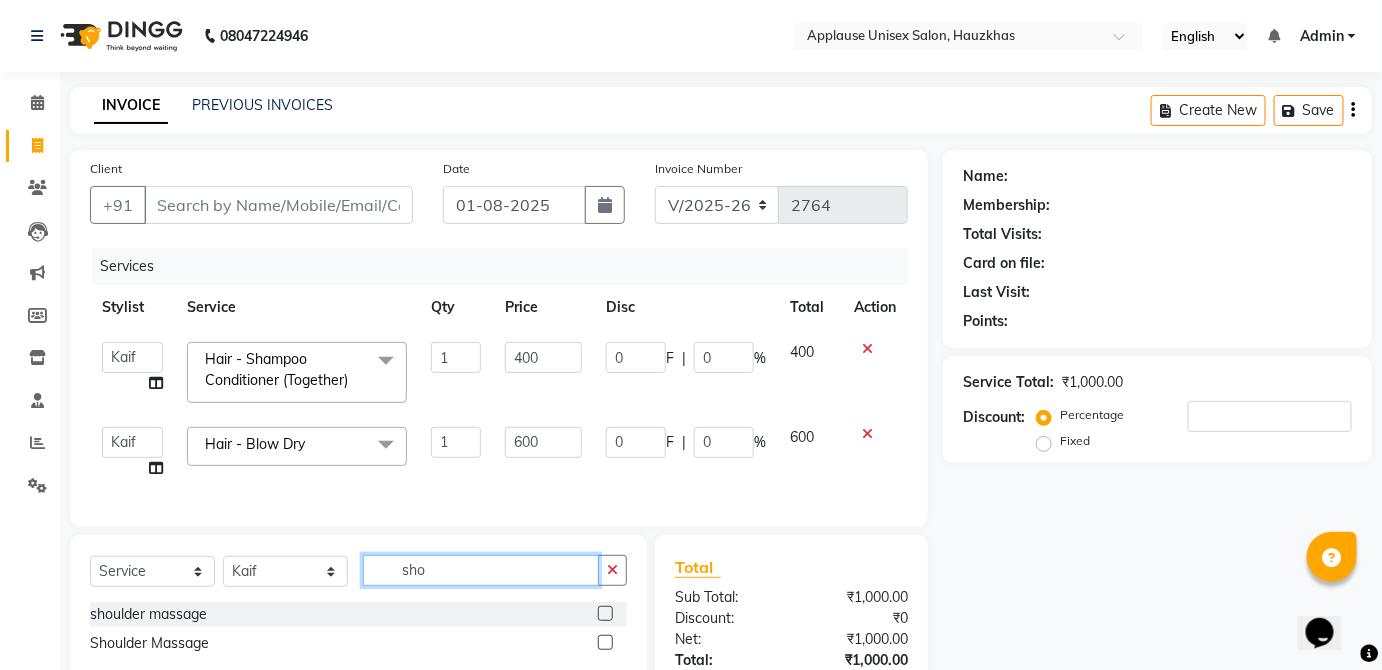 scroll, scrollTop: 101, scrollLeft: 0, axis: vertical 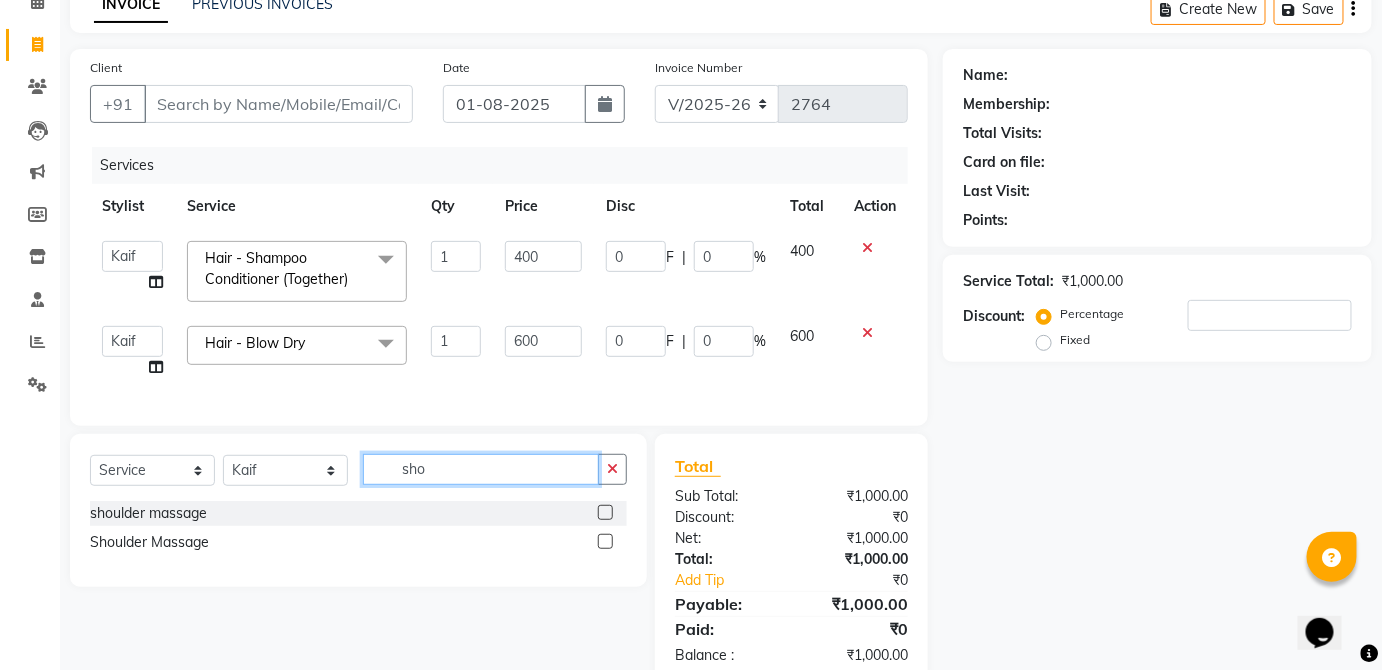 type on "sho" 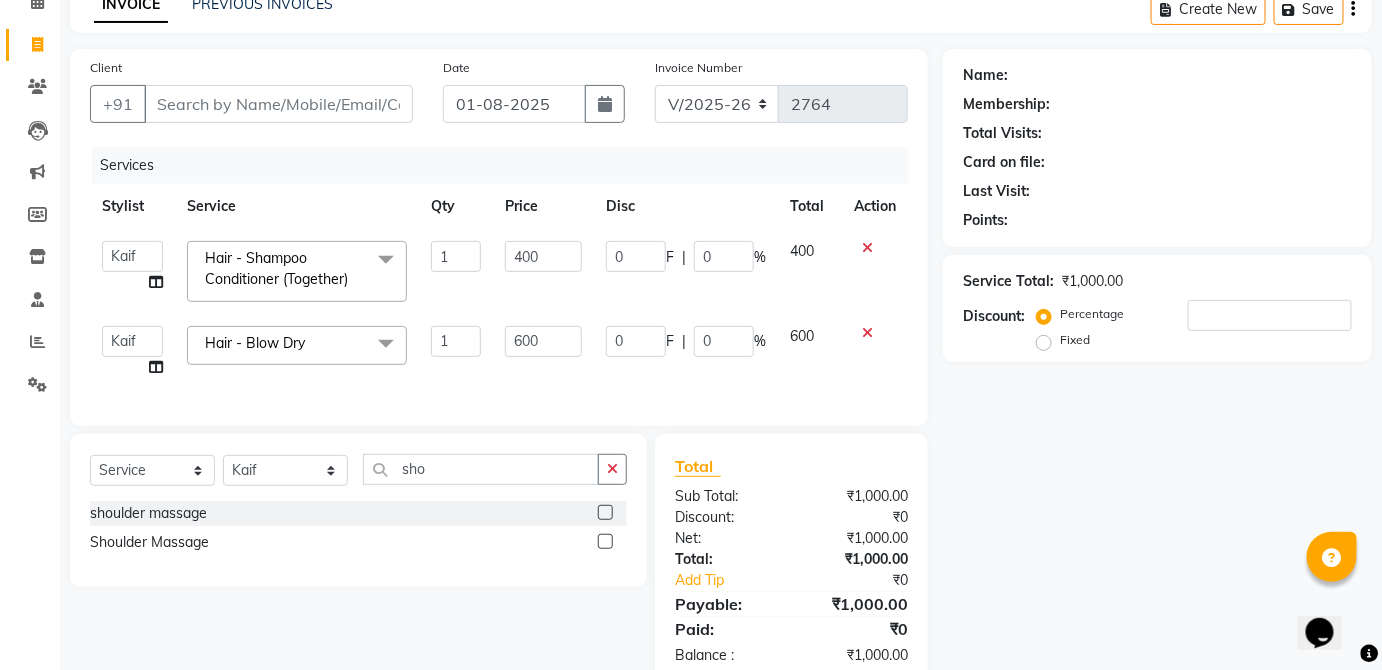 click 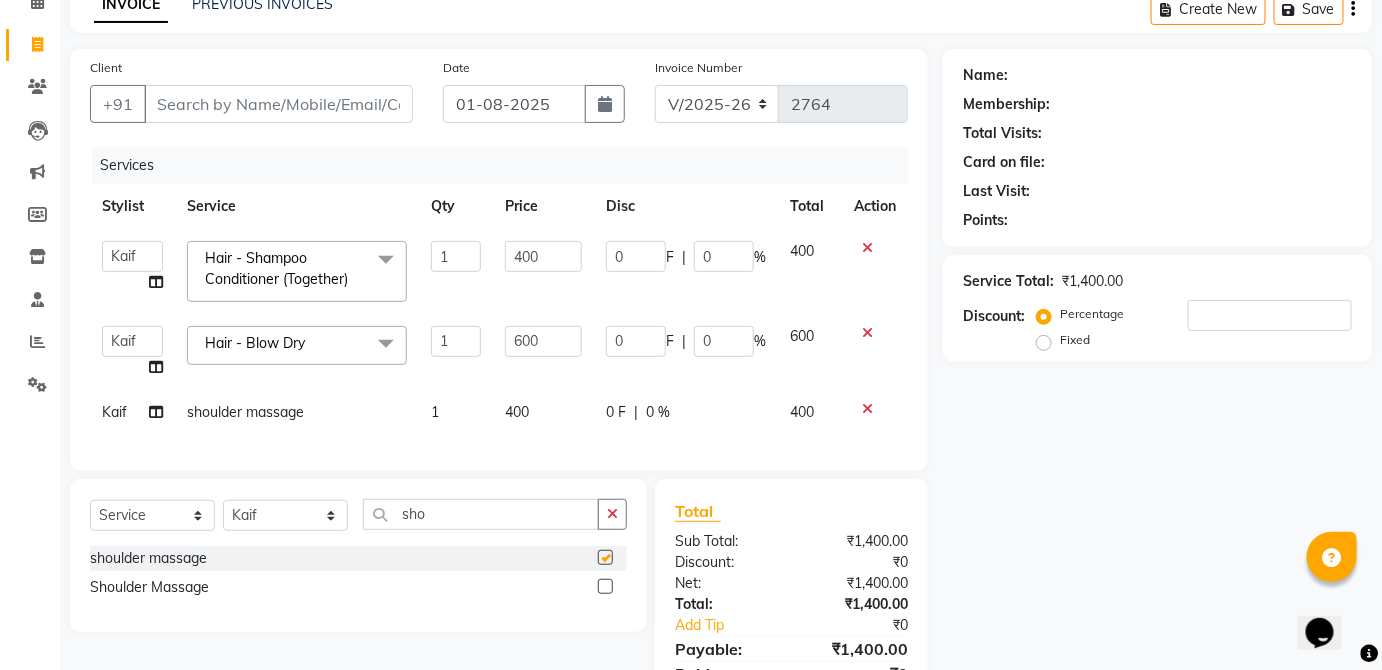 click on "0 F | 0 %" 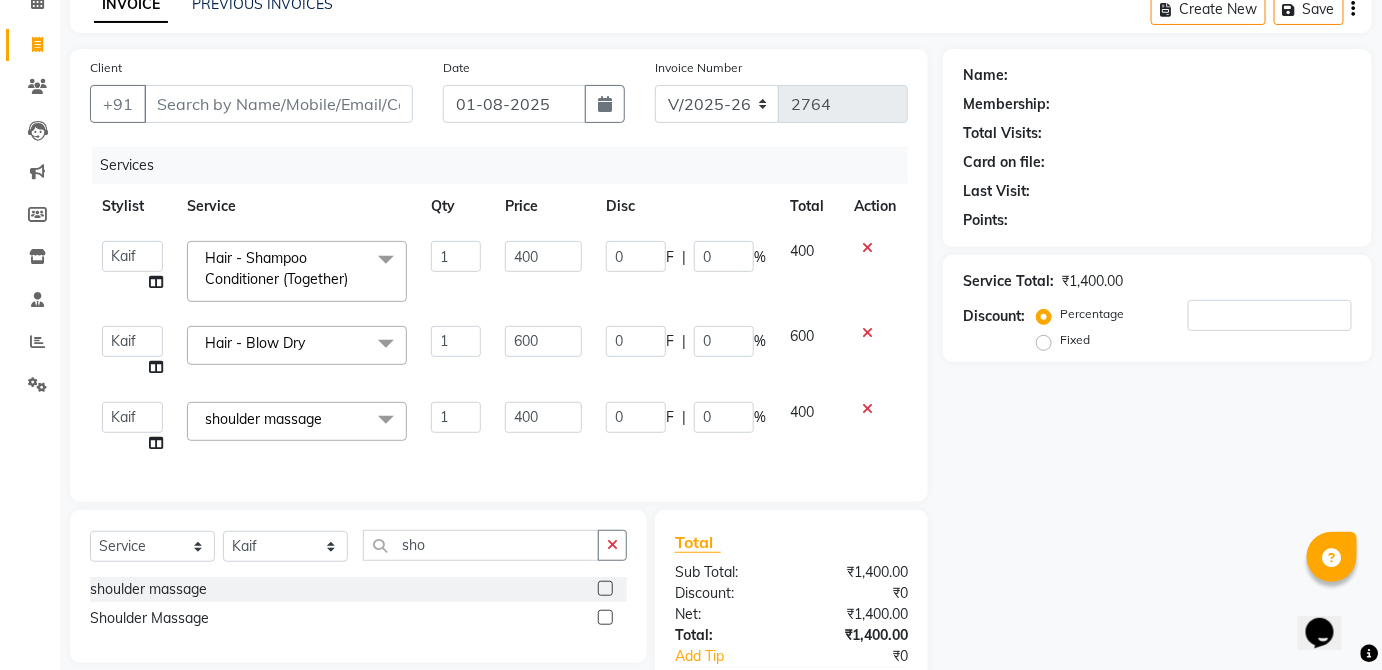 checkbox on "false" 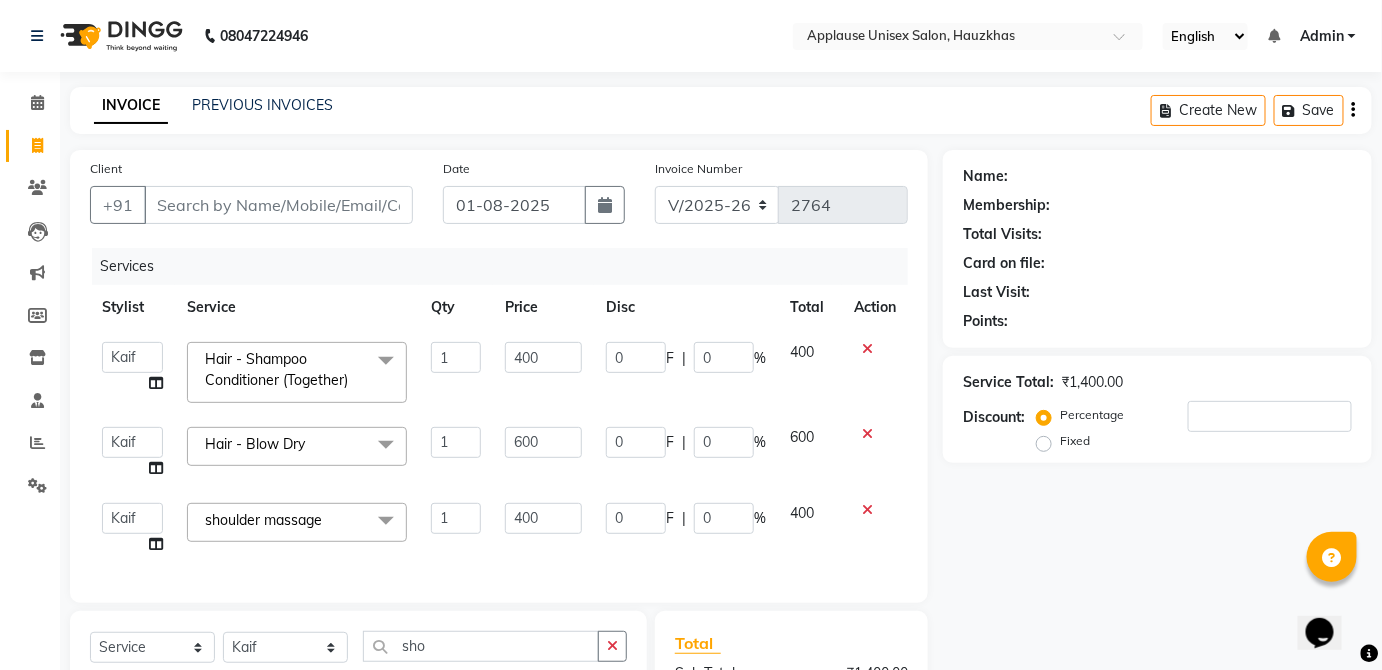 click on "Client +91" 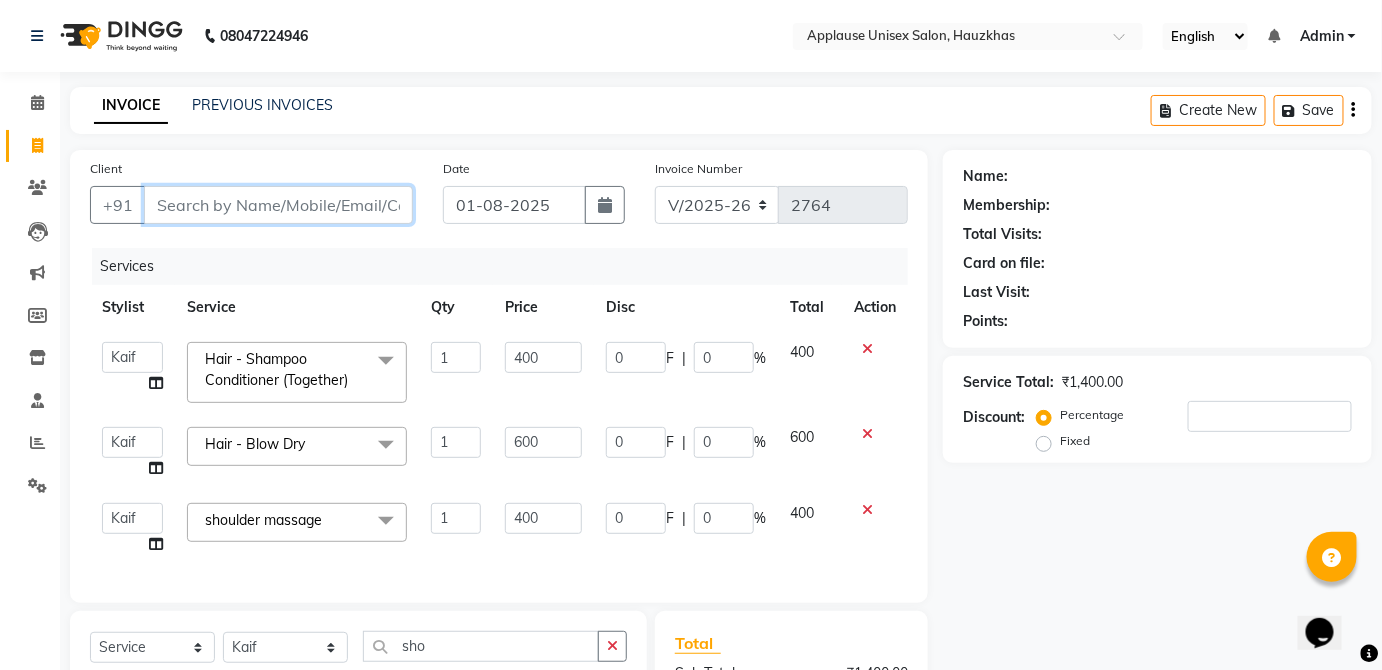 click on "Client" at bounding box center (278, 205) 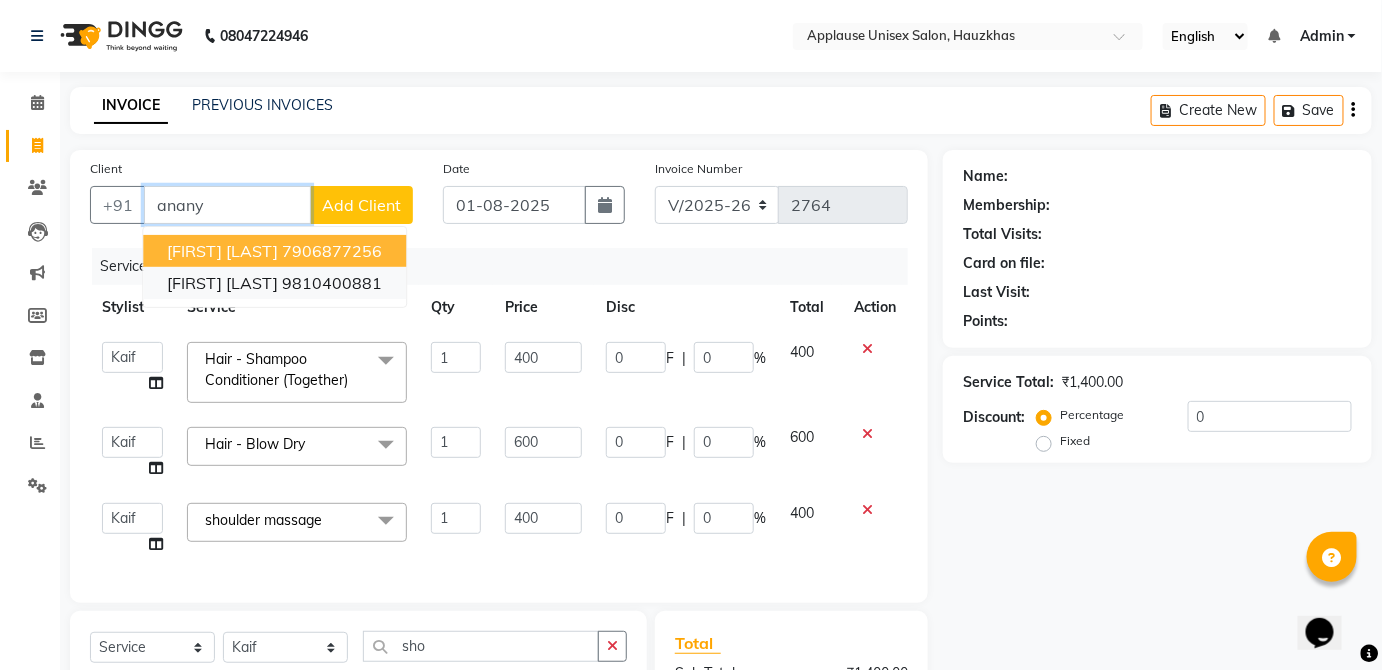 click on "9810400881" at bounding box center [332, 283] 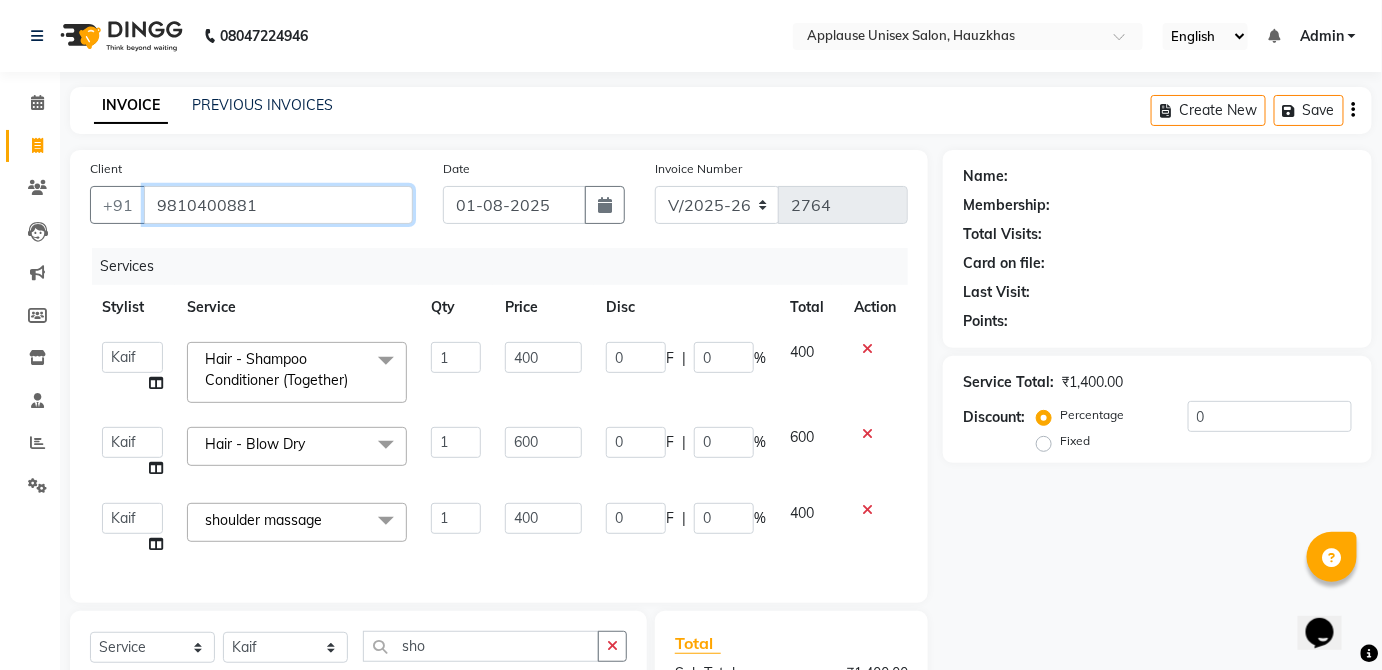 type on "9810400881" 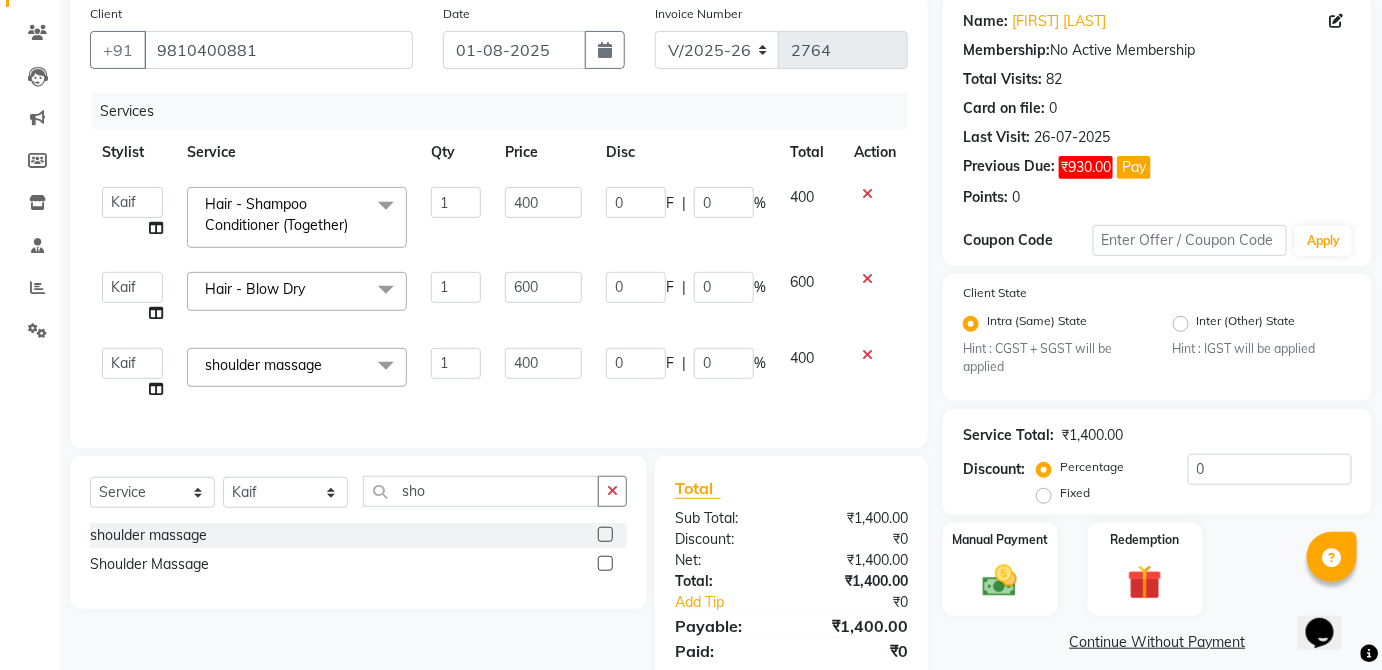 scroll, scrollTop: 156, scrollLeft: 0, axis: vertical 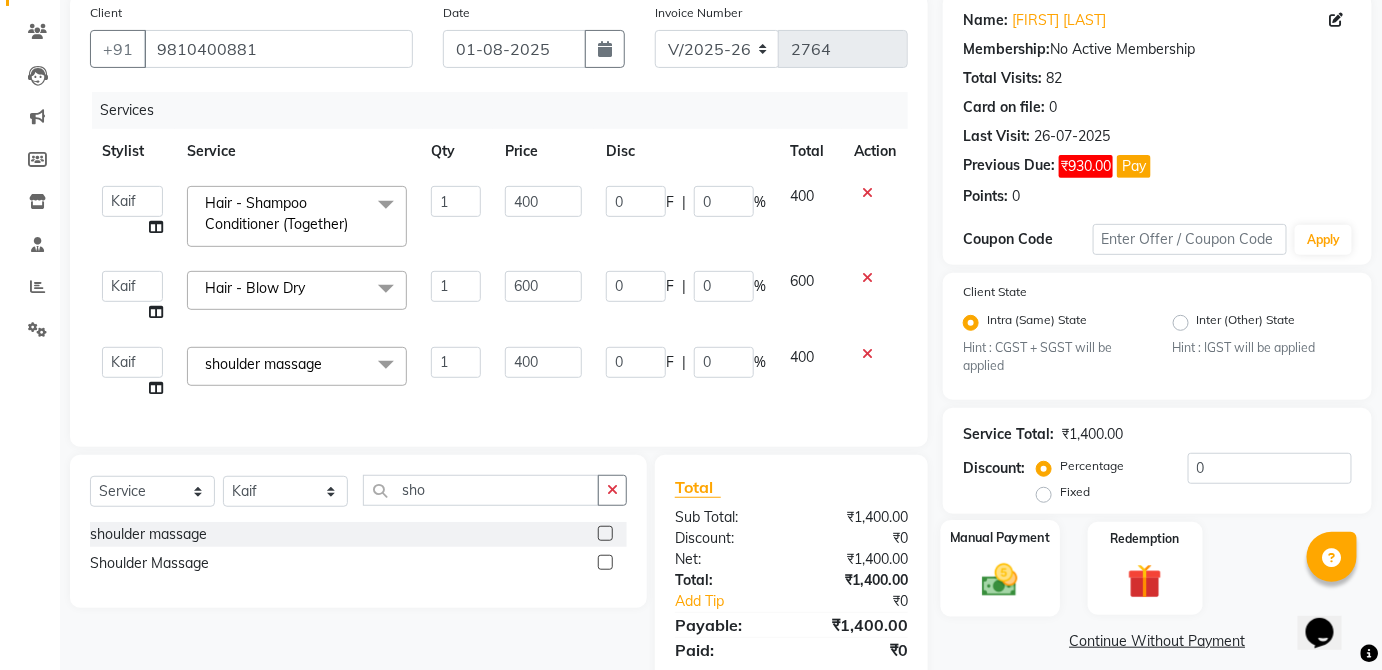 click on "Manual Payment" 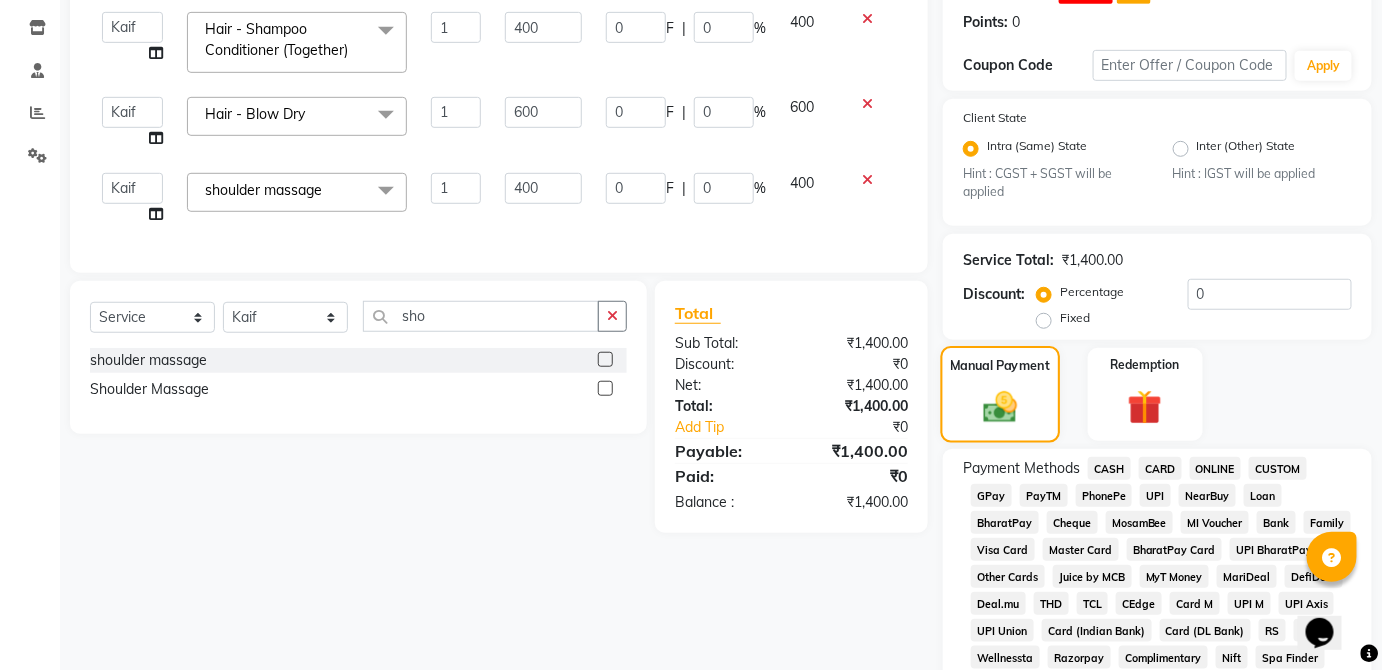scroll, scrollTop: 341, scrollLeft: 0, axis: vertical 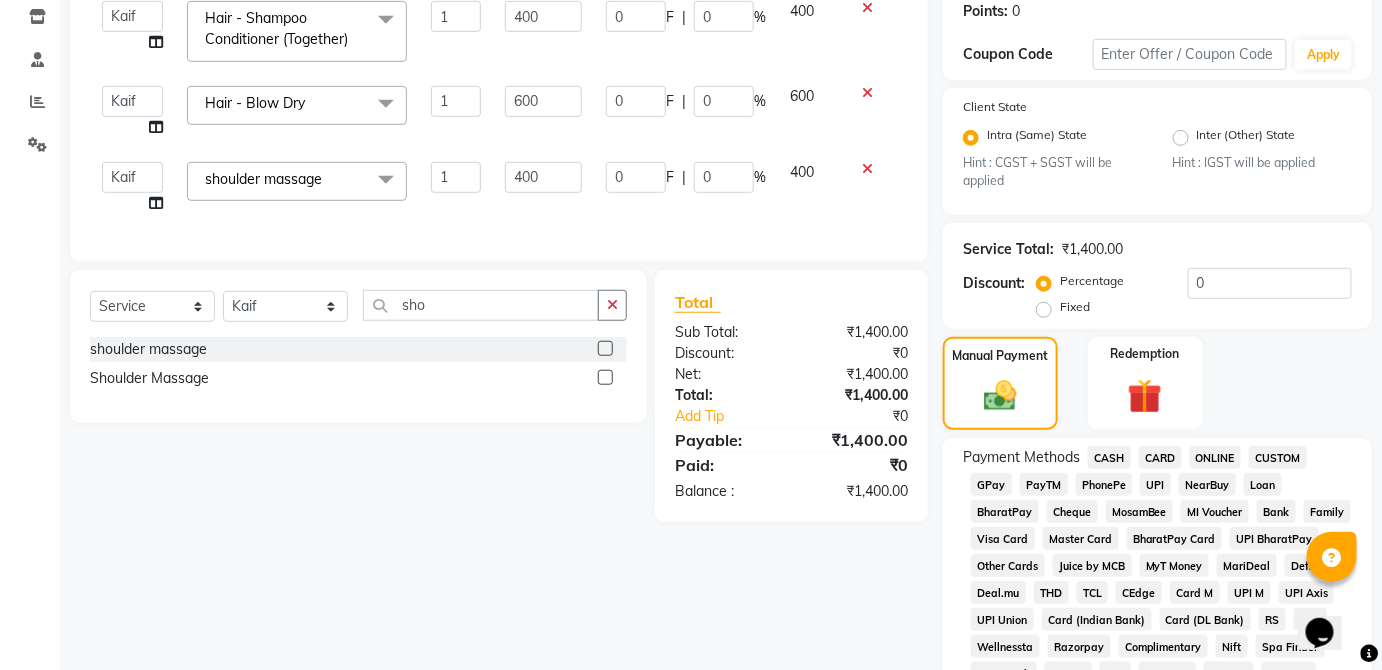 click on "PhonePe" 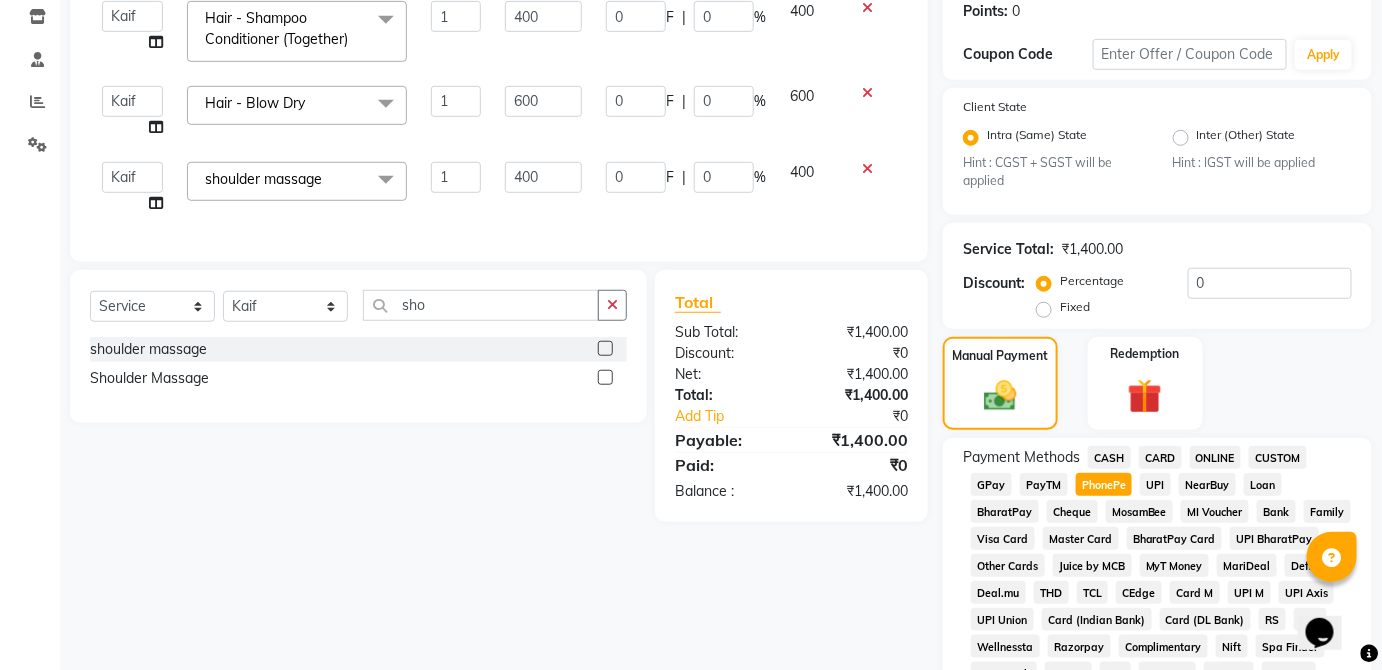 click on "CASH" 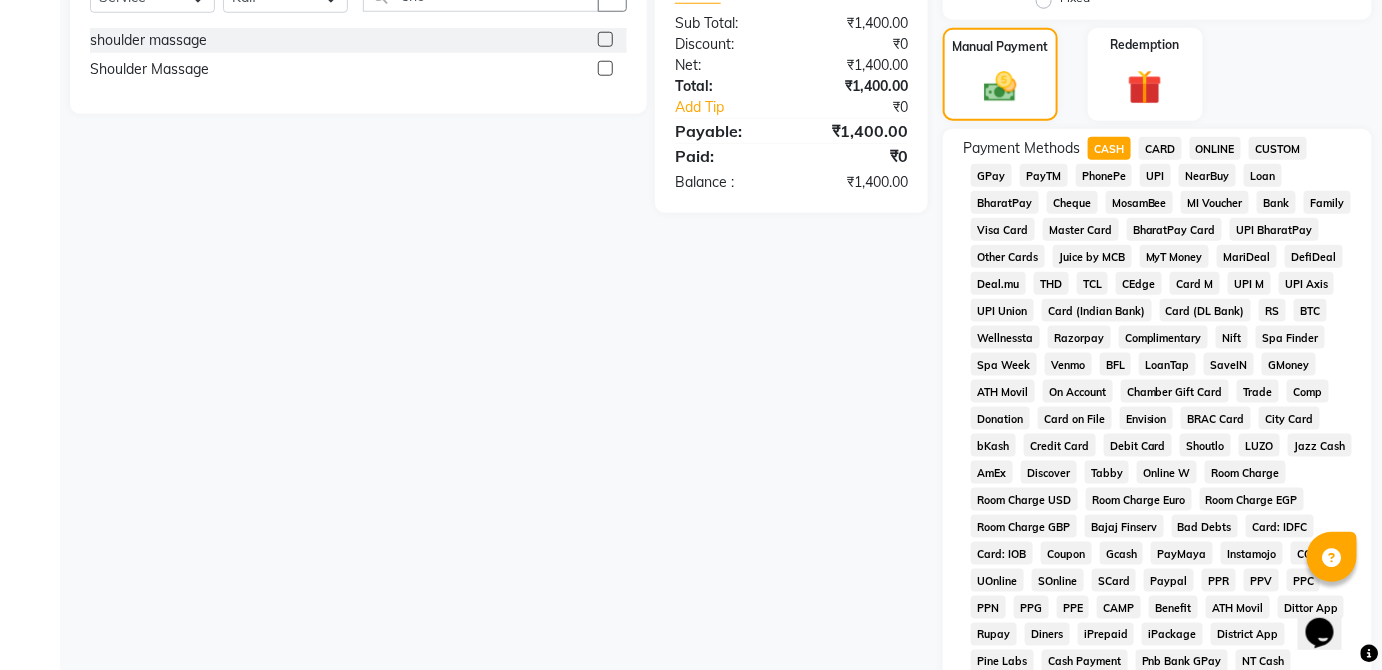scroll, scrollTop: 974, scrollLeft: 0, axis: vertical 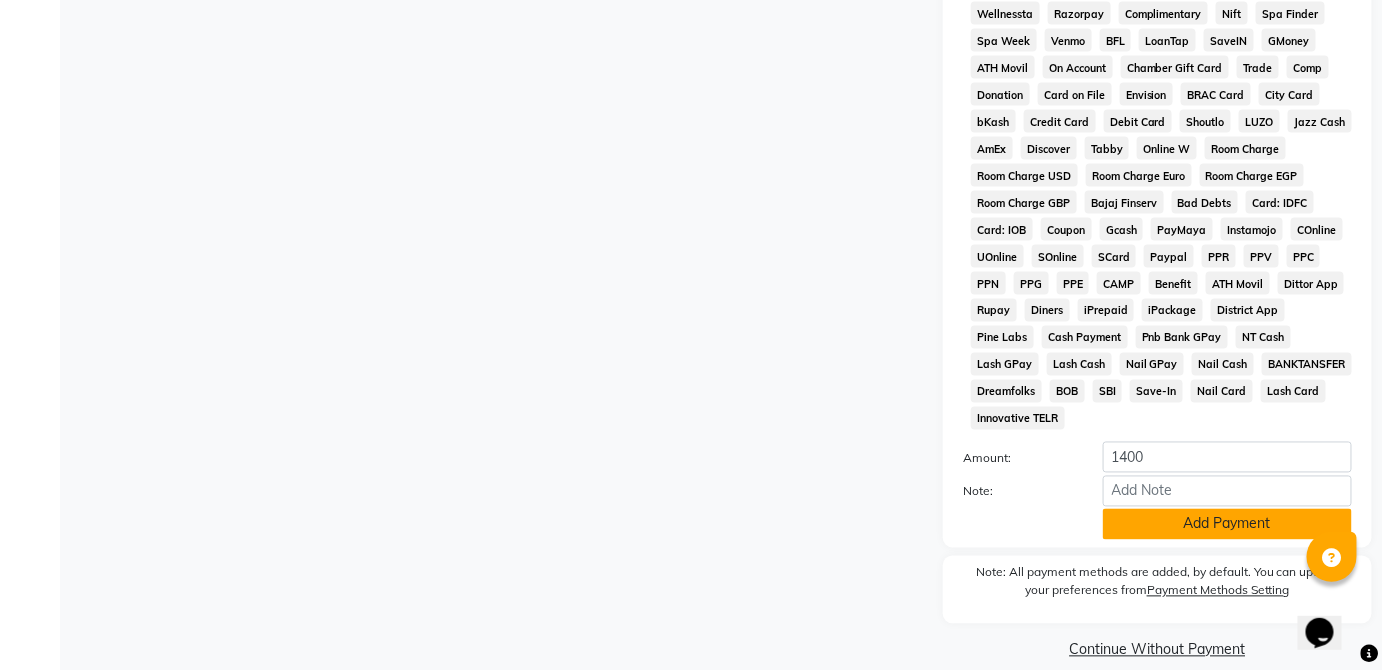 click on "Add Payment" 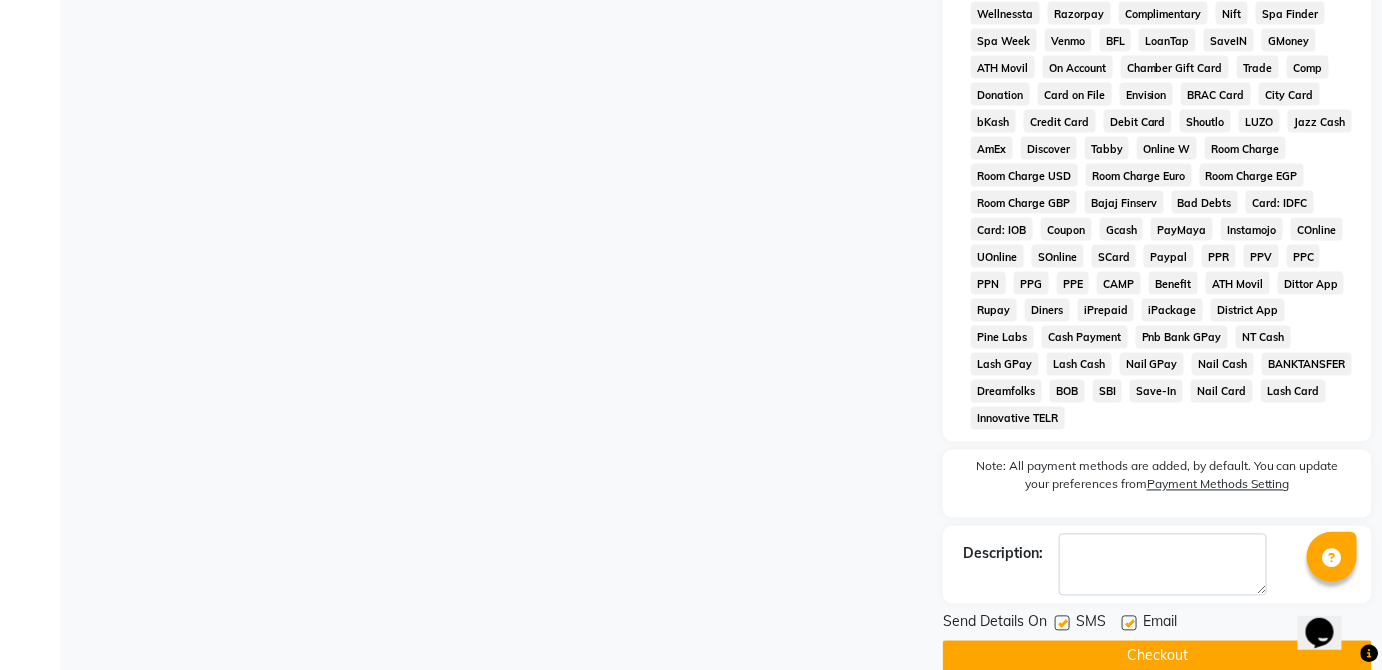 click on "Checkout" 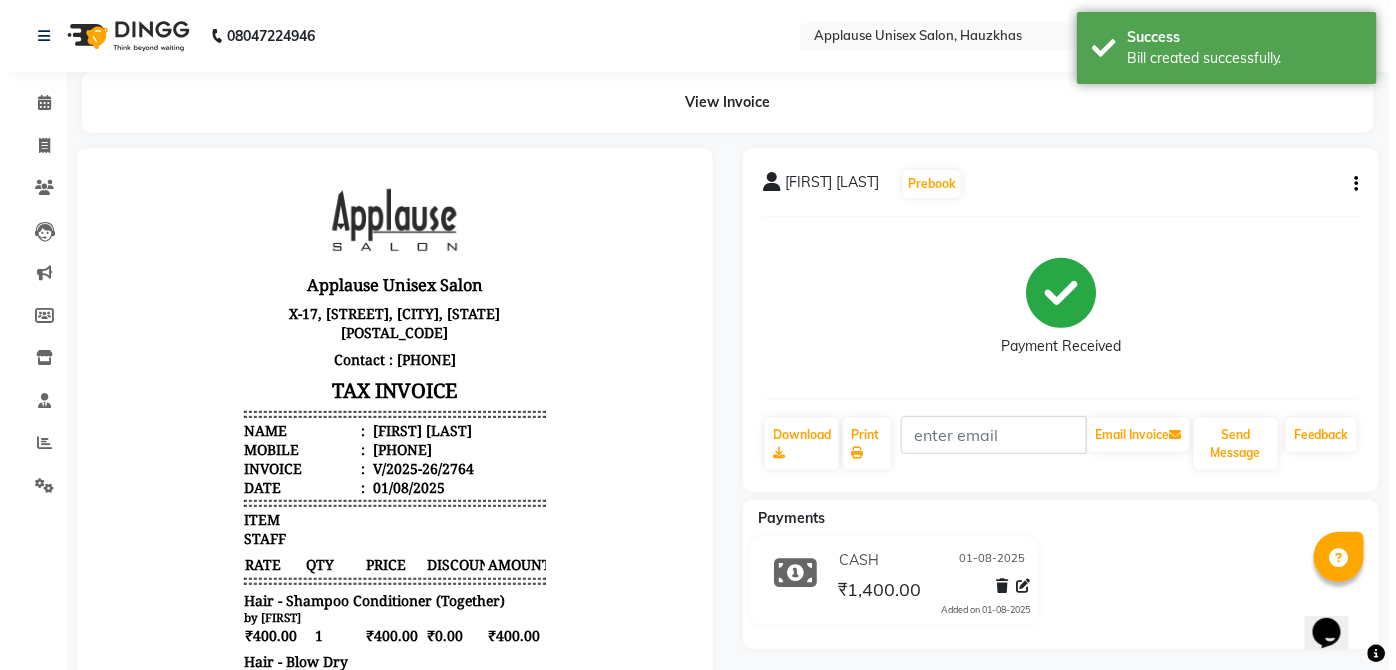 scroll, scrollTop: 0, scrollLeft: 0, axis: both 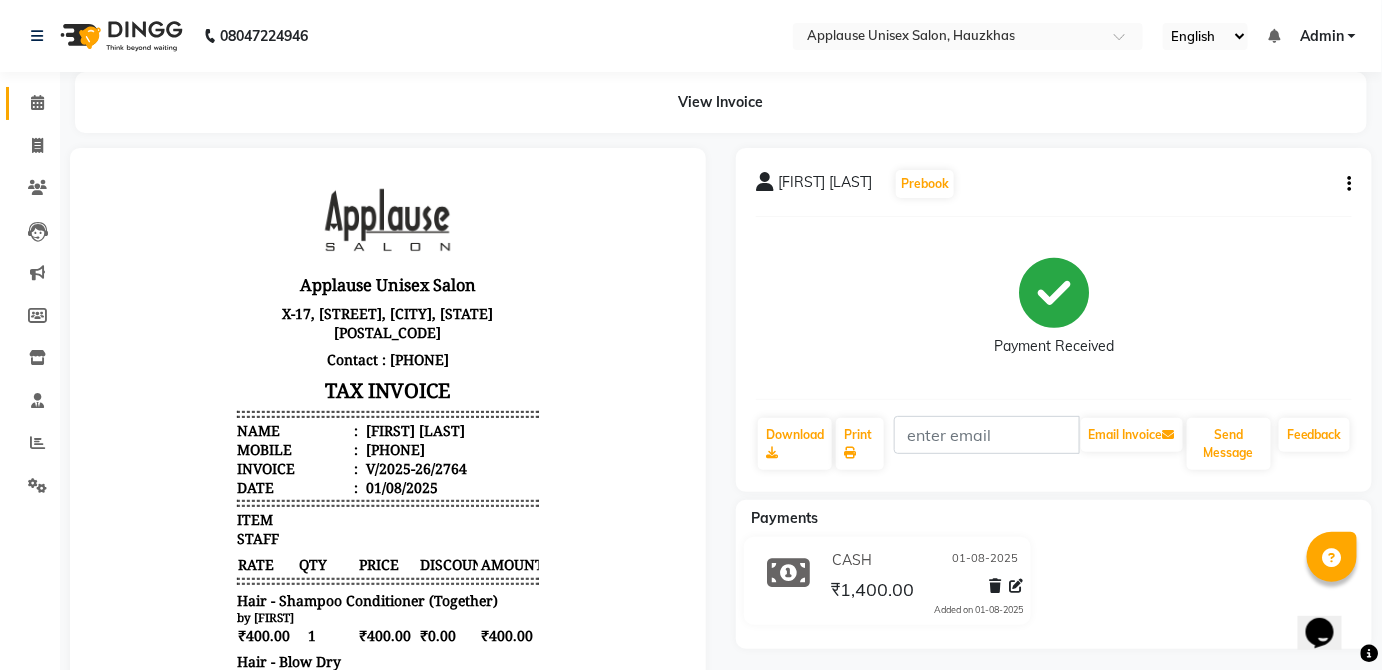 click 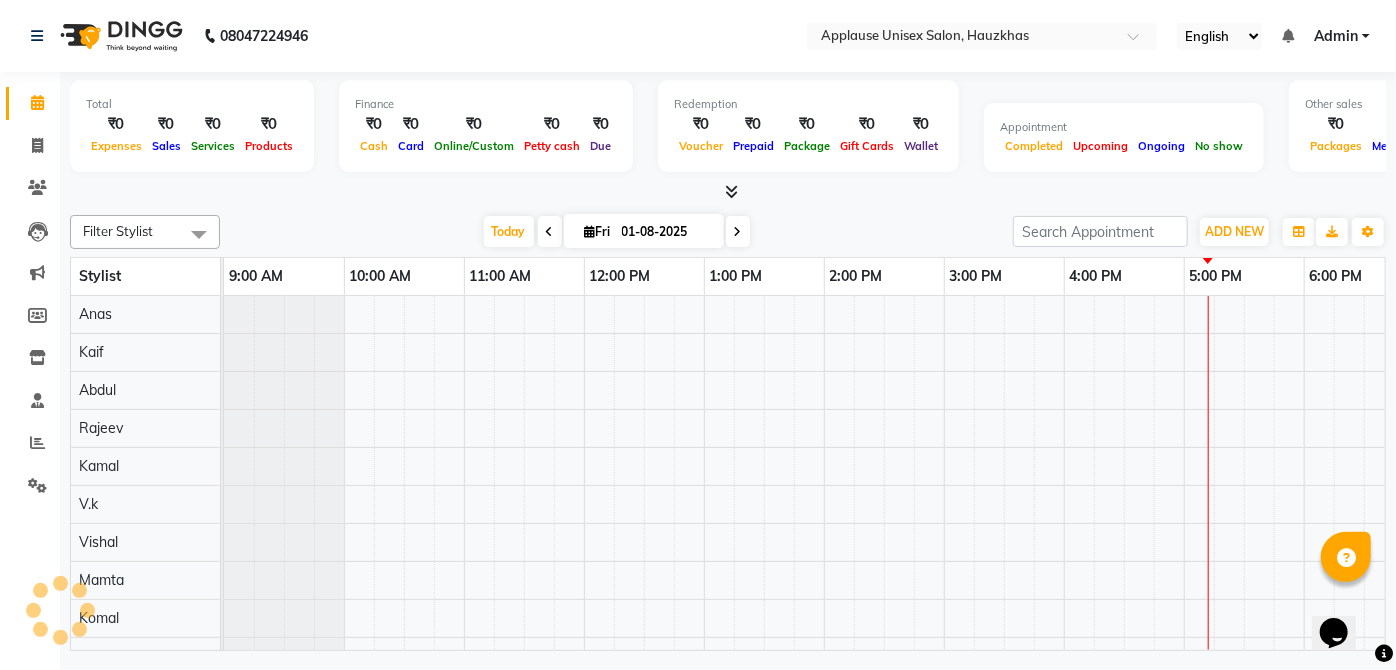 scroll, scrollTop: 0, scrollLeft: 397, axis: horizontal 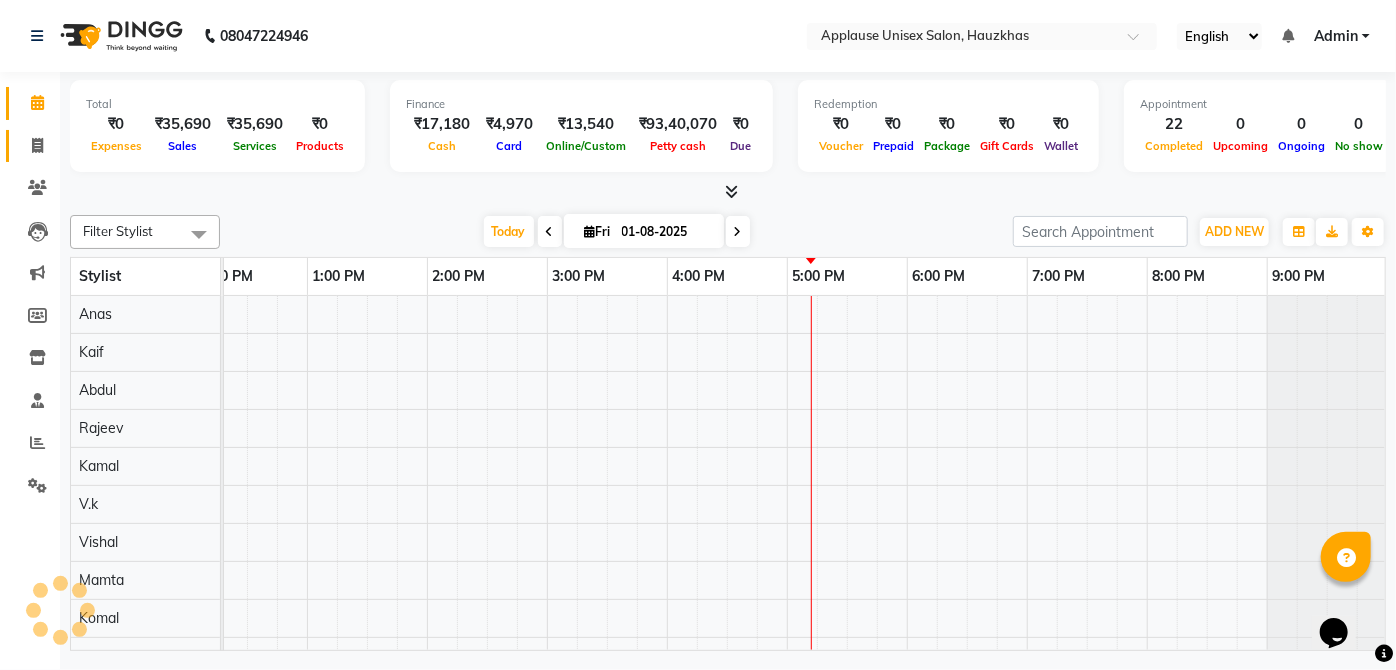 click 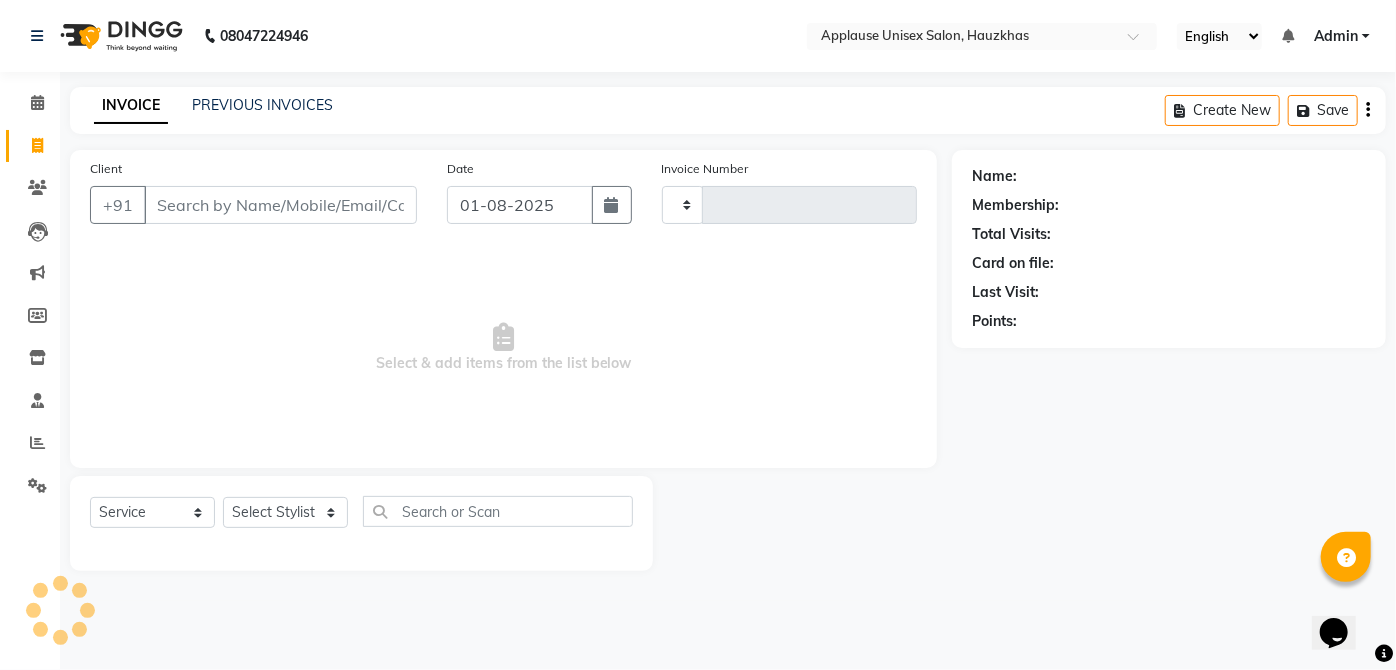 type on "2765" 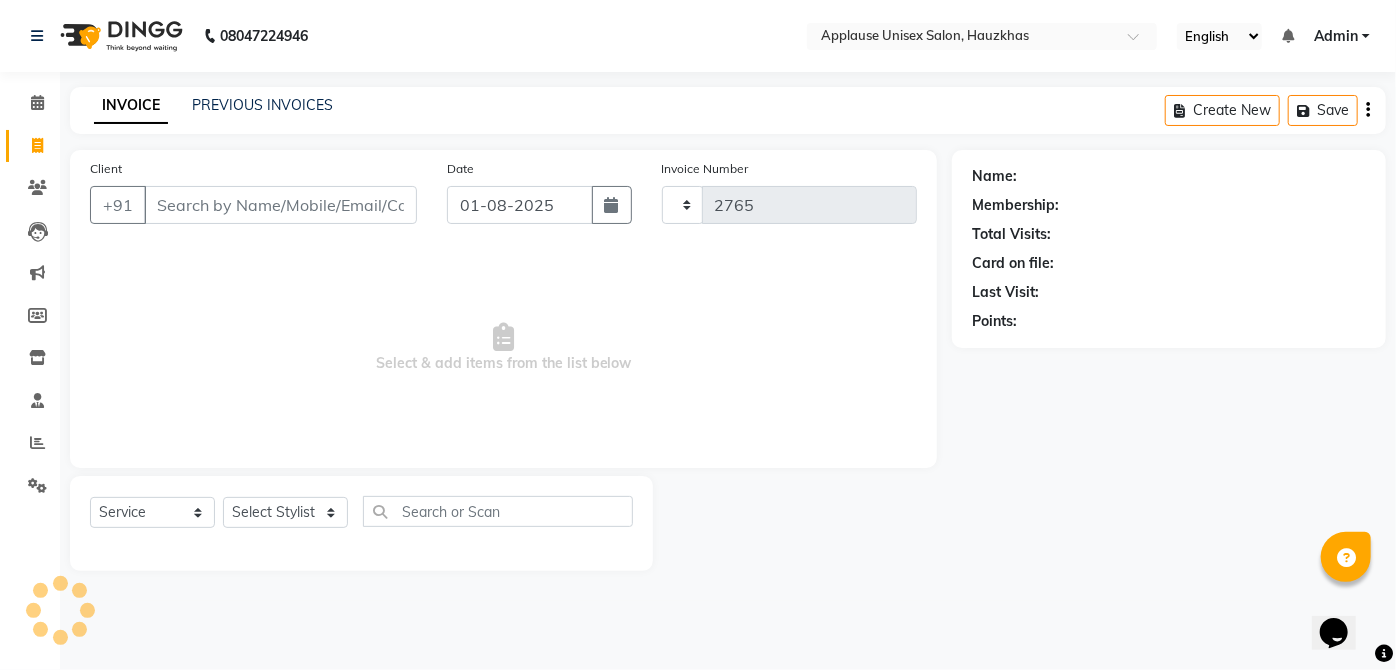 select on "5082" 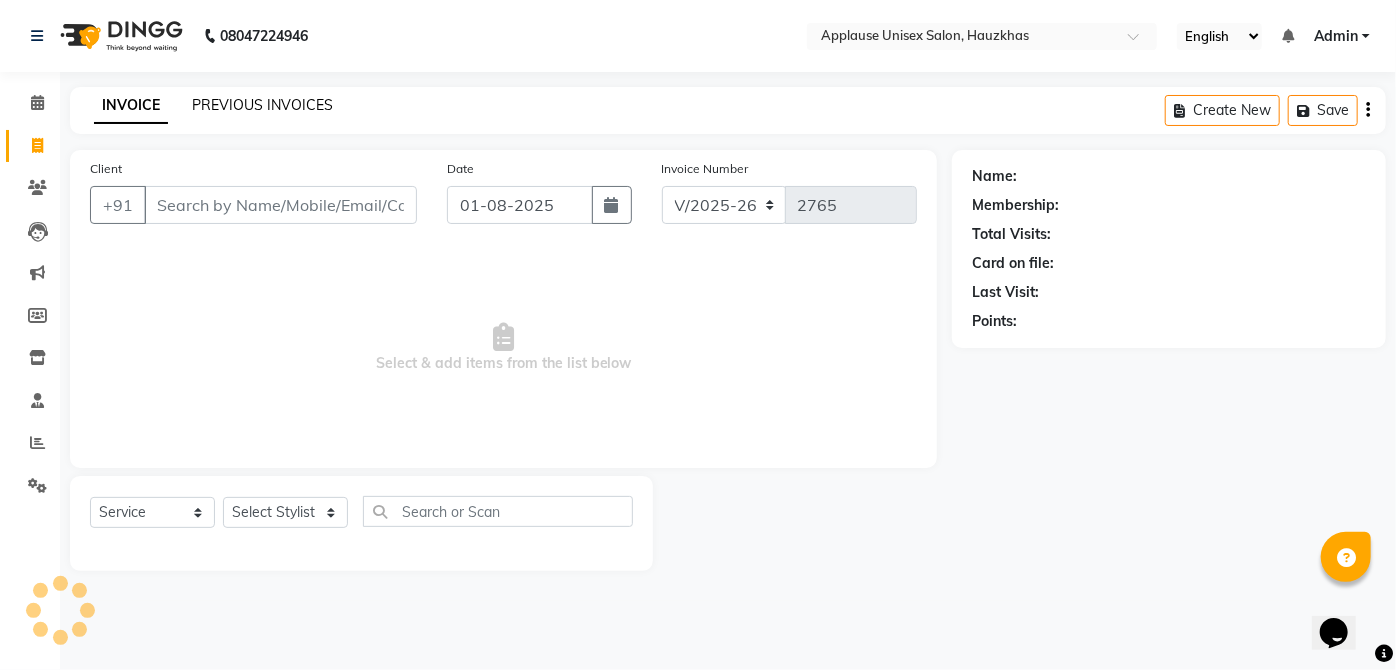 click on "PREVIOUS INVOICES" 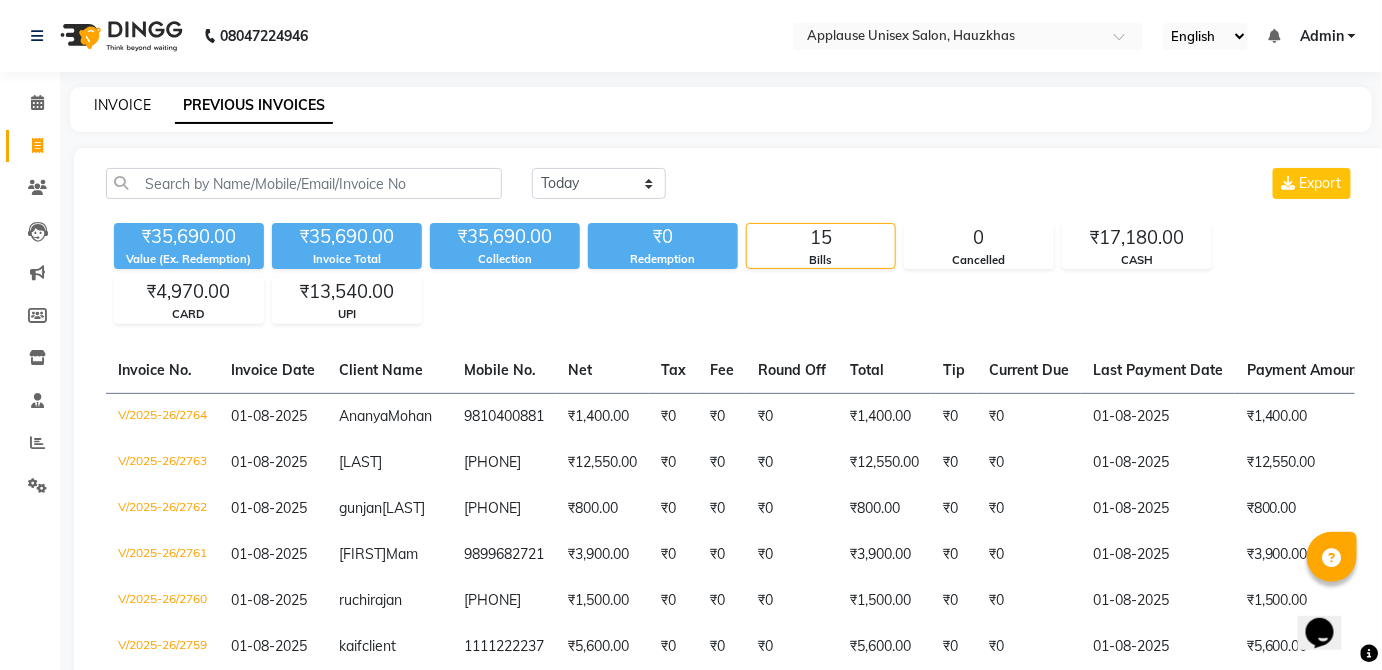 click on "INVOICE" 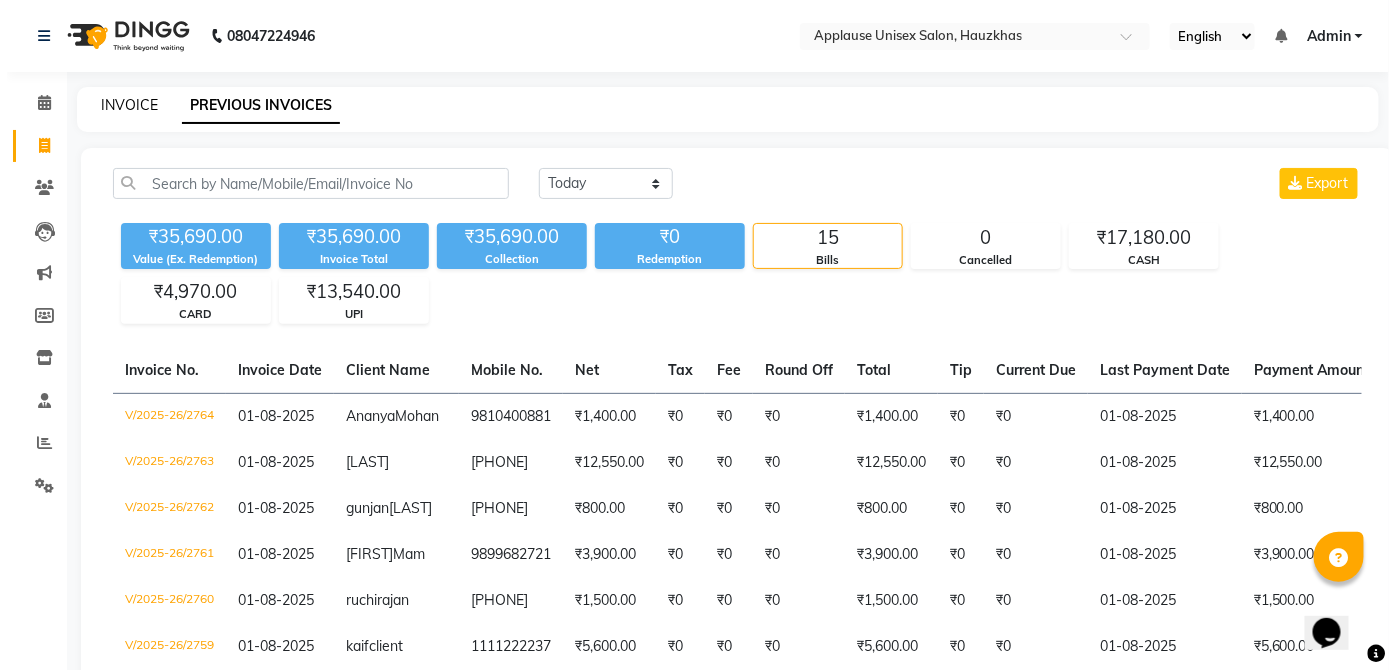select on "service" 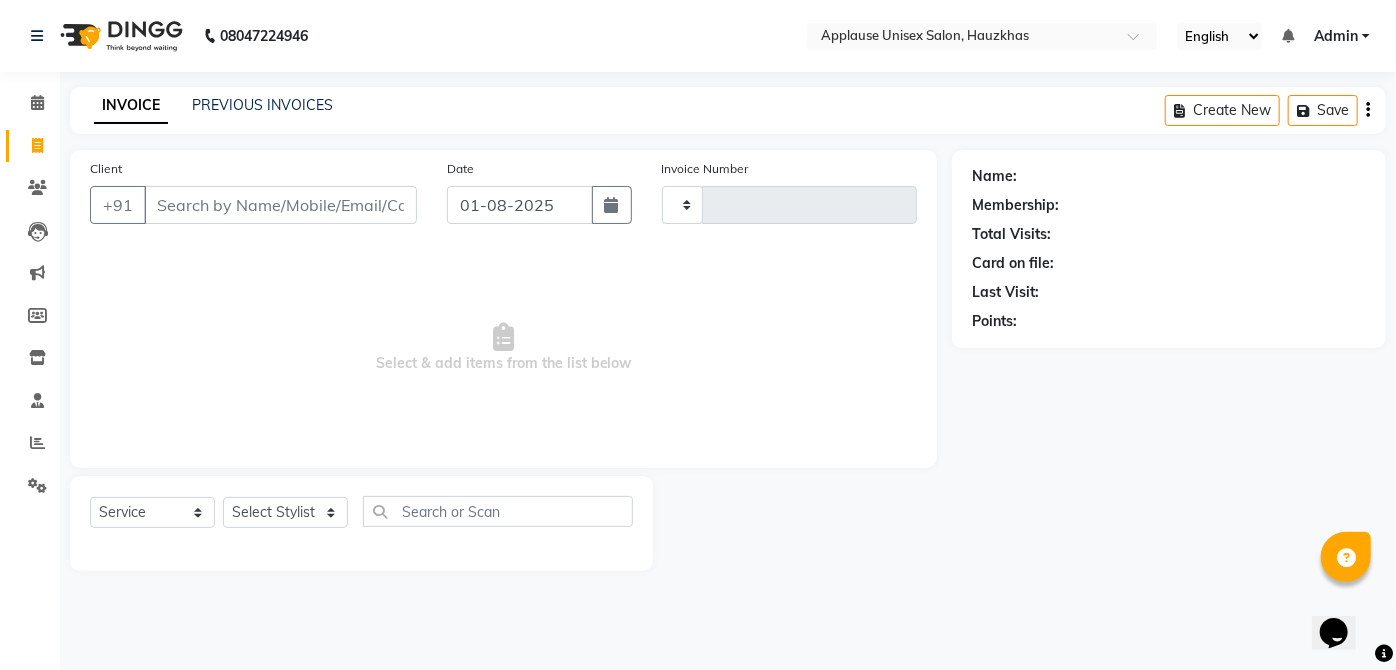 type on "2765" 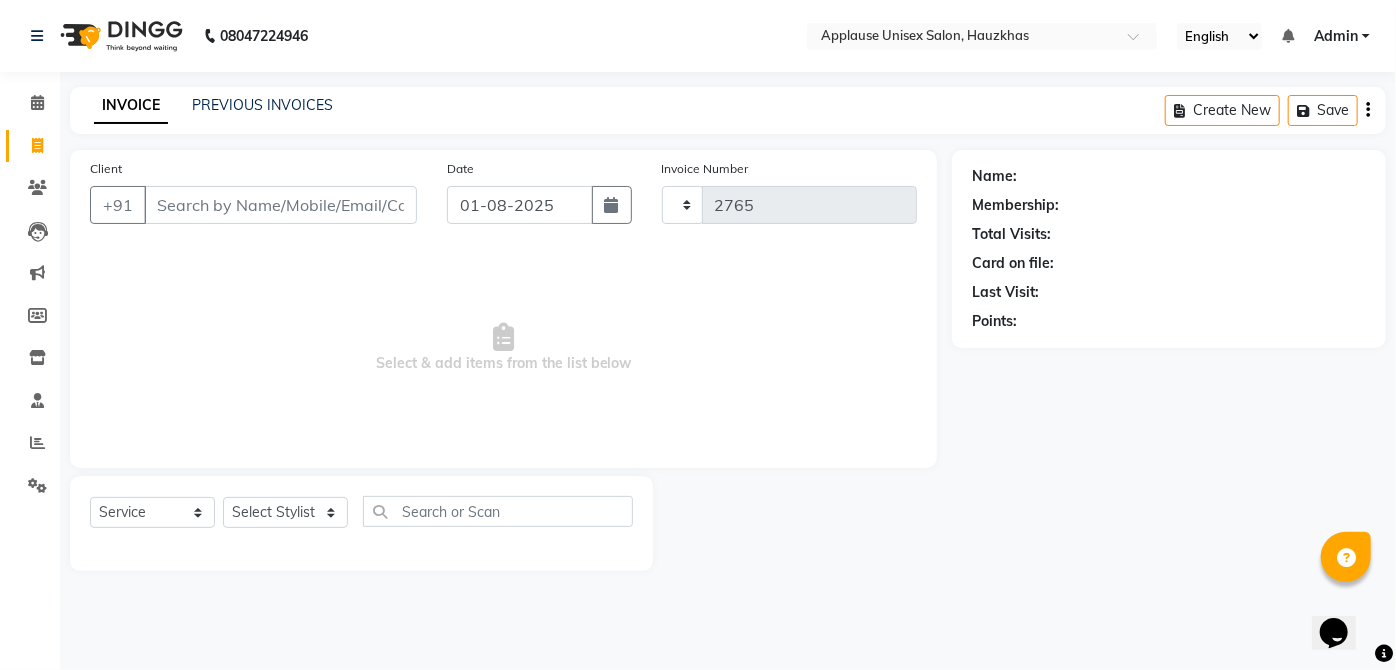 select on "5082" 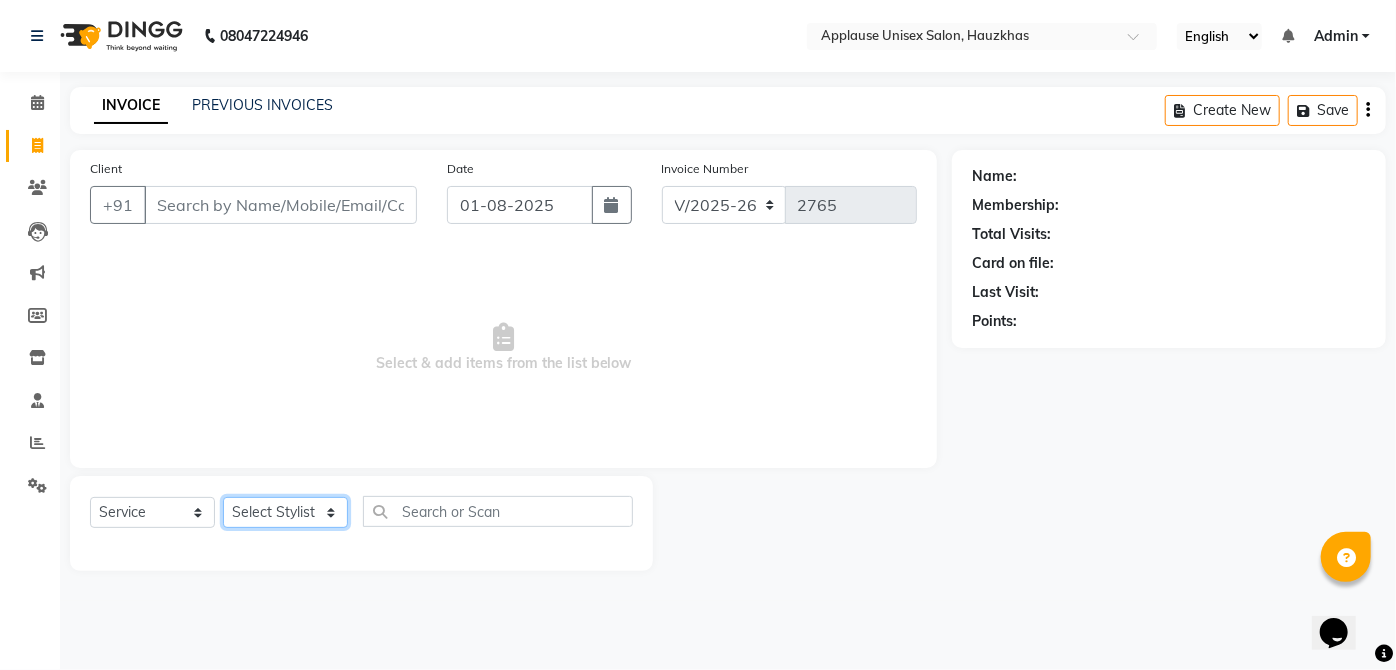 click on "Select Stylist Abdul Anas Arti Aruna Asif faisal guri heena Kaif Kamal Karan Komal laxmi Mamta Manager Mohsin nitin rahul Rajeev Rashid saif sangeeta sangeeta sharukh Vishal V.k" 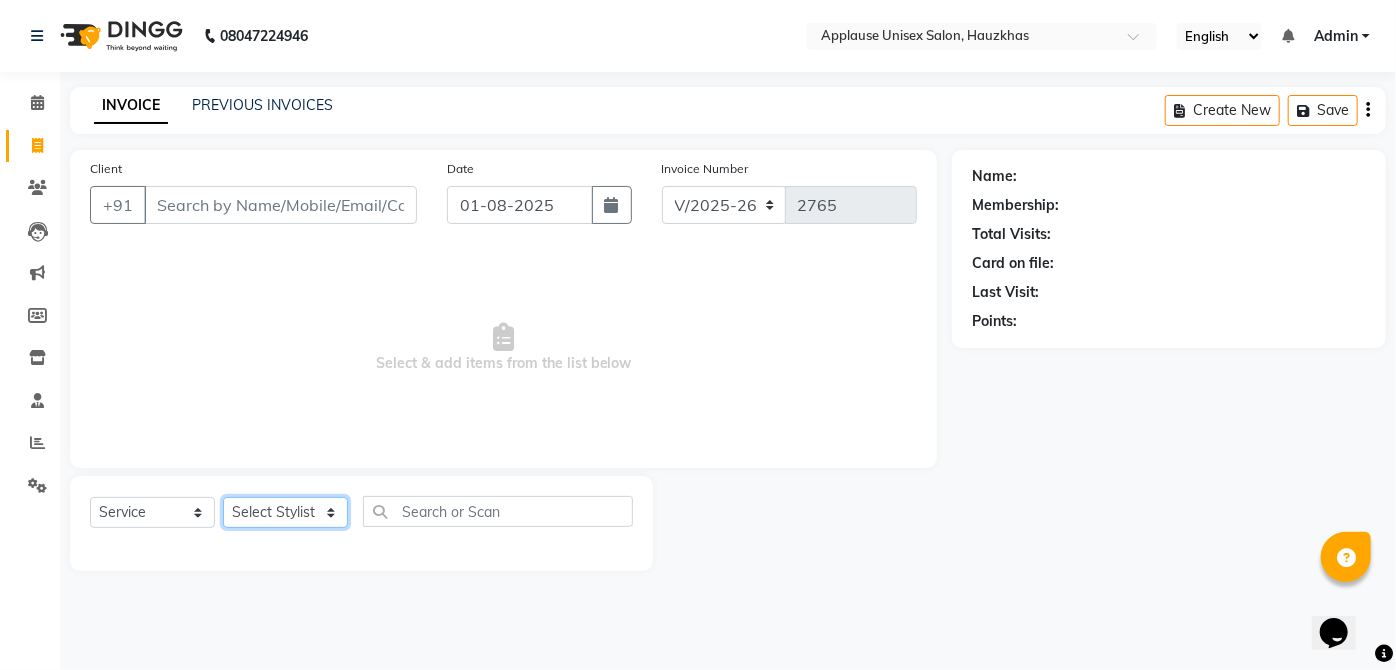 select on "37821" 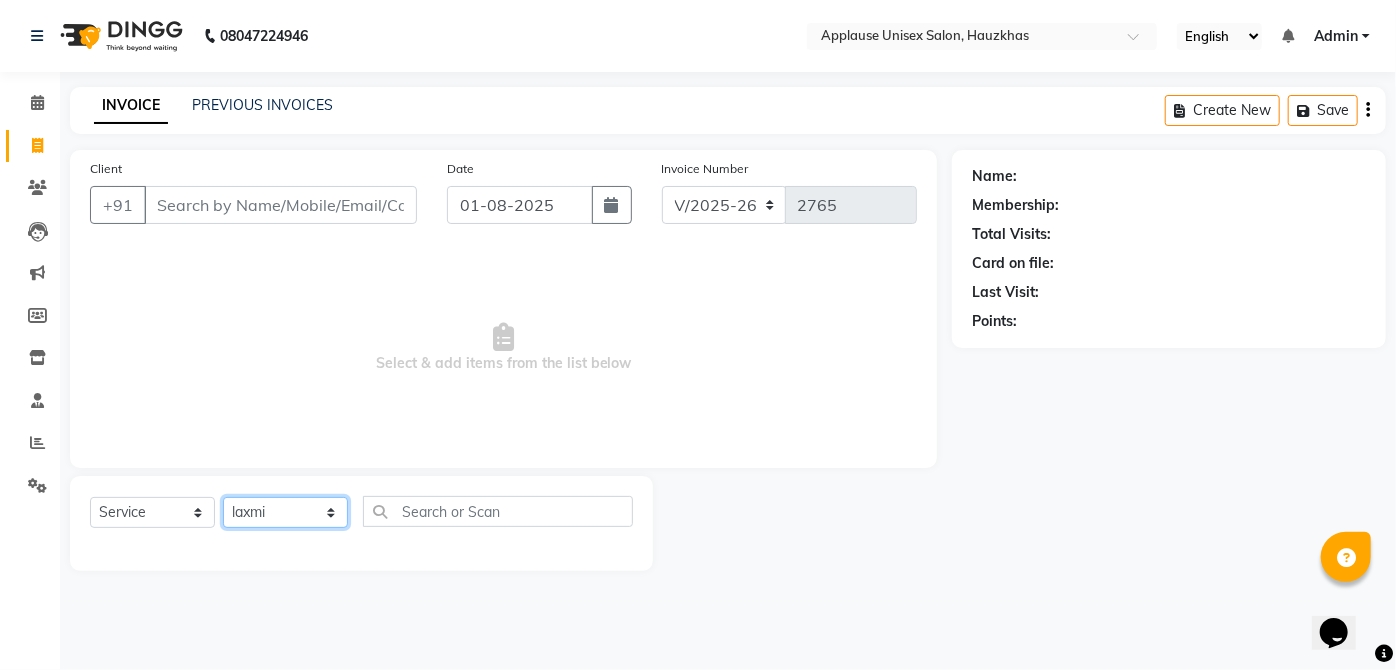click on "Select Stylist Abdul Anas Arti Aruna Asif faisal guri heena Kaif Kamal Karan Komal laxmi Mamta Manager Mohsin nitin rahul Rajeev Rashid saif sangeeta sangeeta sharukh Vishal V.k" 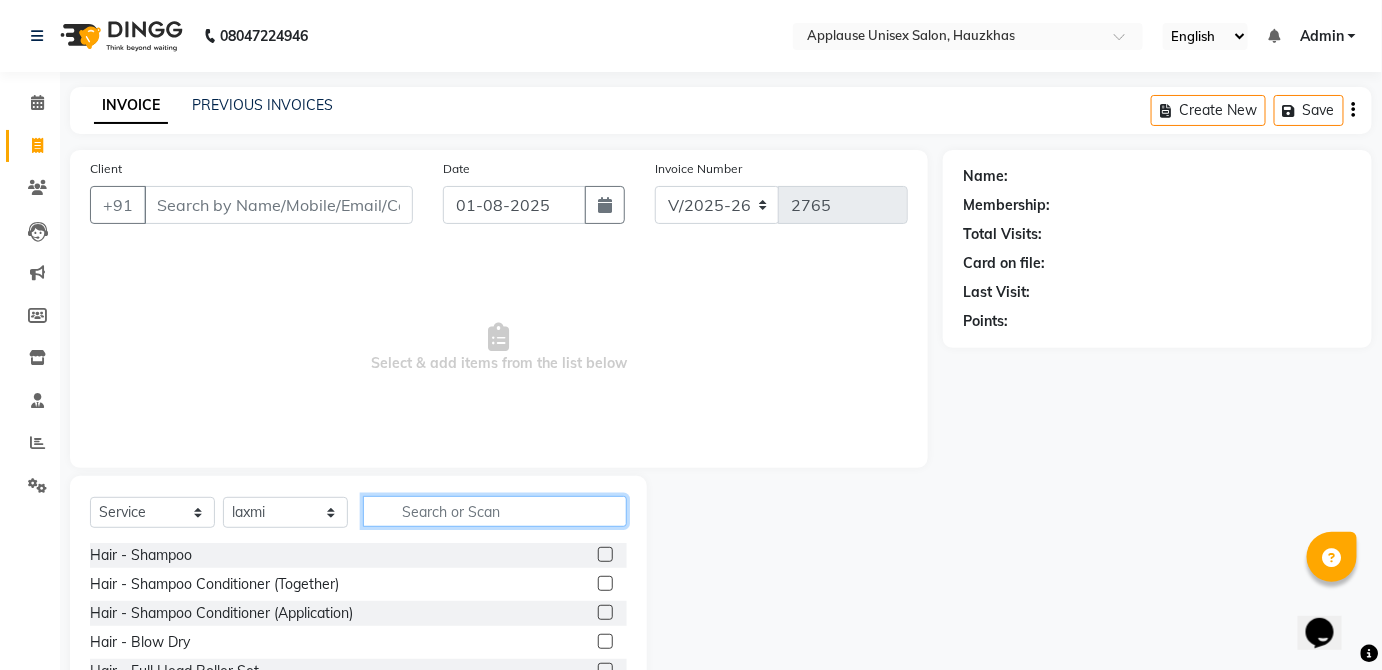 click 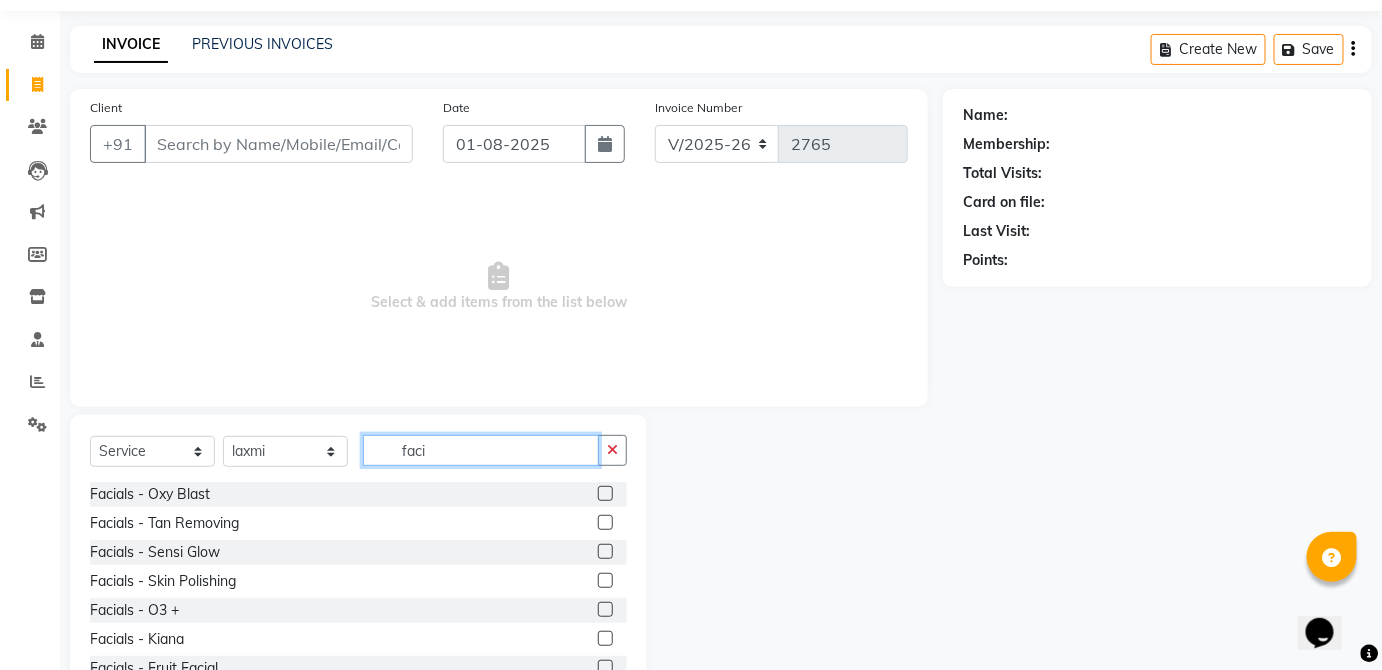 scroll, scrollTop: 130, scrollLeft: 0, axis: vertical 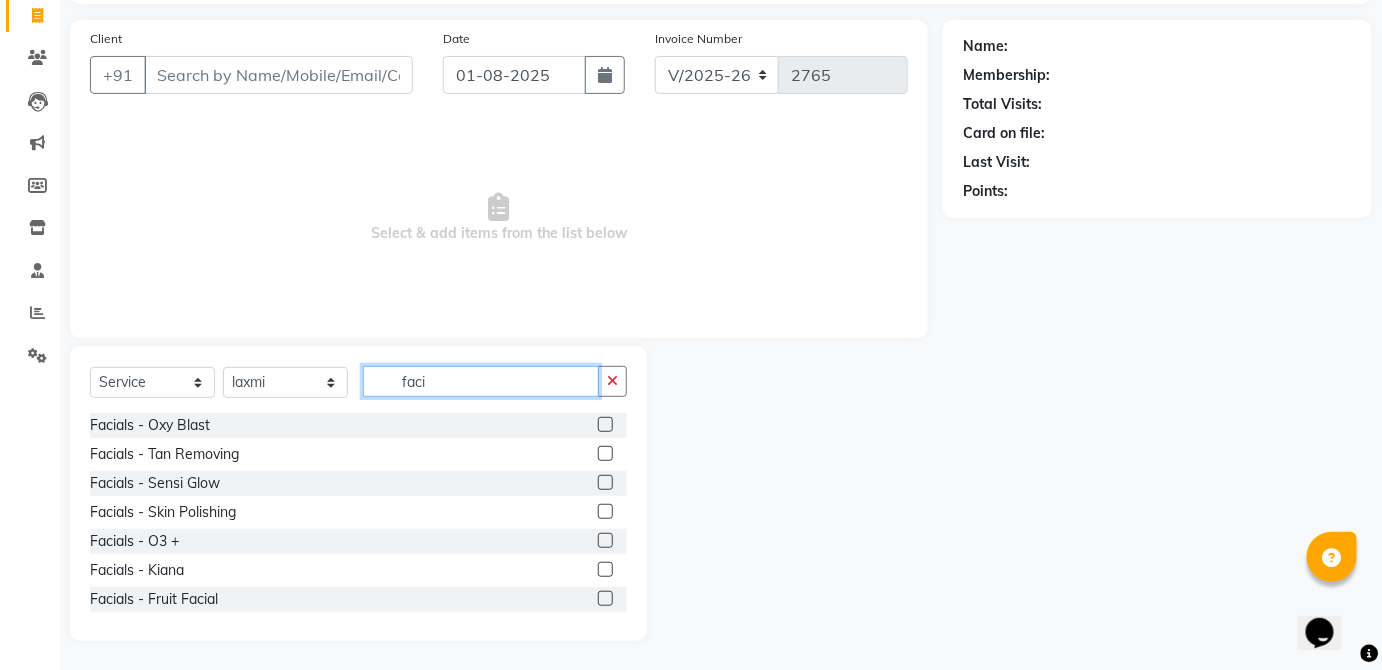 type on "faci" 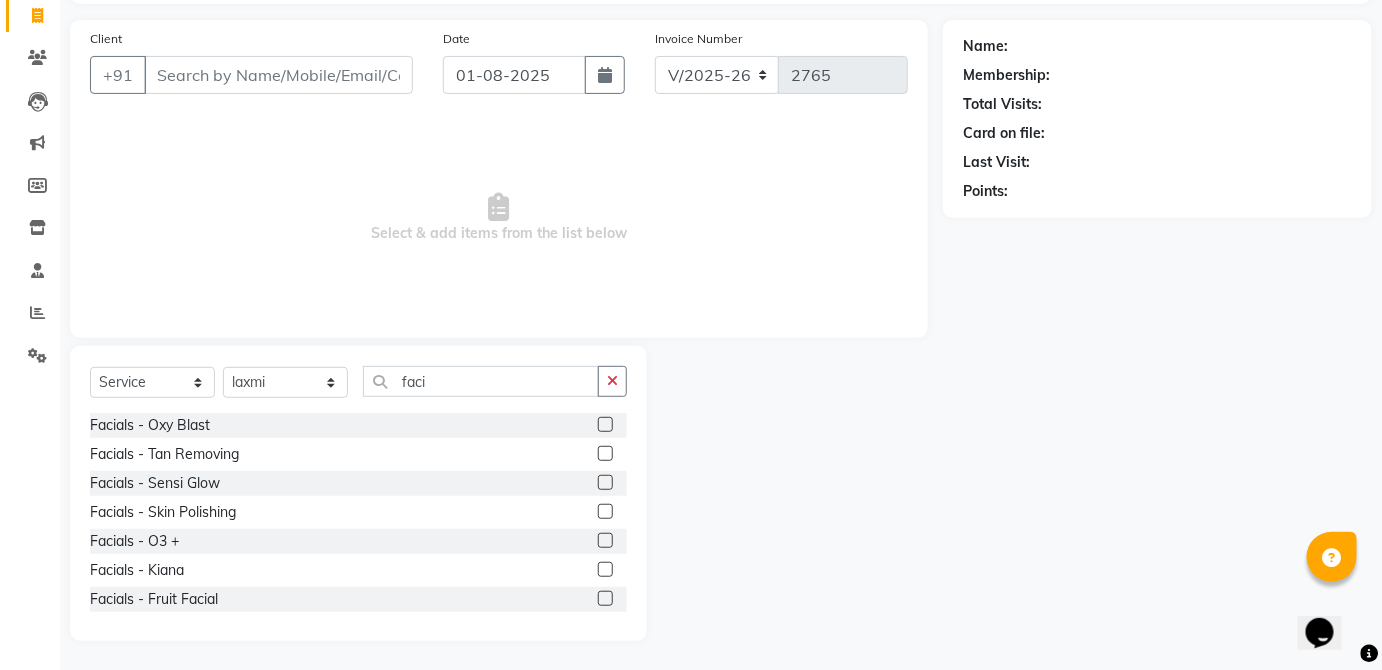 click 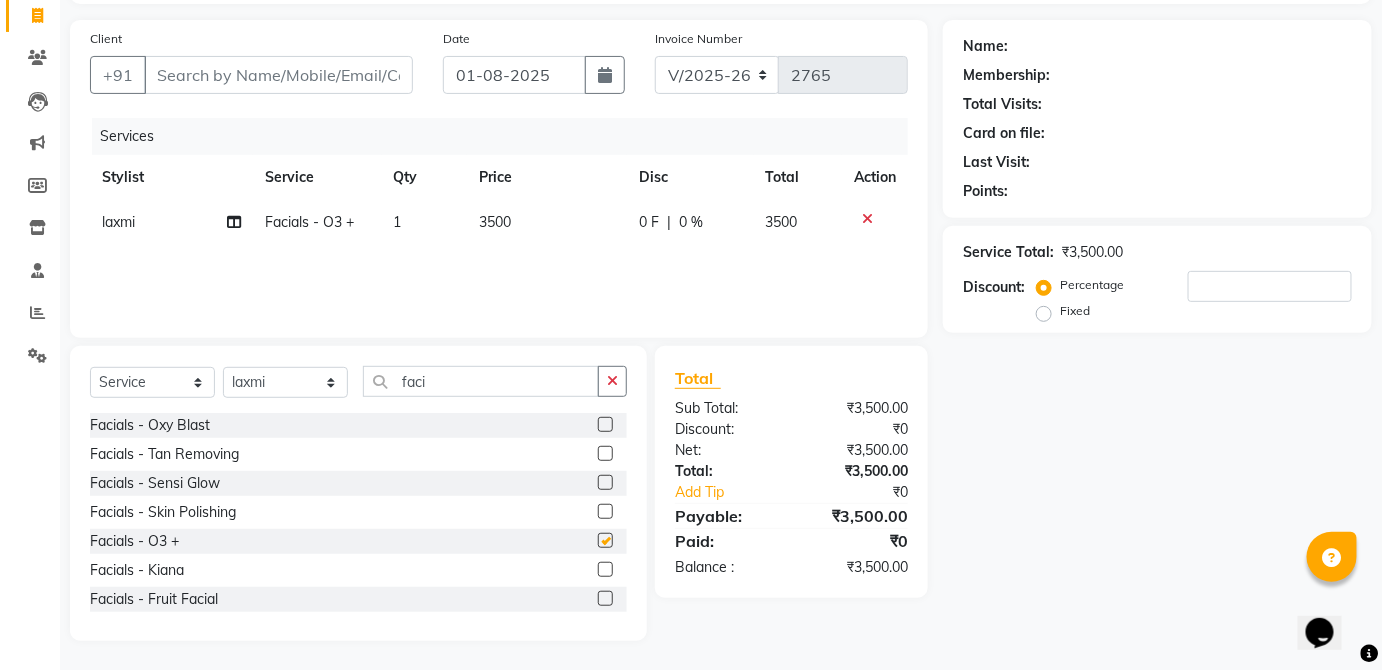 click on "0 F | 0 %" 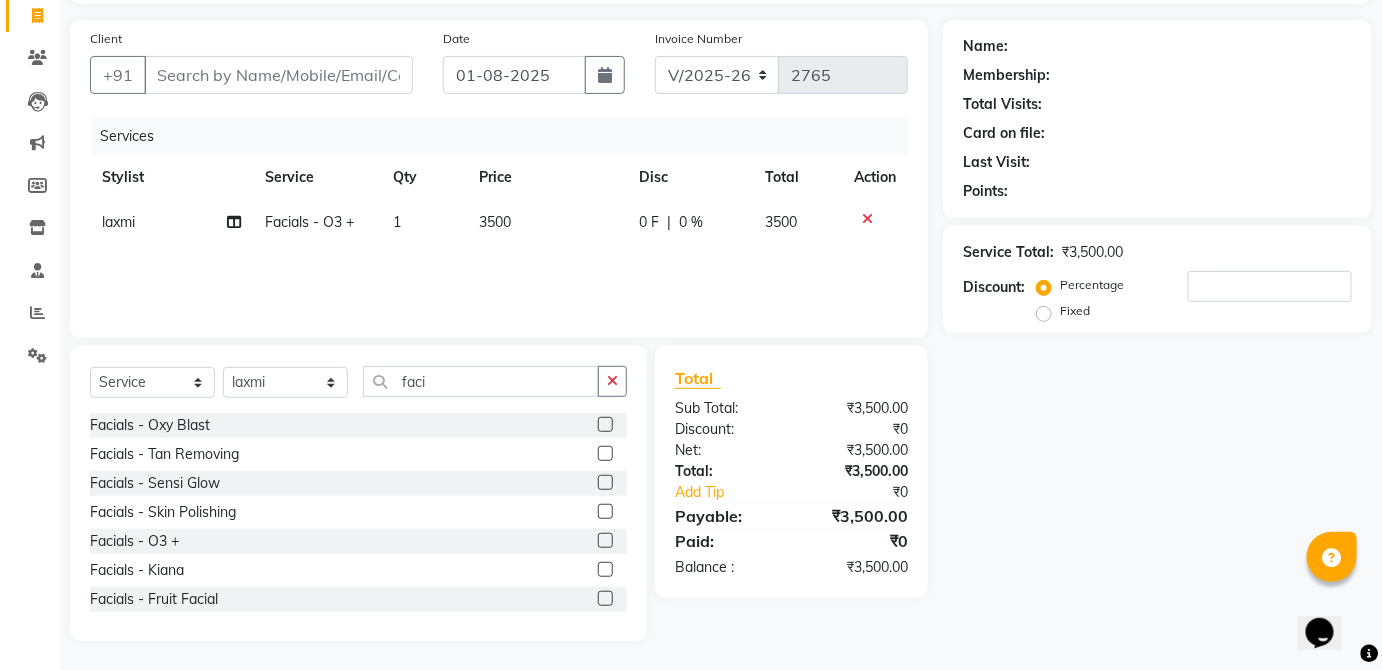 checkbox on "false" 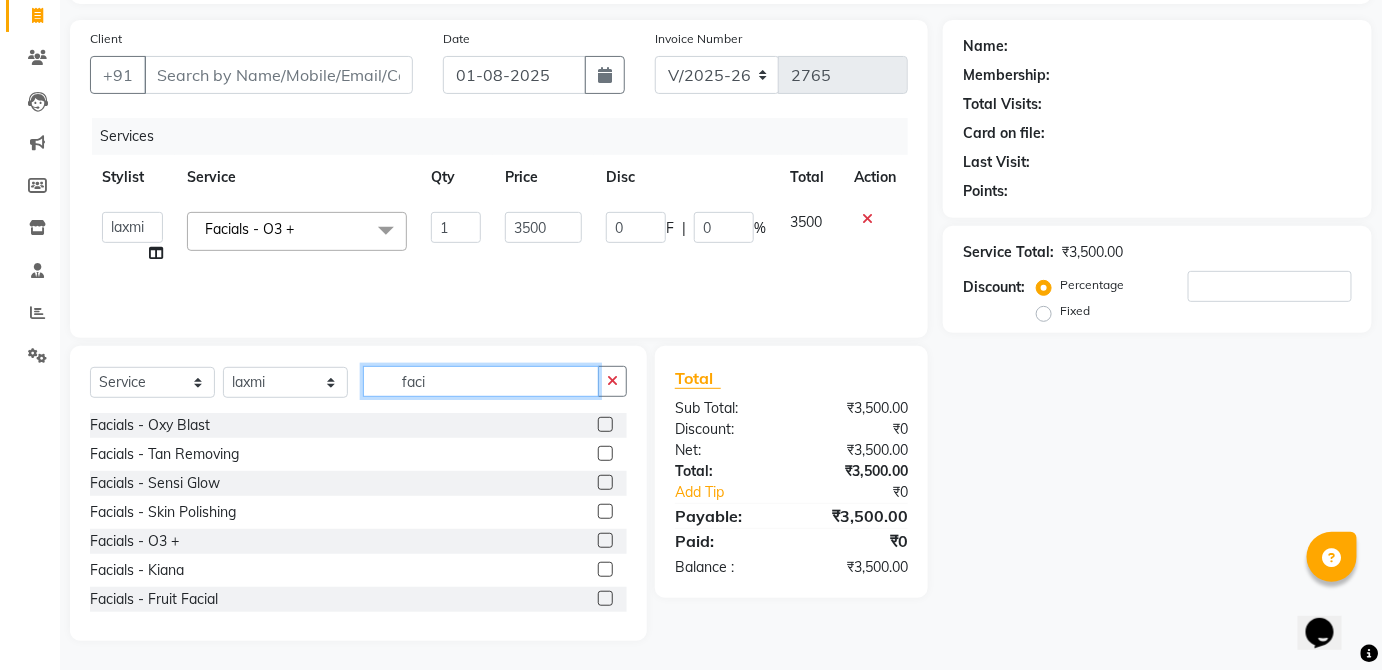 click on "faci" 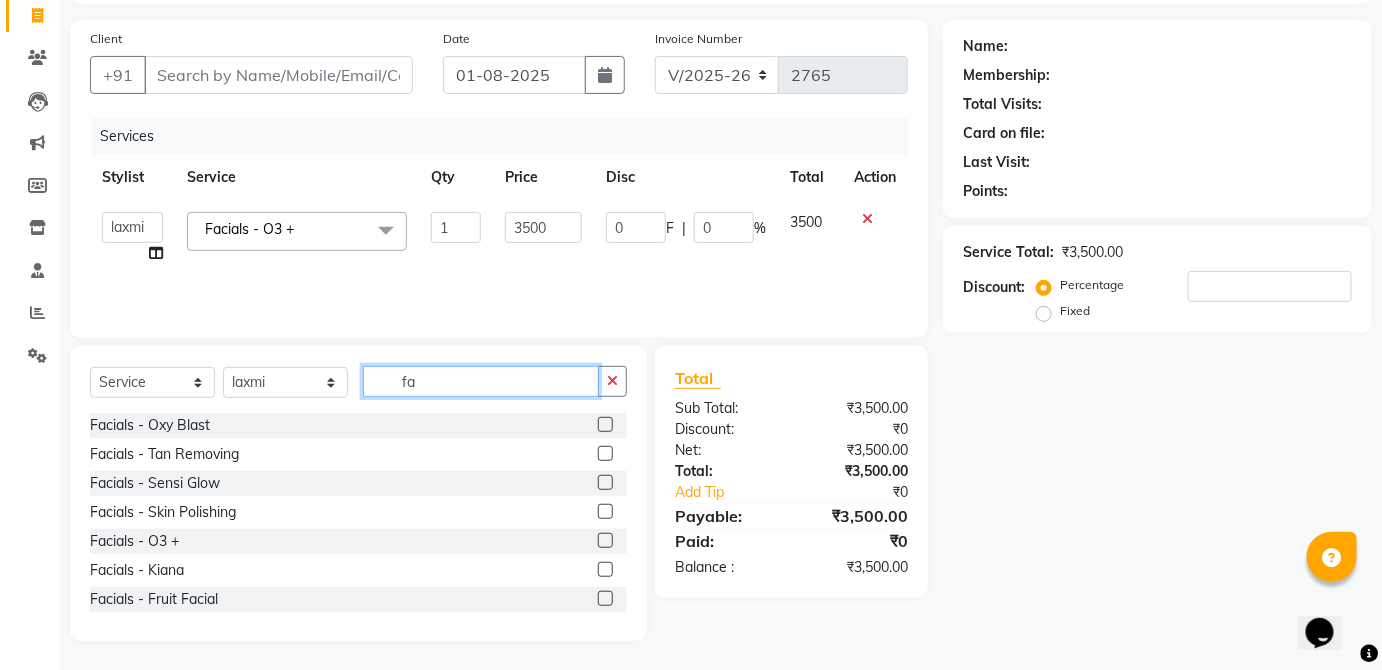 type on "f" 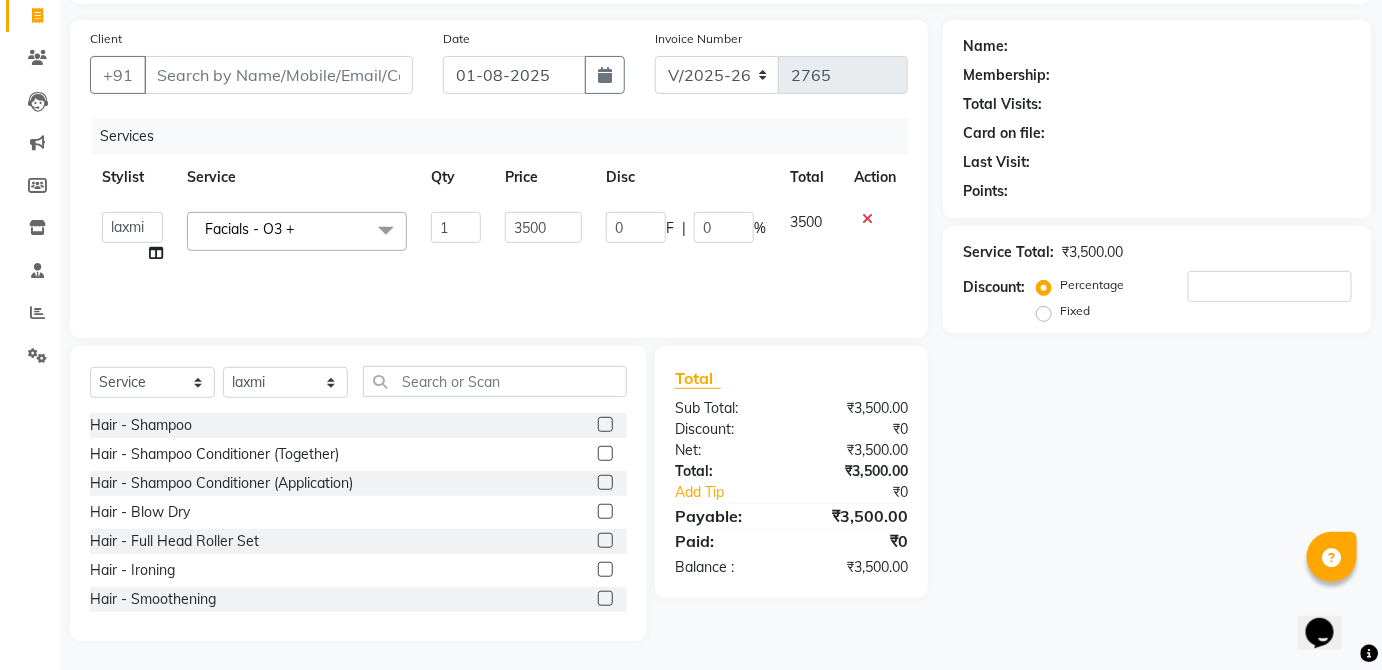 click on "Select Stylist Abdul Anas Arti Aruna Asif faisal guri heena Kaif Kamal Karan Komal laxmi Mamta Manager Mohsin nitin rahul Rajeev Rashid saif sangeeta sangeeta sharukh Vishal V.k" 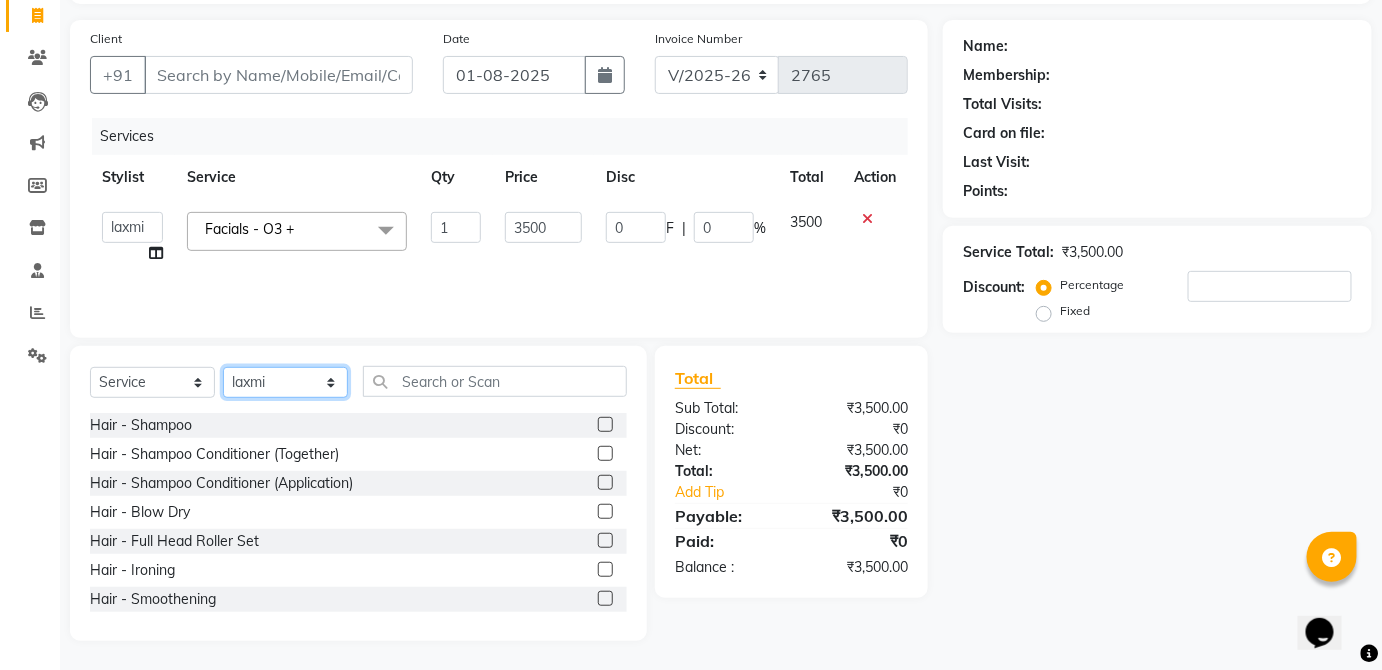 click on "Select Stylist Abdul Anas Arti Aruna Asif faisal guri heena Kaif Kamal Karan Komal laxmi Mamta Manager Mohsin nitin rahul Rajeev Rashid saif sangeeta sangeeta sharukh Vishal V.k" 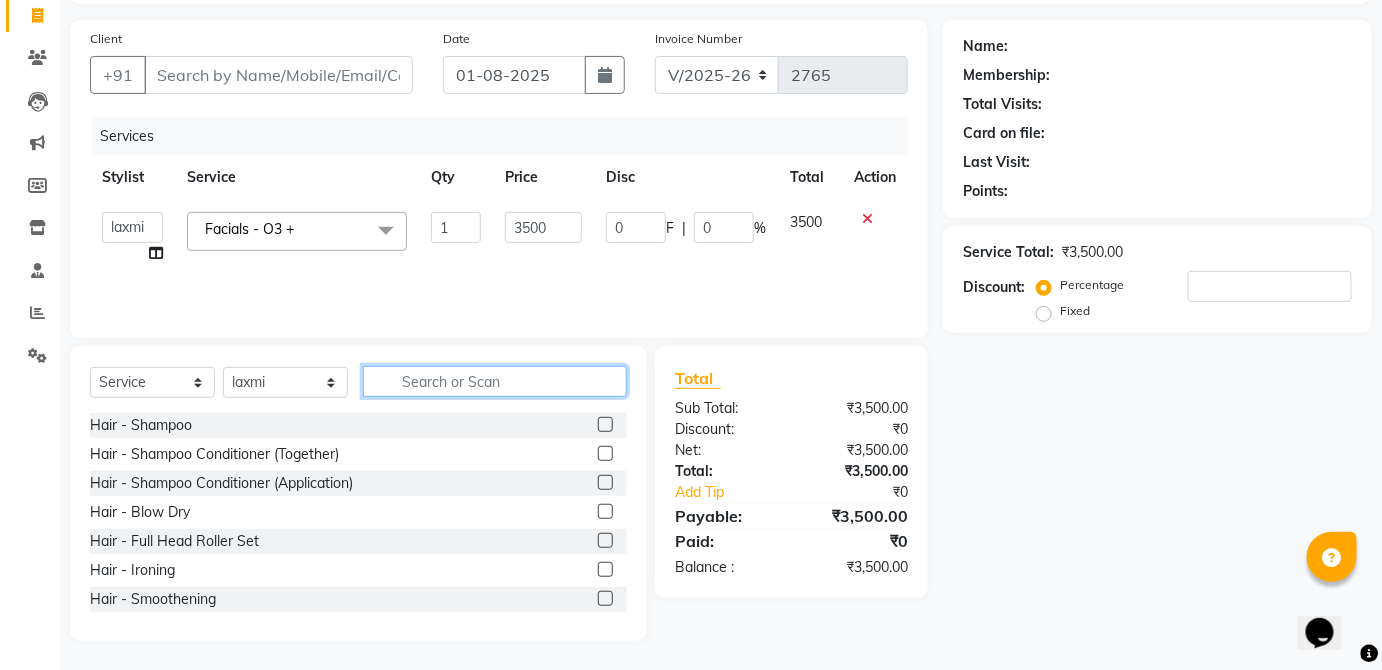 click 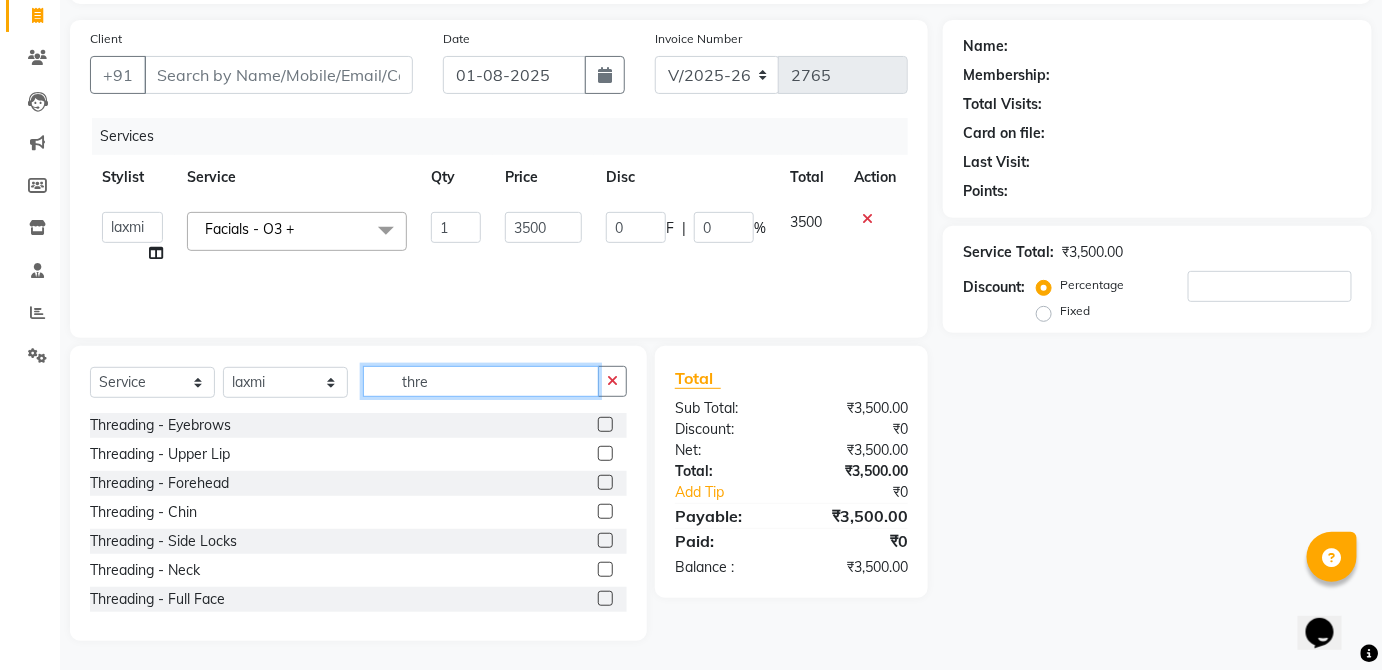 type on "thre" 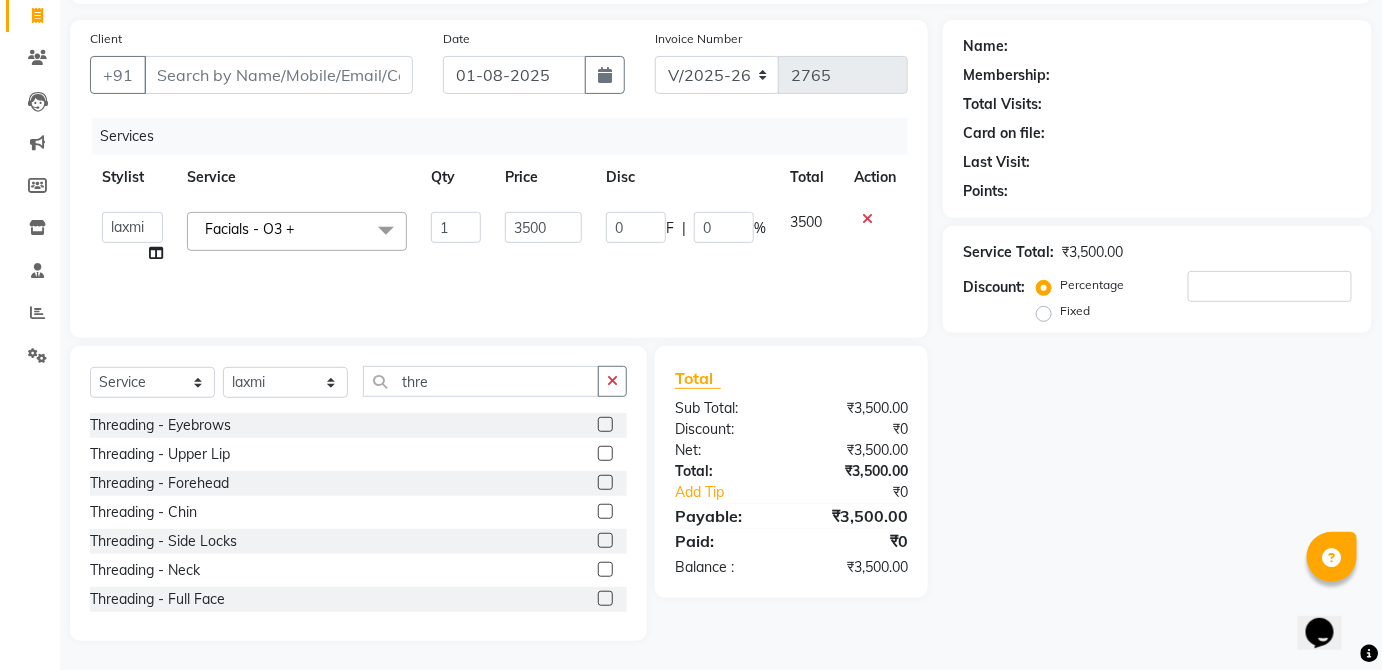 click 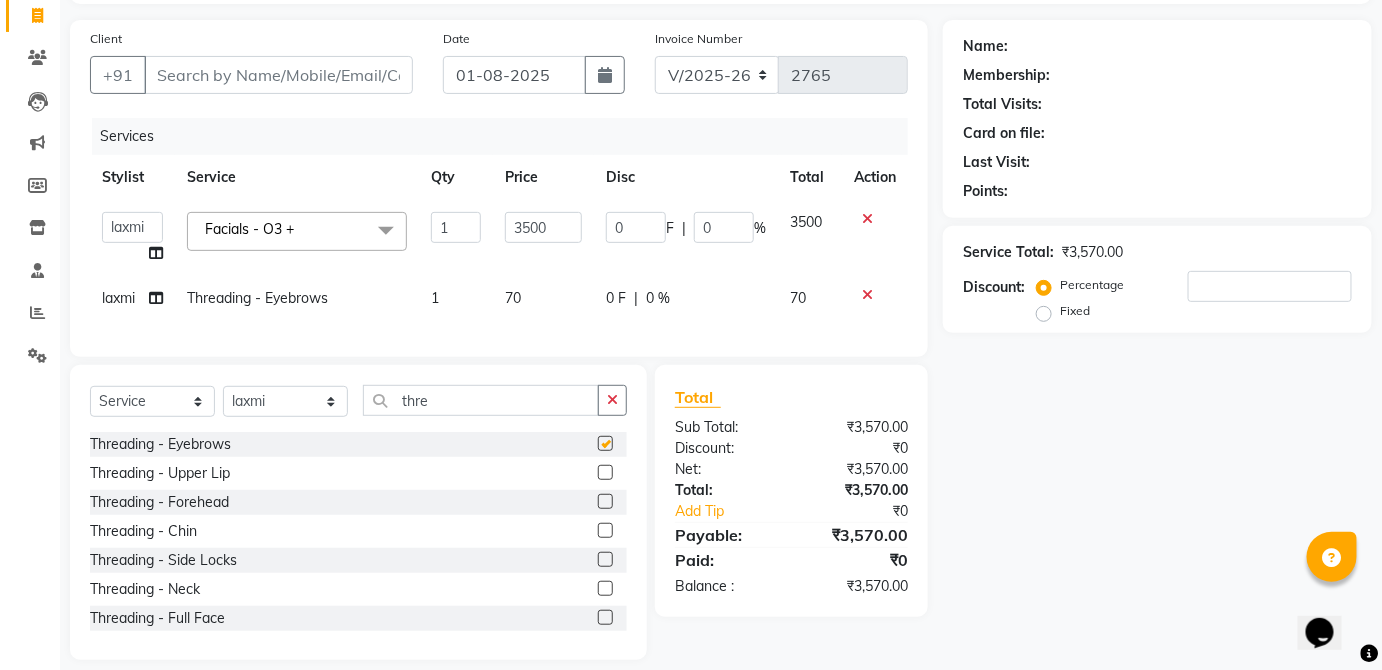 click on "0 F | 0 %" 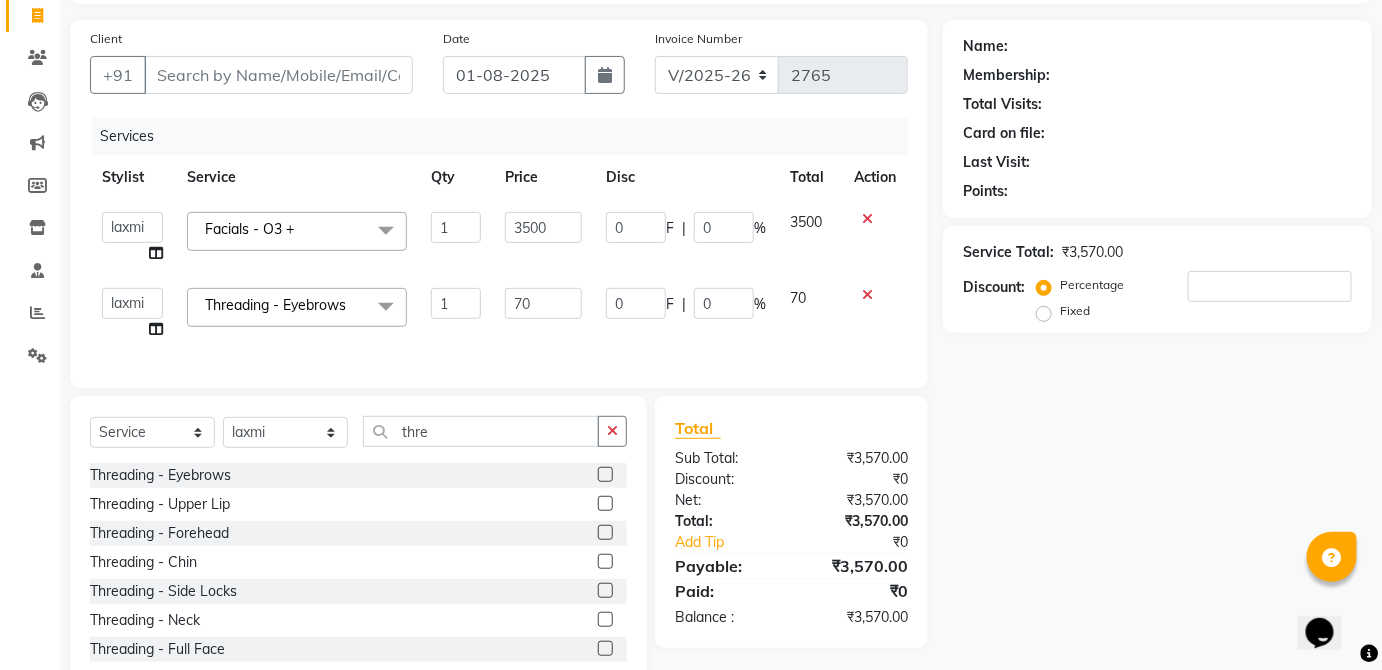 checkbox on "false" 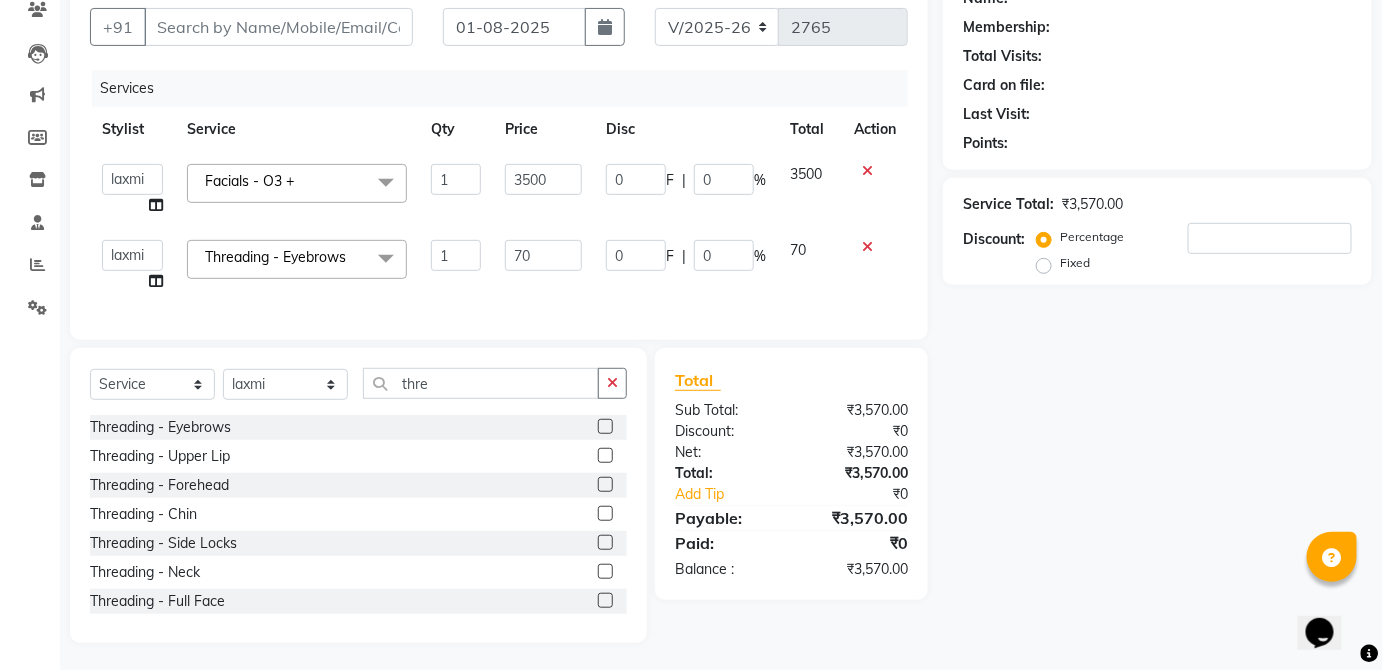scroll, scrollTop: 194, scrollLeft: 0, axis: vertical 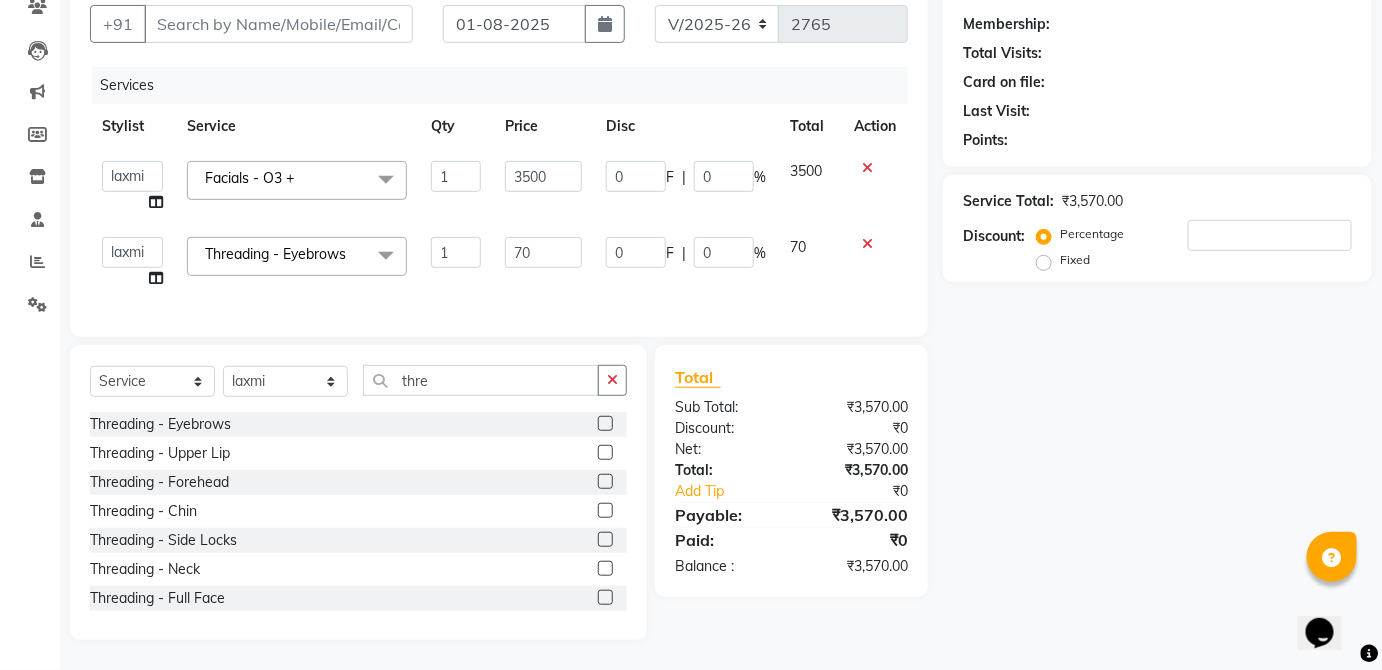 click 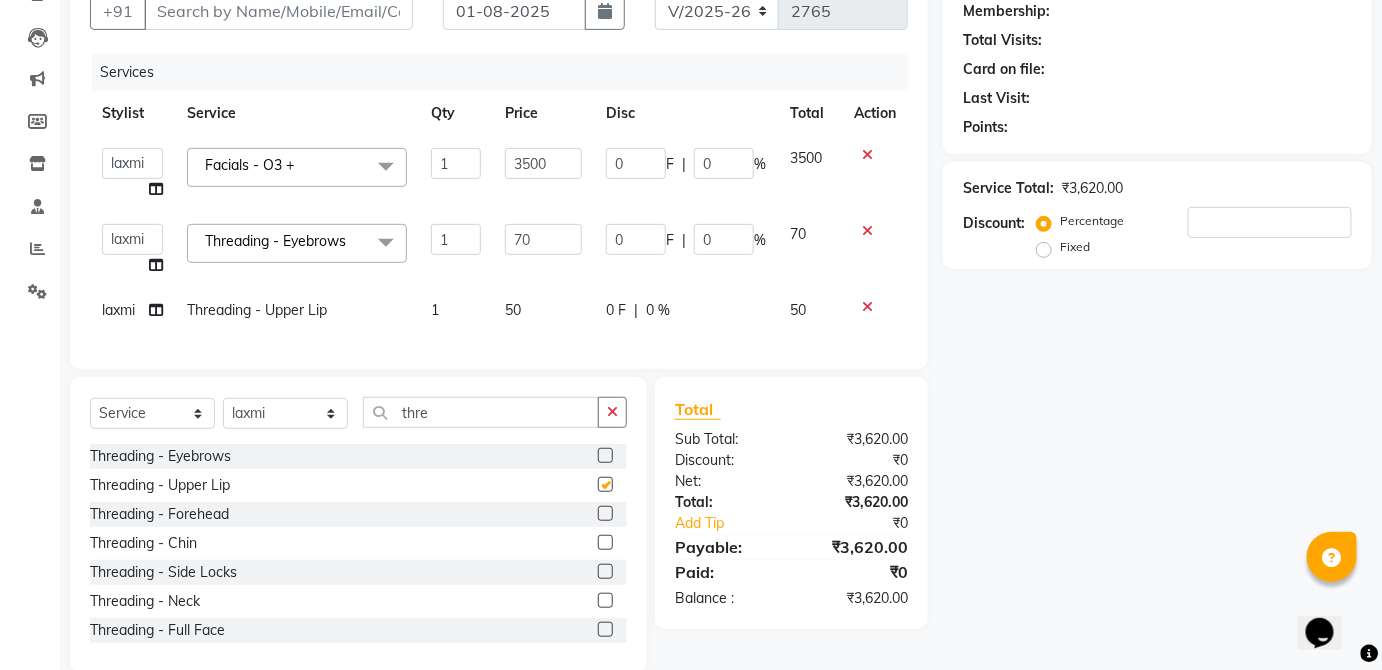 click on "50" 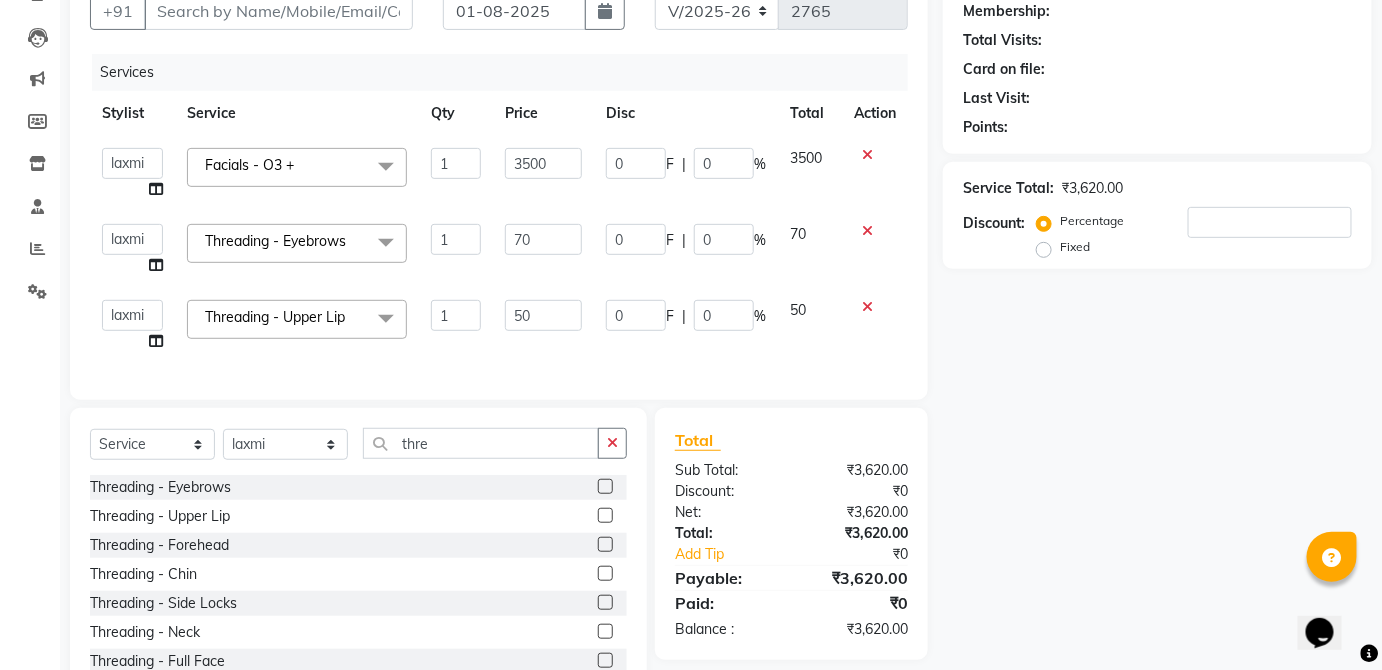 checkbox on "false" 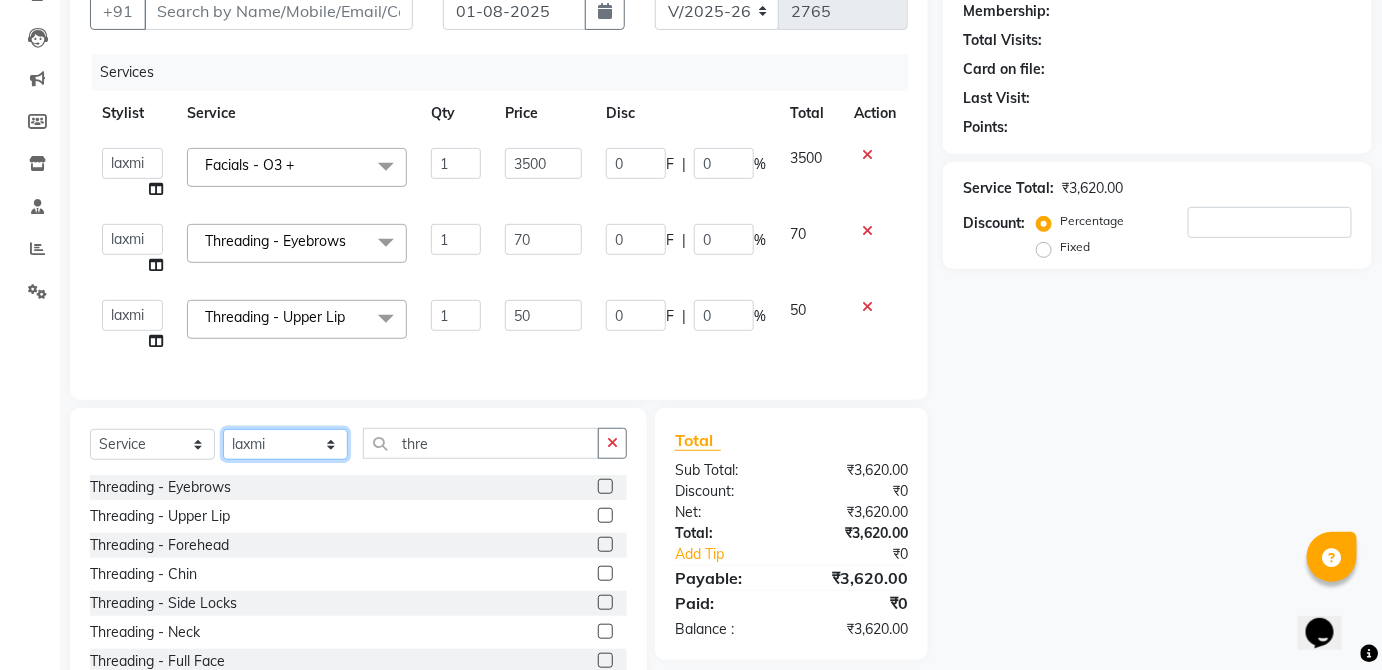 click on "Select Stylist Abdul Anas Arti Aruna Asif faisal guri heena Kaif Kamal Karan Komal laxmi Mamta Manager Mohsin nitin rahul Rajeev Rashid saif sangeeta sangeeta sharukh Vishal V.k" 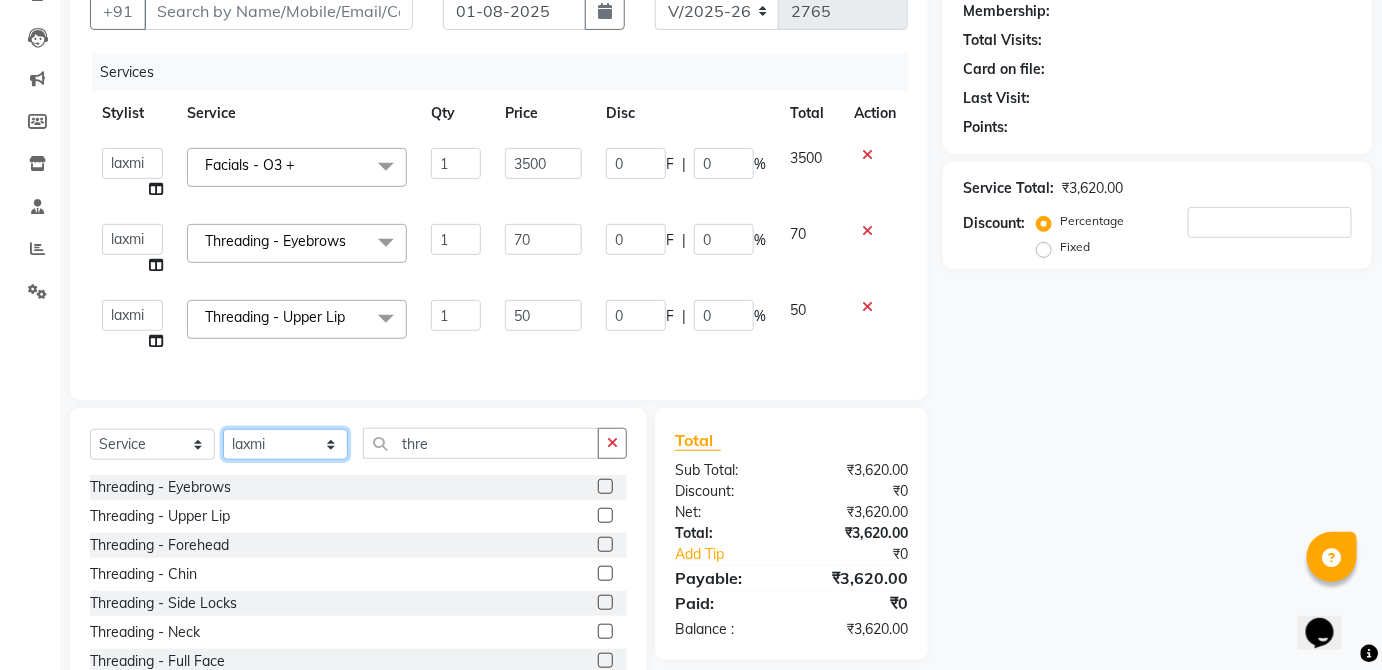 select on "38123" 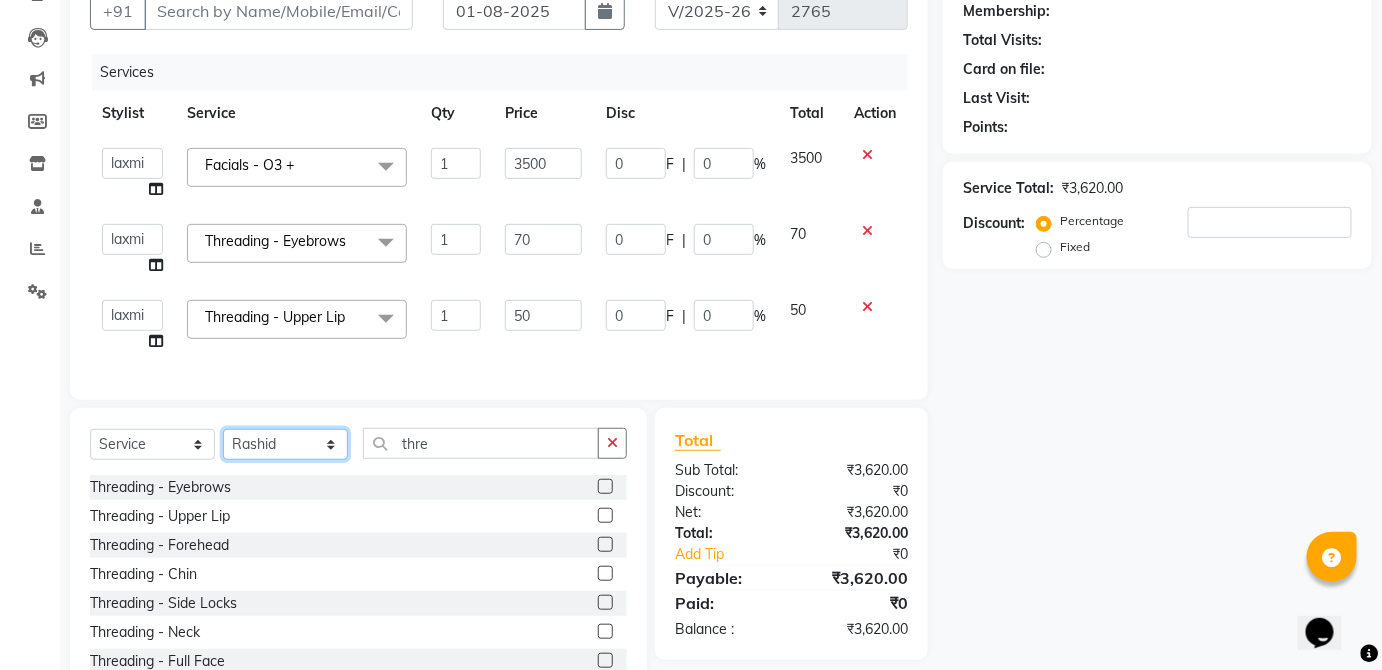 click on "Select Stylist Abdul Anas Arti Aruna Asif faisal guri heena Kaif Kamal Karan Komal laxmi Mamta Manager Mohsin nitin rahul Rajeev Rashid saif sangeeta sangeeta sharukh Vishal V.k" 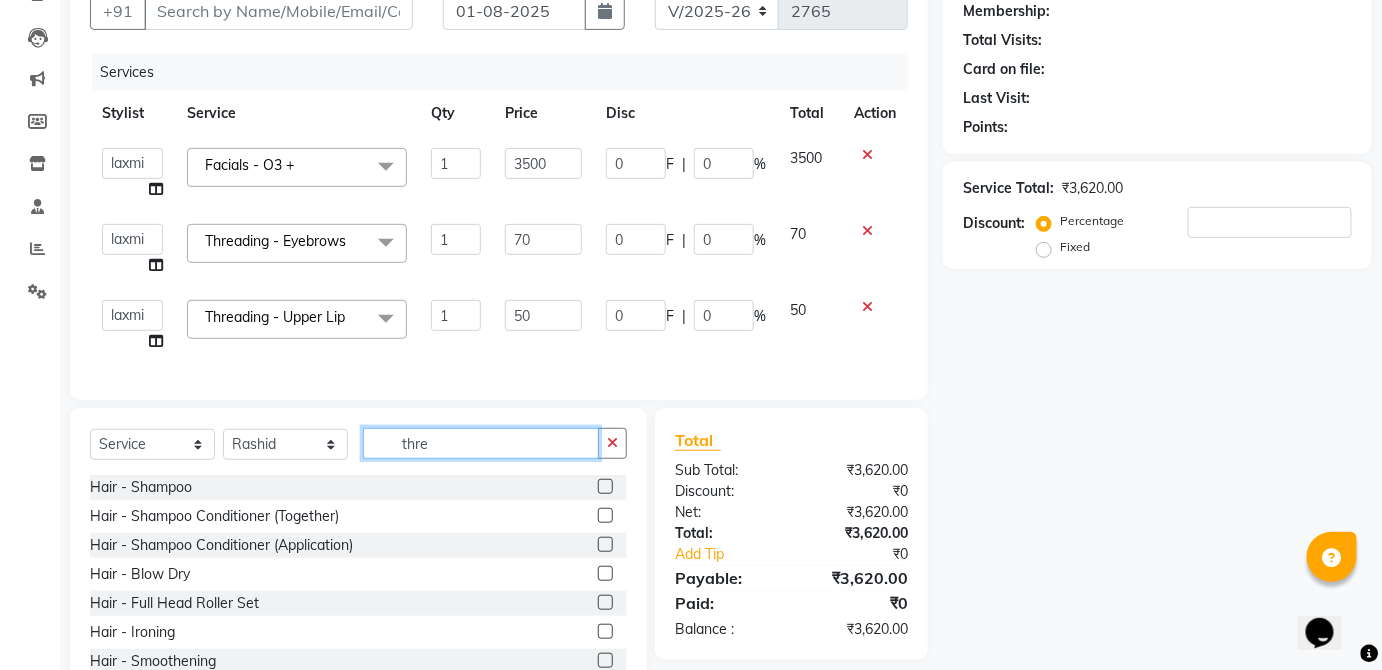 click on "thre" 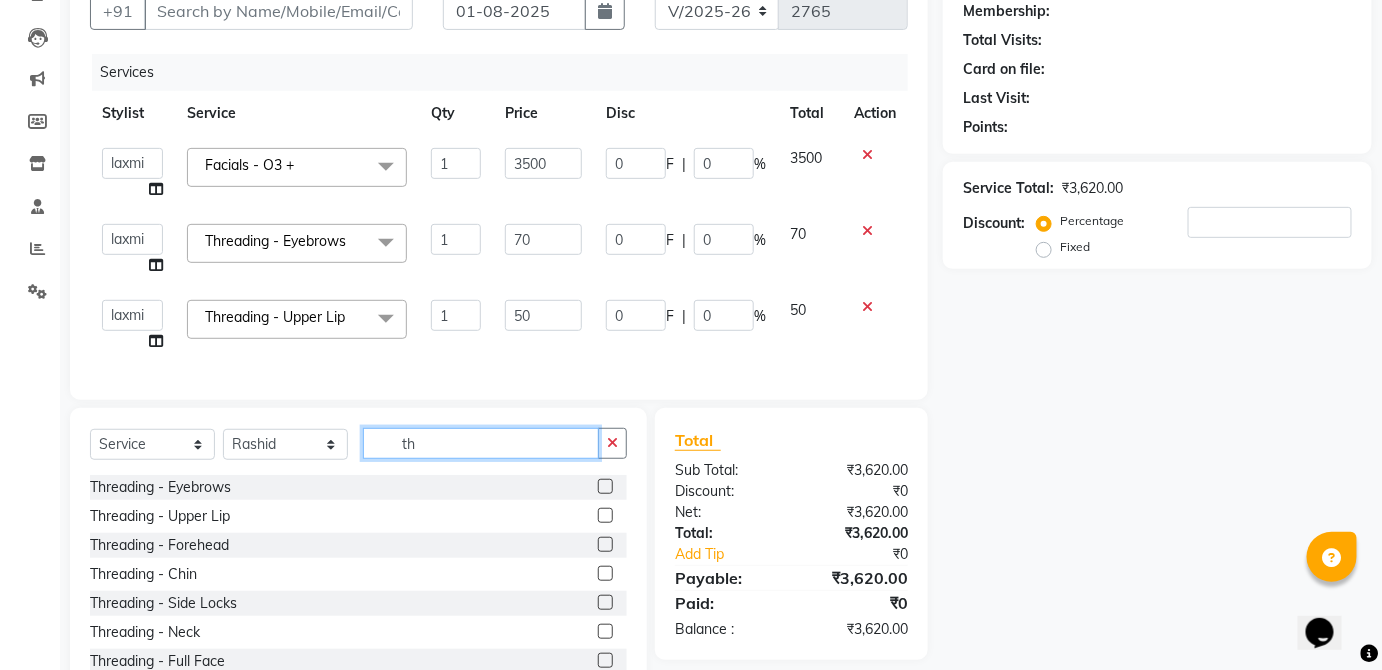 type on "t" 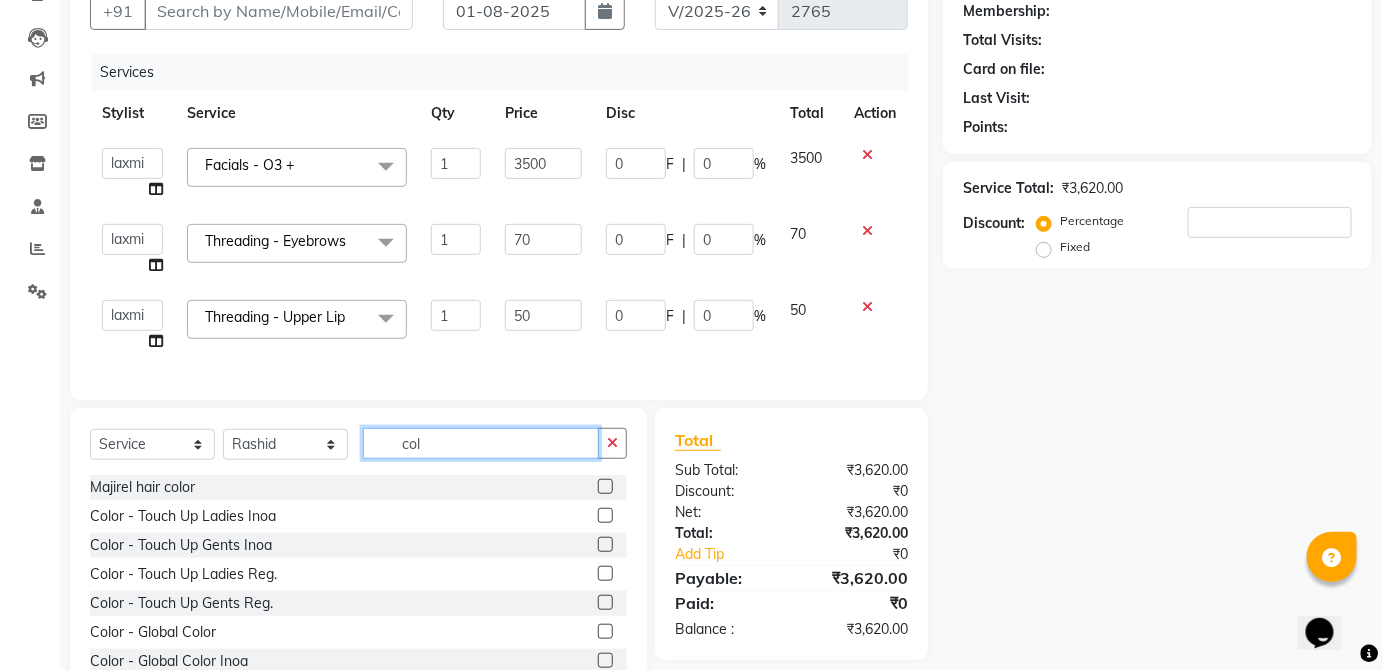 type on "col" 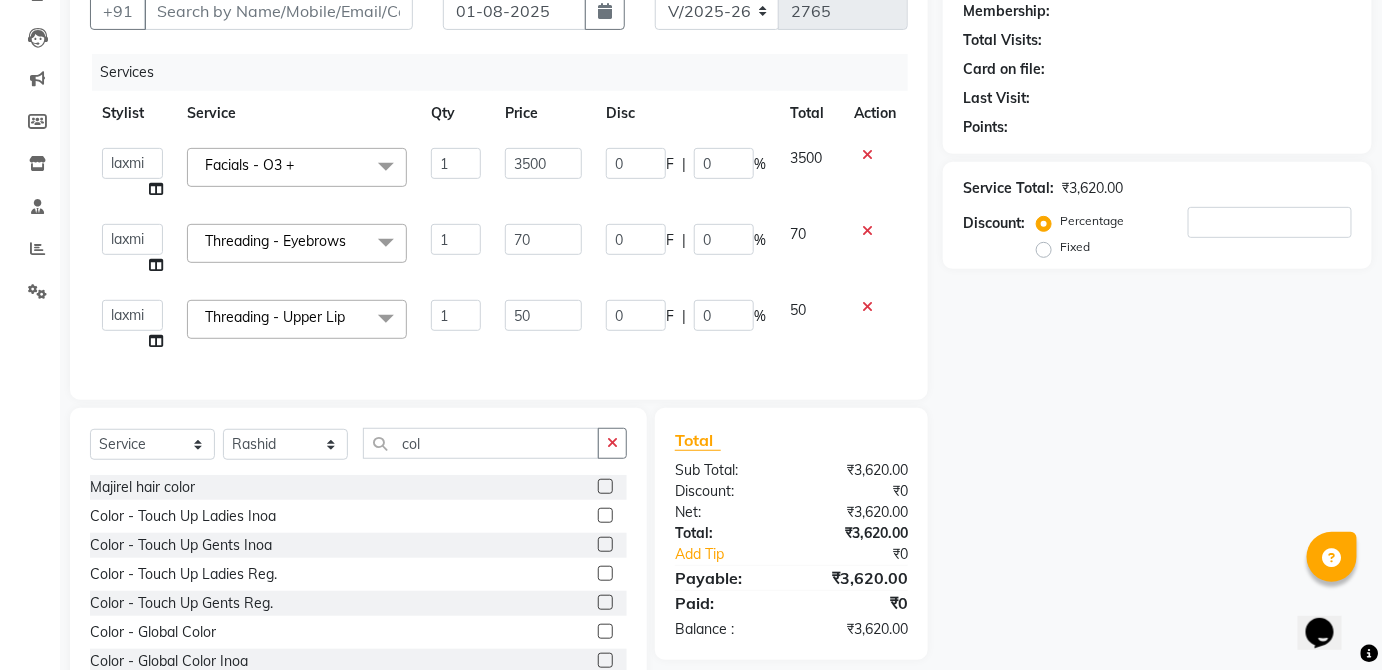 click 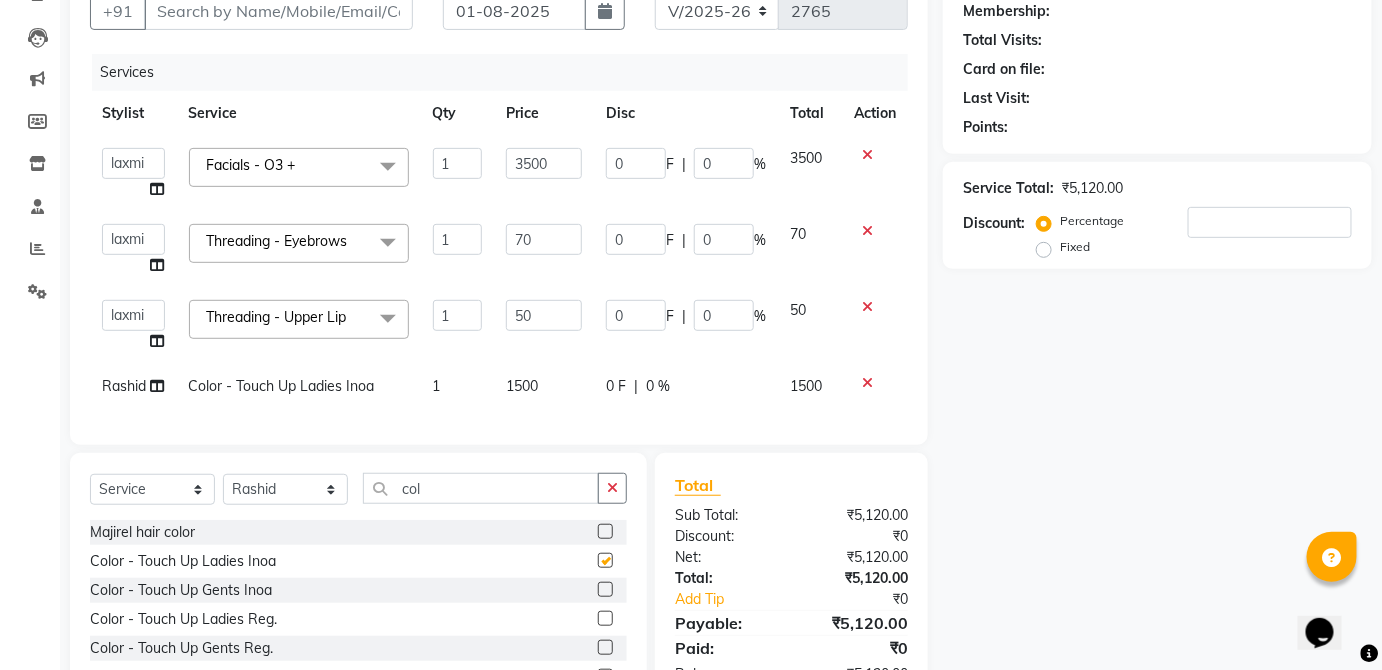 click on "0 F | 0 %" 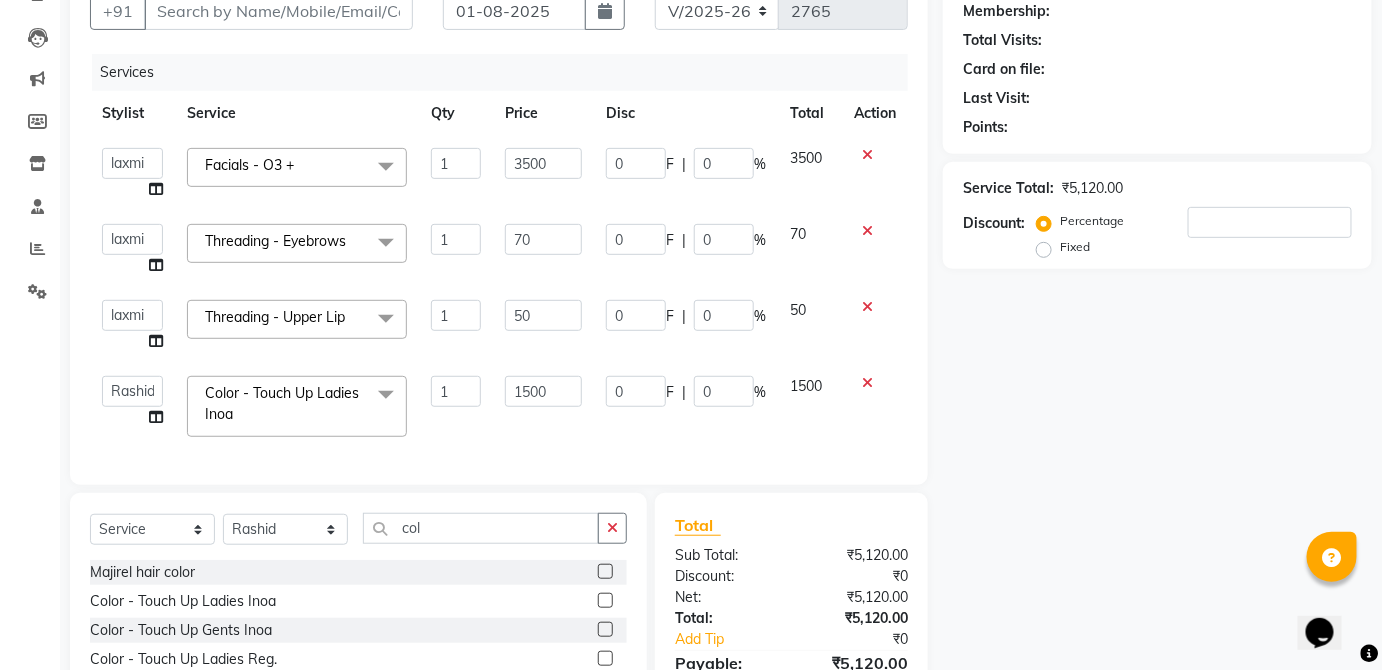 checkbox on "false" 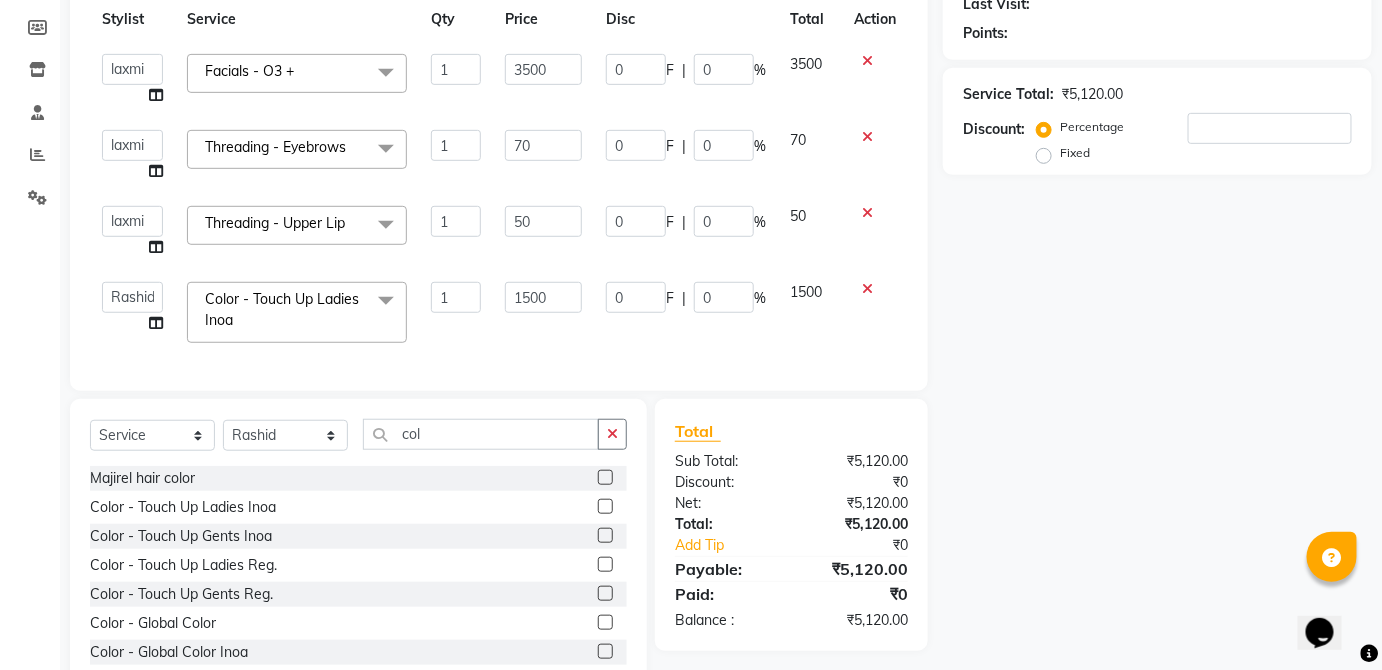scroll, scrollTop: 354, scrollLeft: 0, axis: vertical 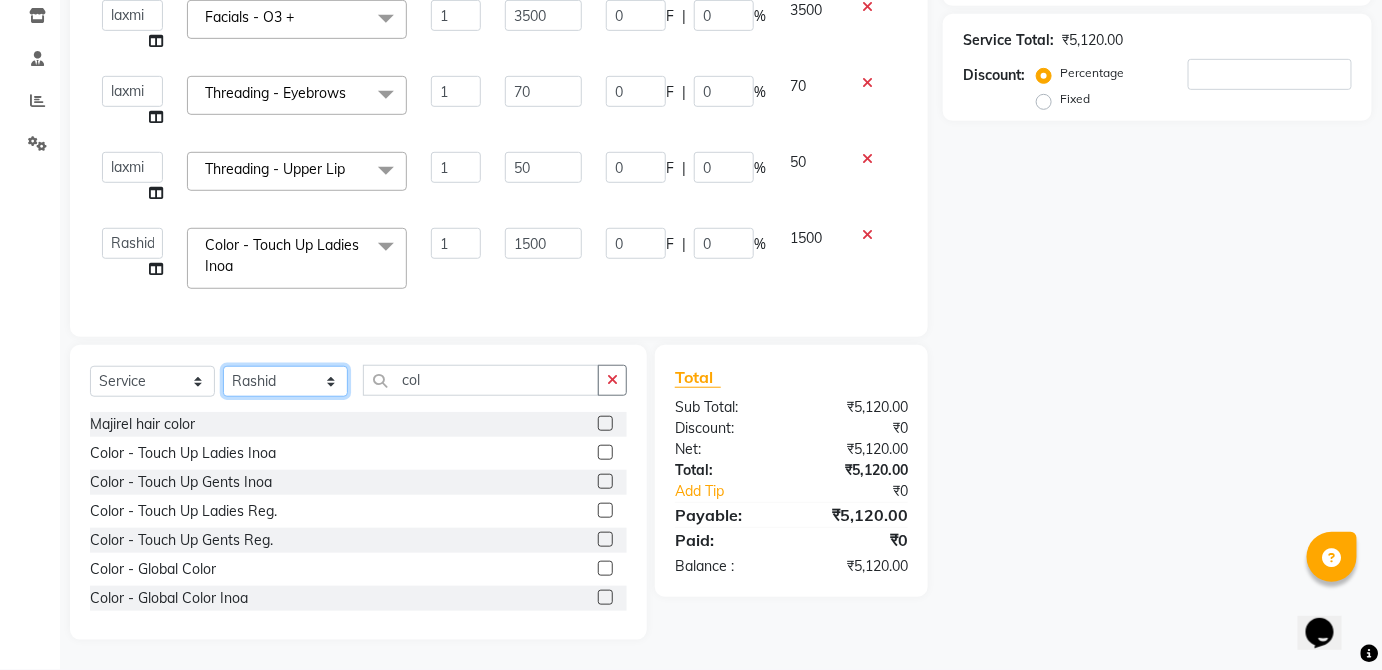 click on "Select Stylist Abdul Anas Arti Aruna Asif faisal guri heena Kaif Kamal Karan Komal laxmi Mamta Manager Mohsin nitin rahul Rajeev Rashid saif sangeeta sangeeta sharukh Vishal V.k" 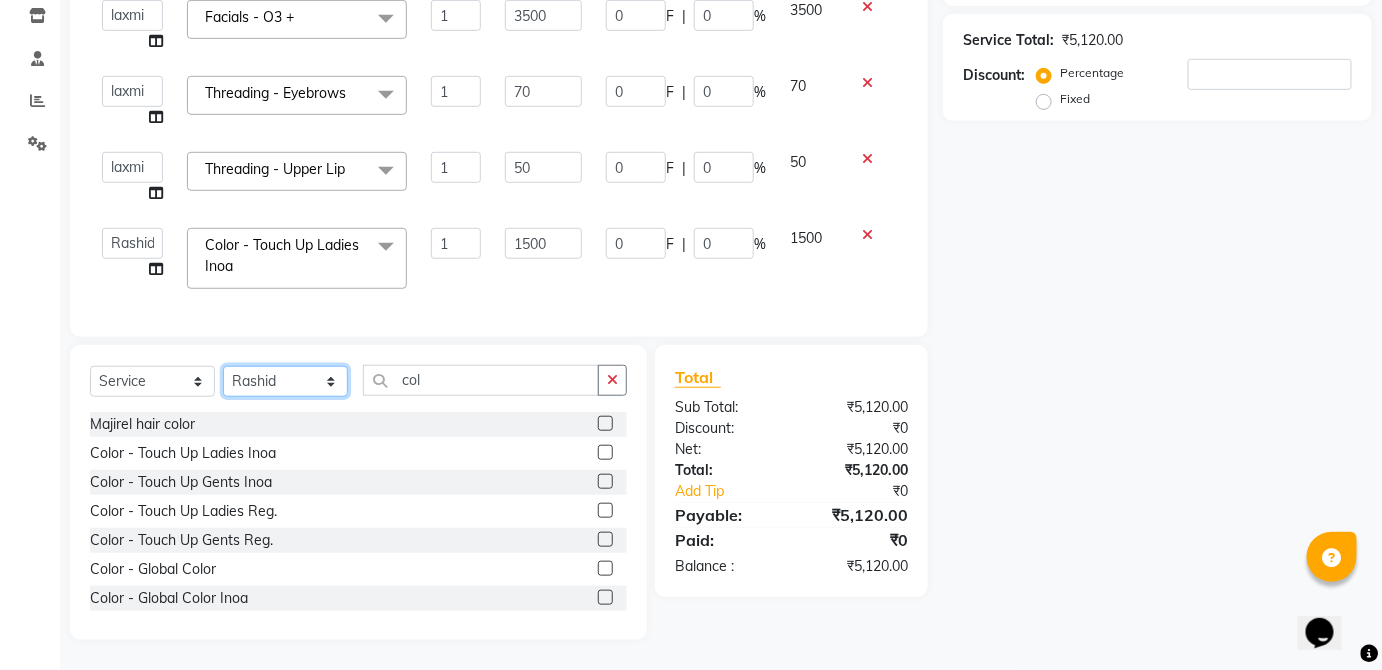 select on "66558" 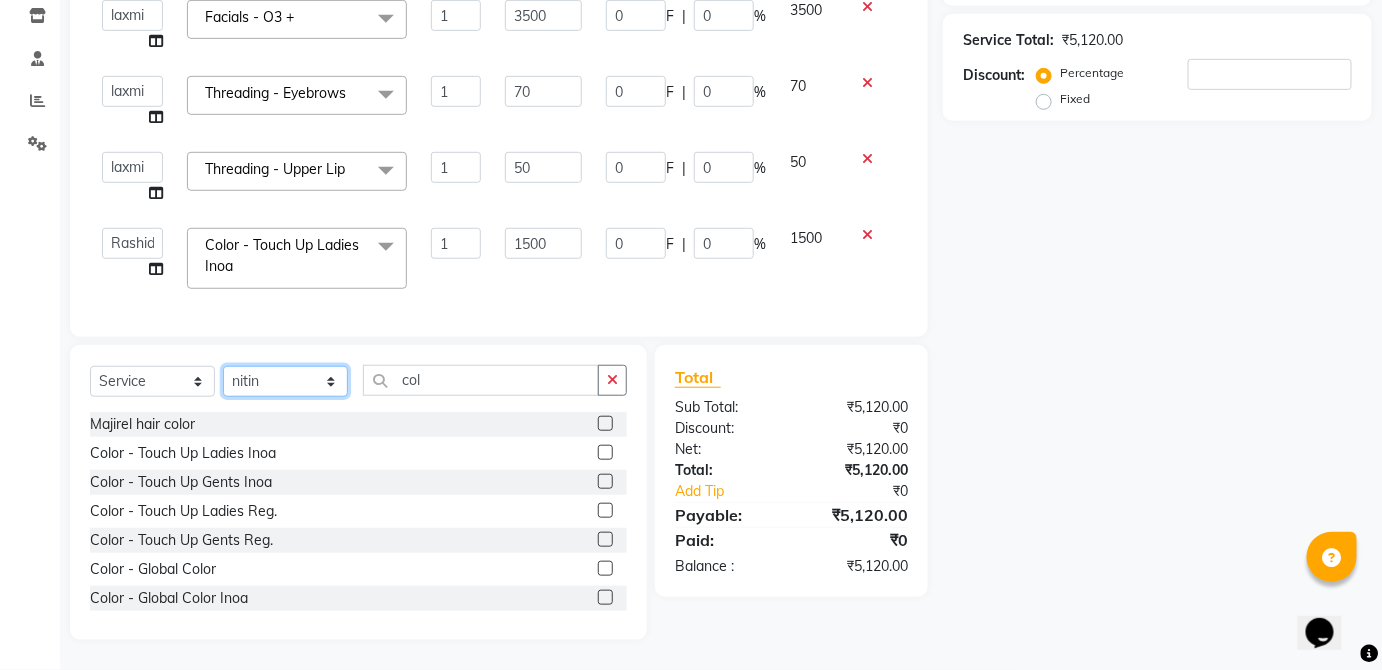 click on "Select Stylist Abdul Anas Arti Aruna Asif faisal guri heena Kaif Kamal Karan Komal laxmi Mamta Manager Mohsin nitin rahul Rajeev Rashid saif sangeeta sangeeta sharukh Vishal V.k" 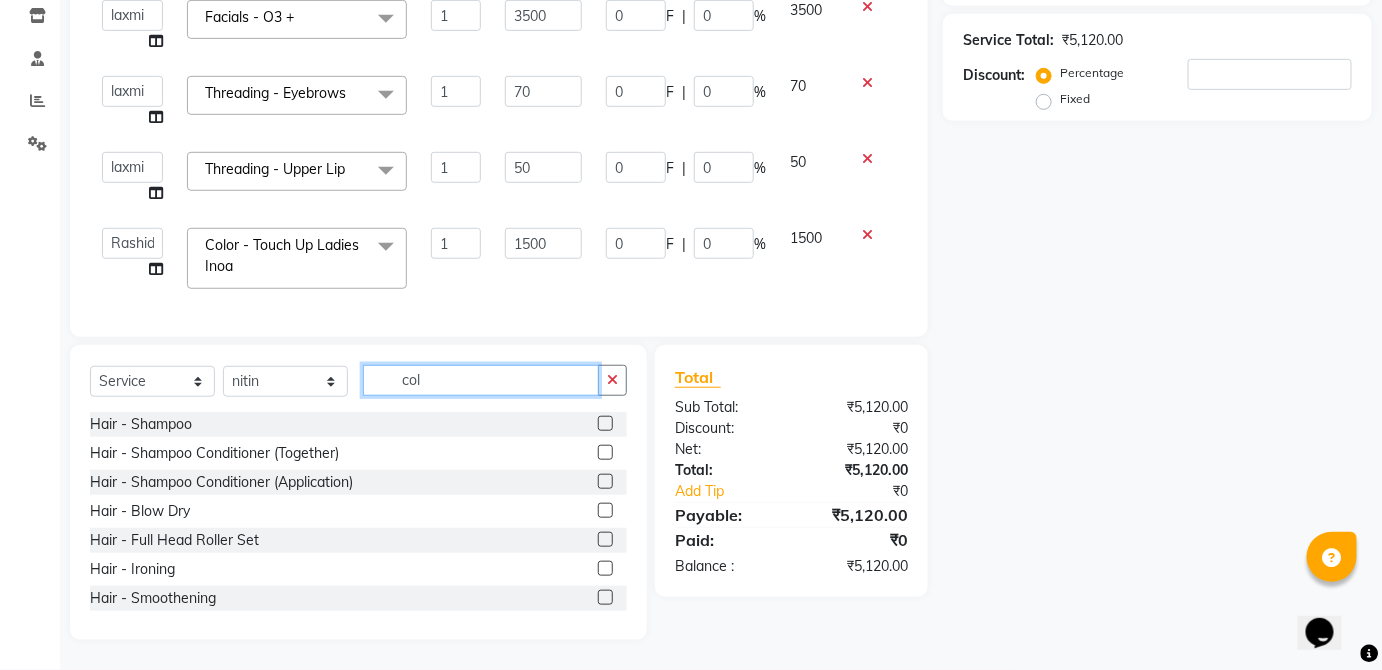click on "col" 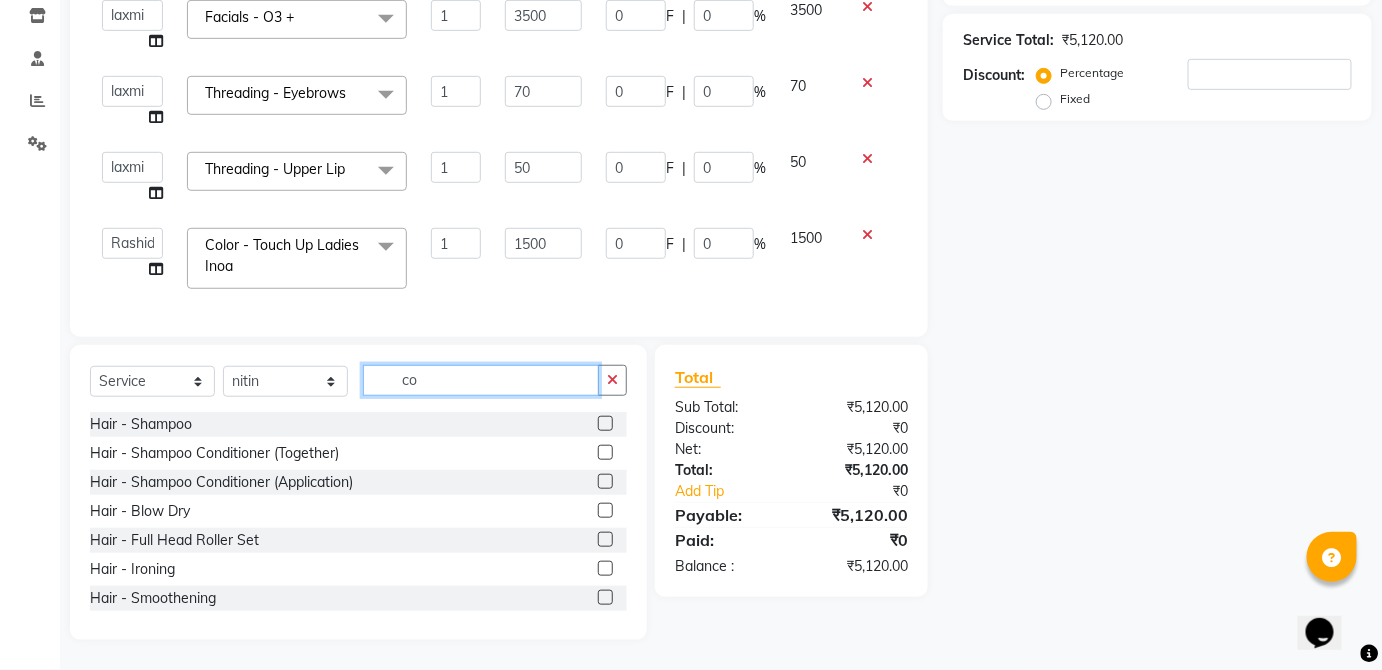 type on "c" 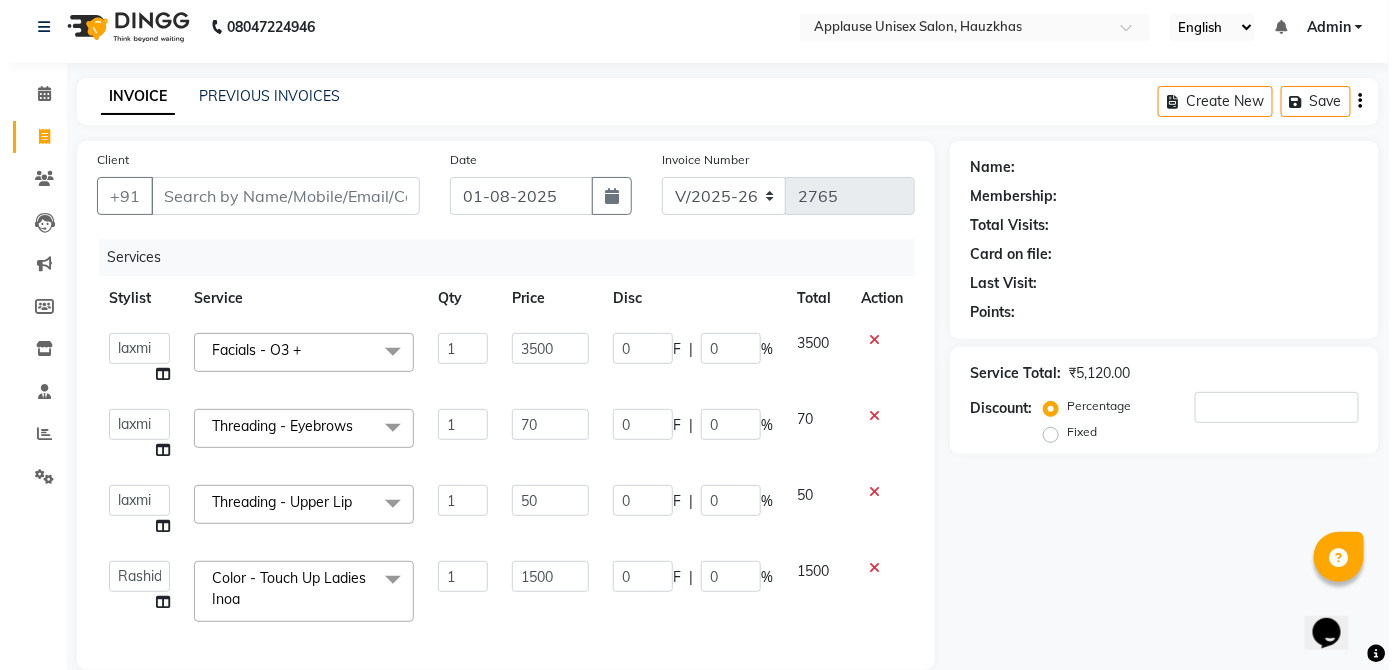 scroll, scrollTop: 0, scrollLeft: 0, axis: both 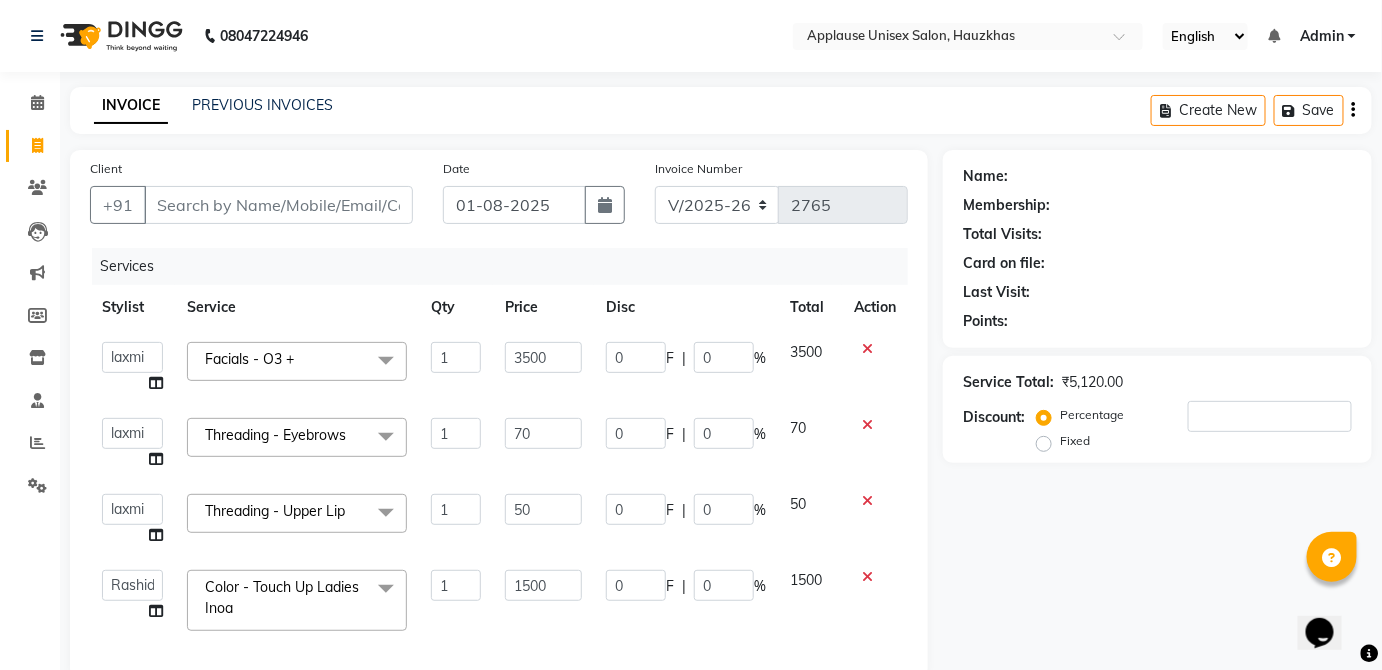 type 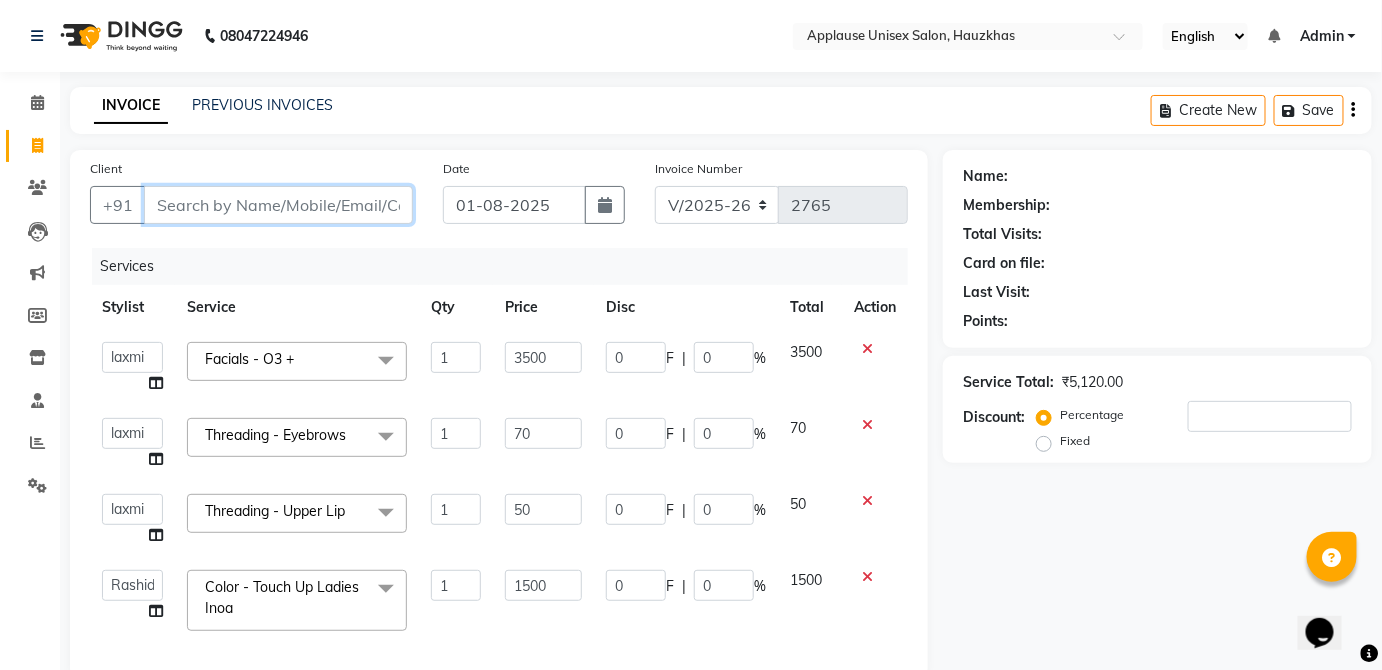 click on "Client" at bounding box center [278, 205] 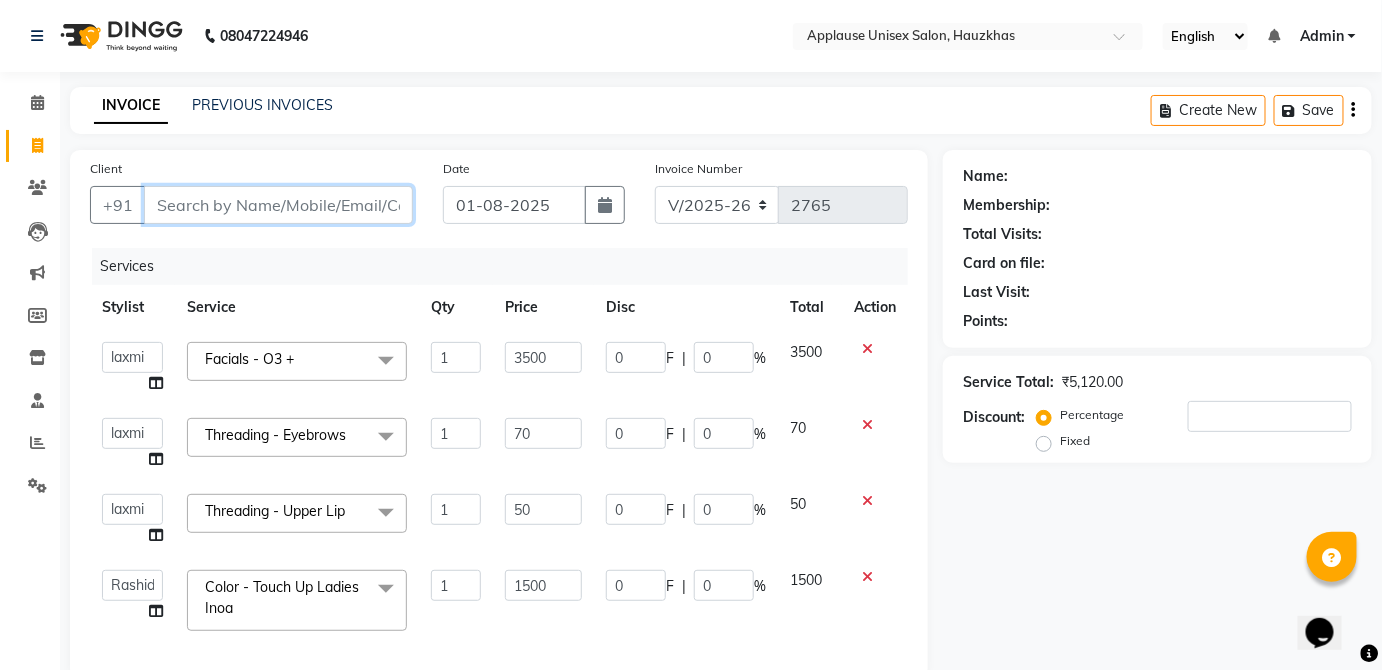 type on "9" 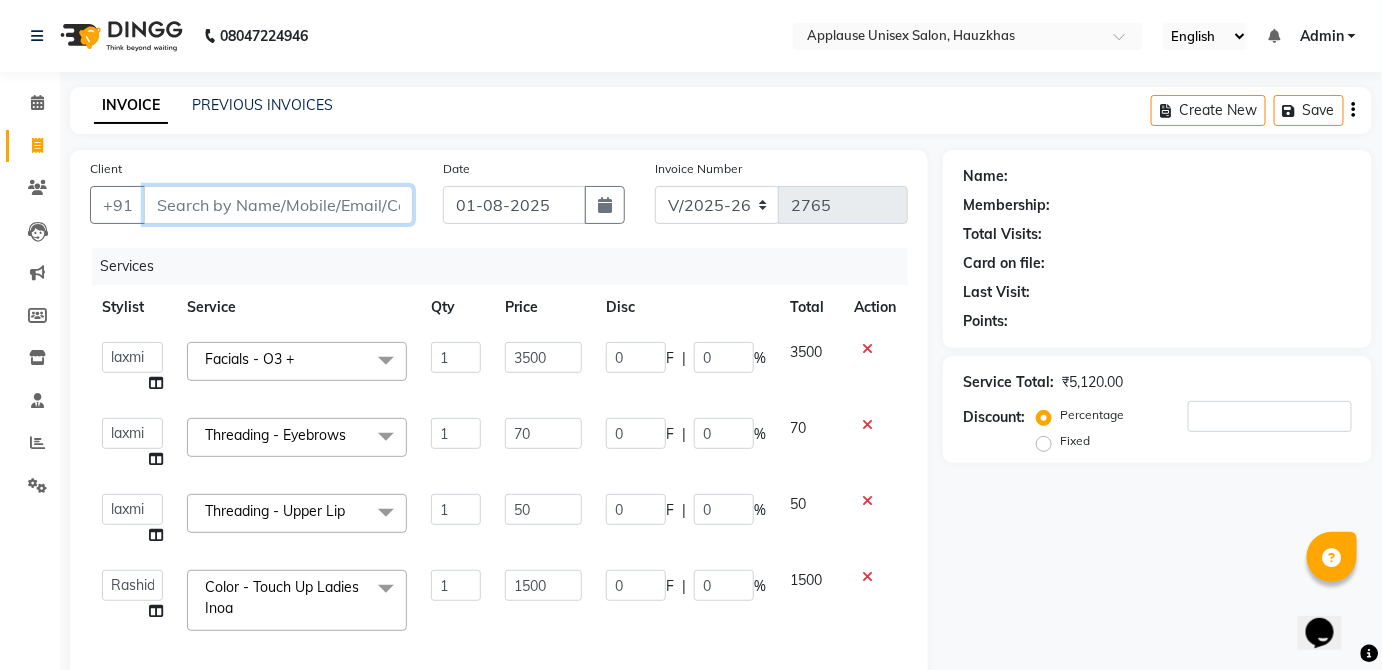 type on "0" 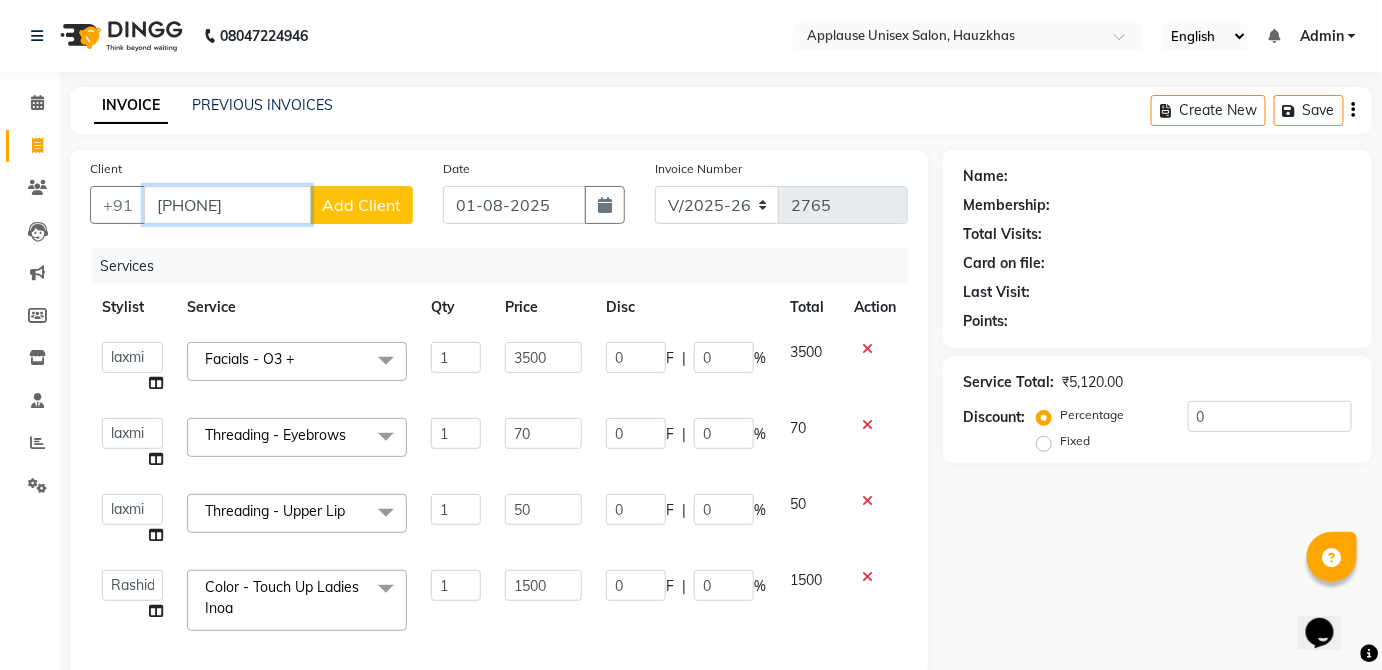 type on "[PHONE]" 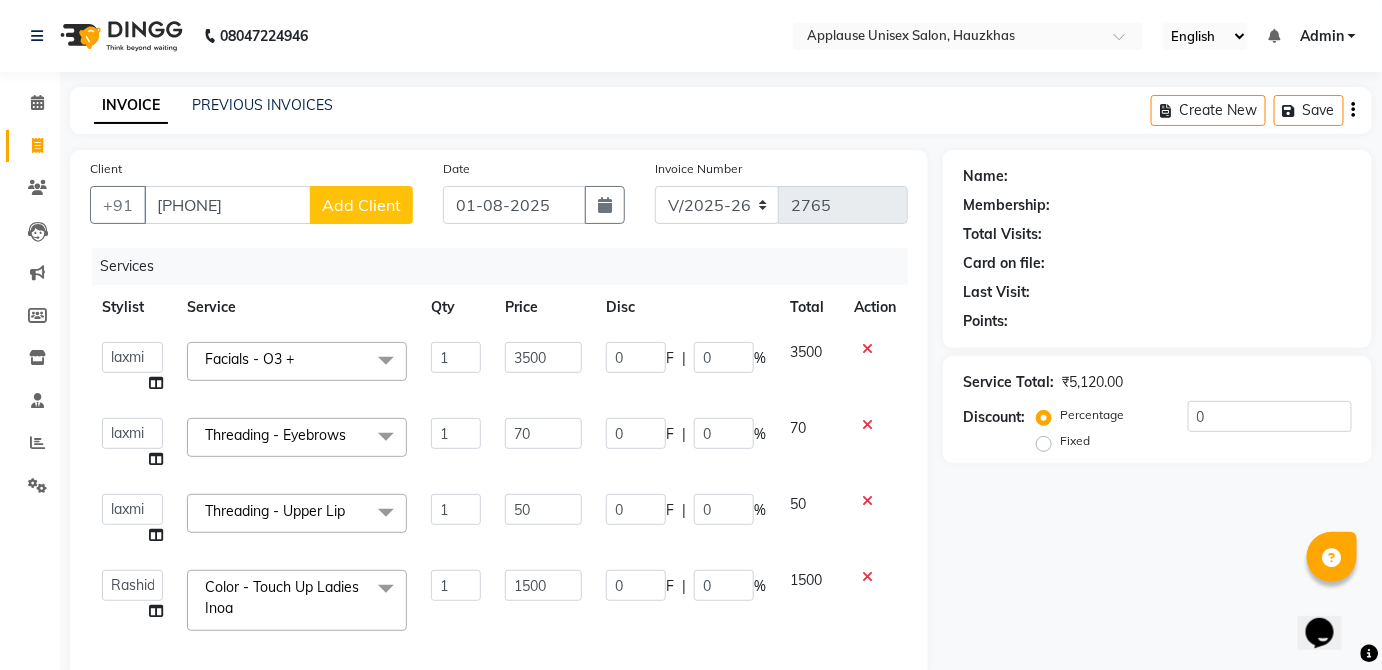 click on "Add Client" 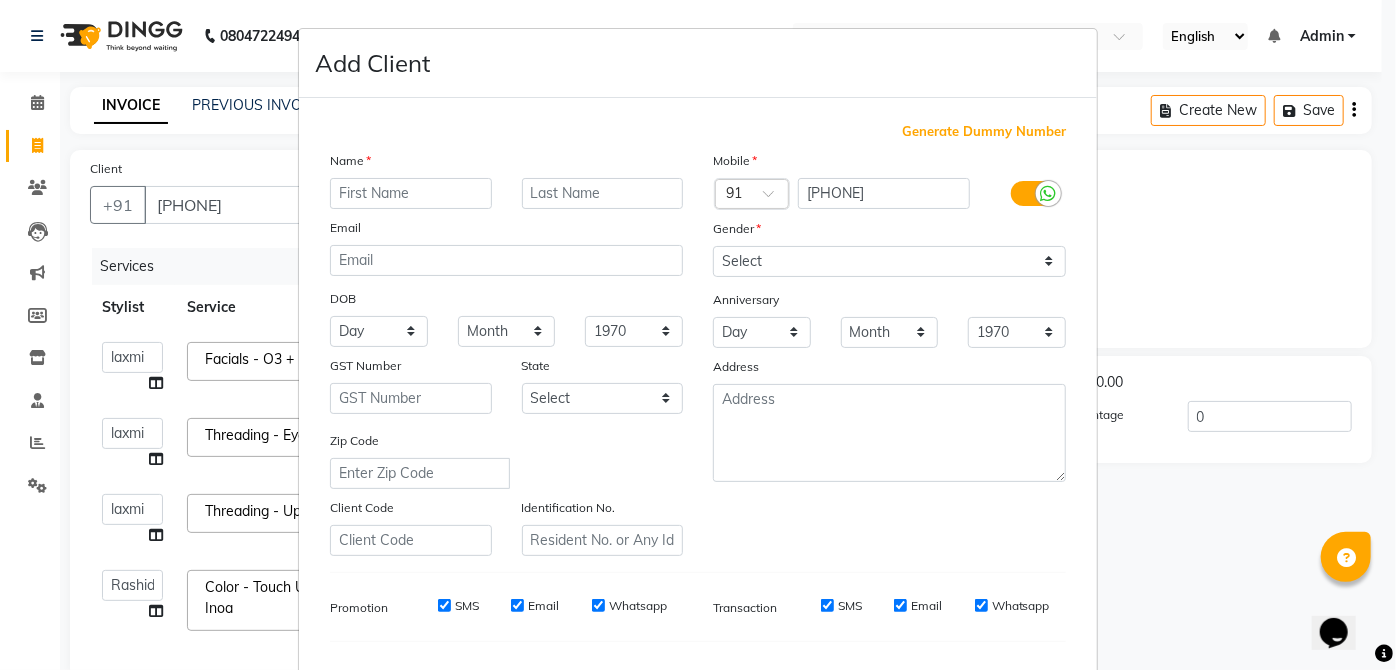 click at bounding box center [411, 193] 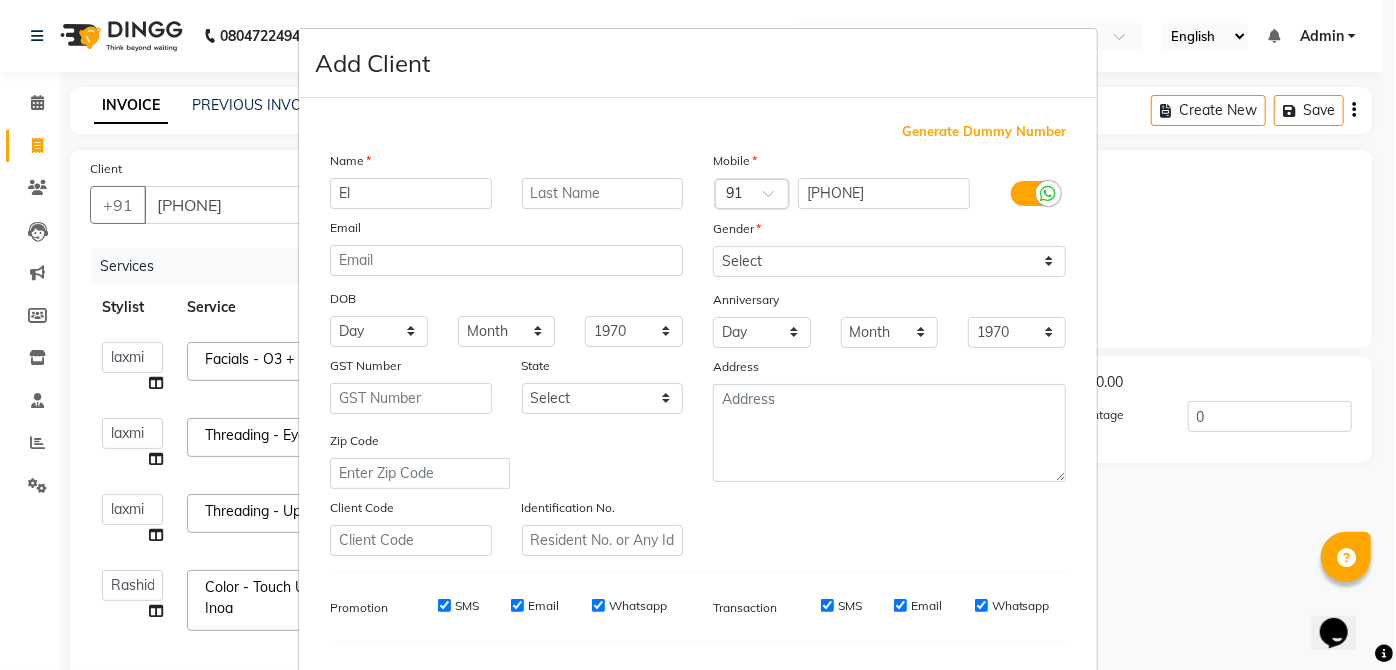 type on "E" 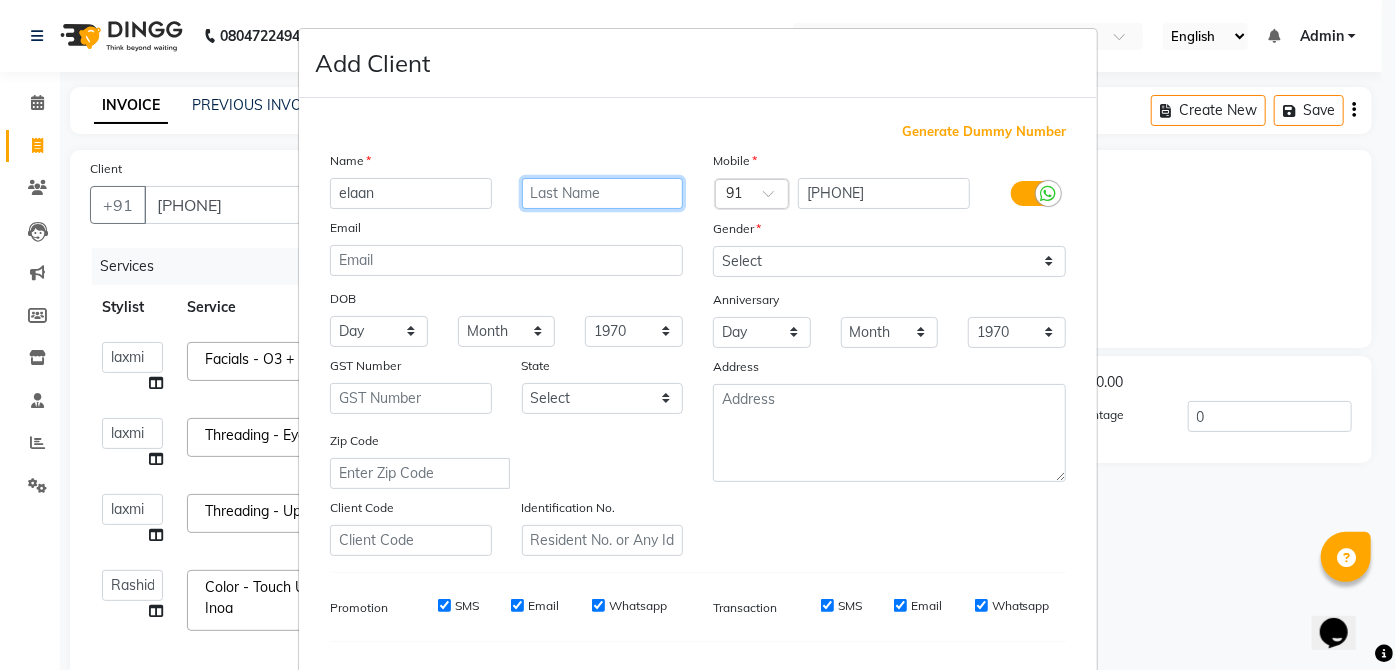 click at bounding box center [603, 193] 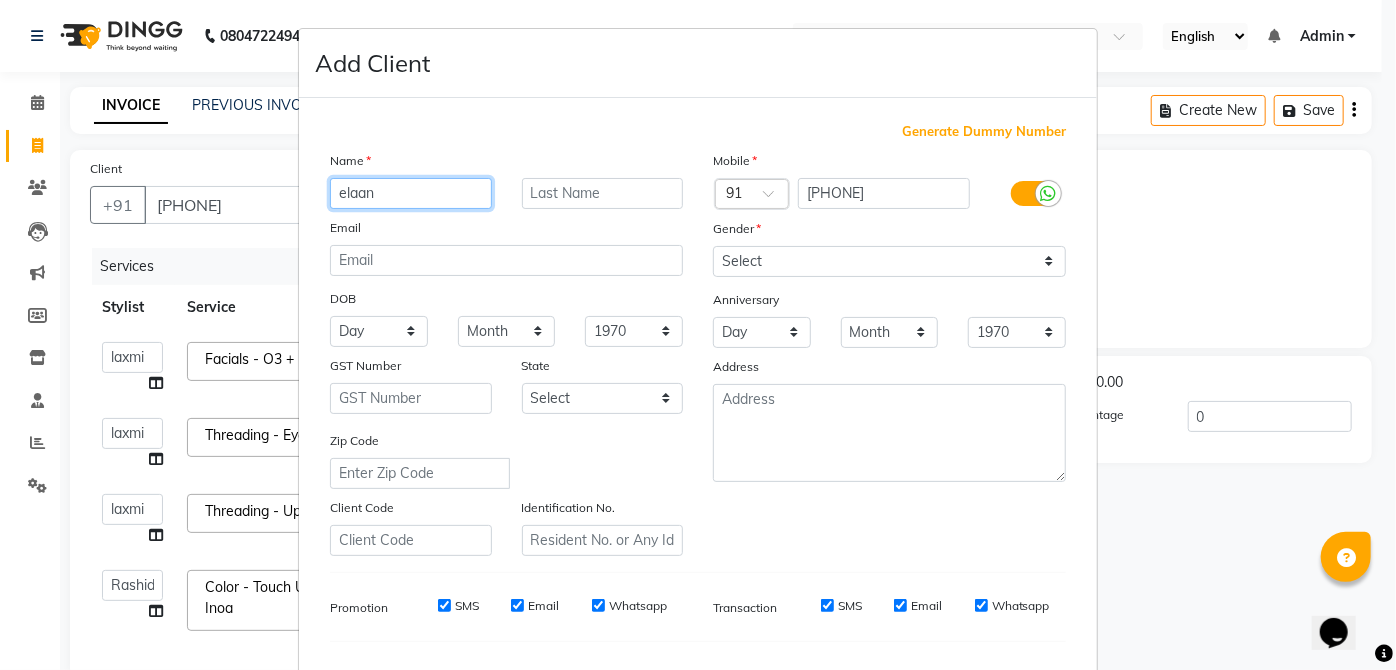 click on "elaan" at bounding box center [411, 193] 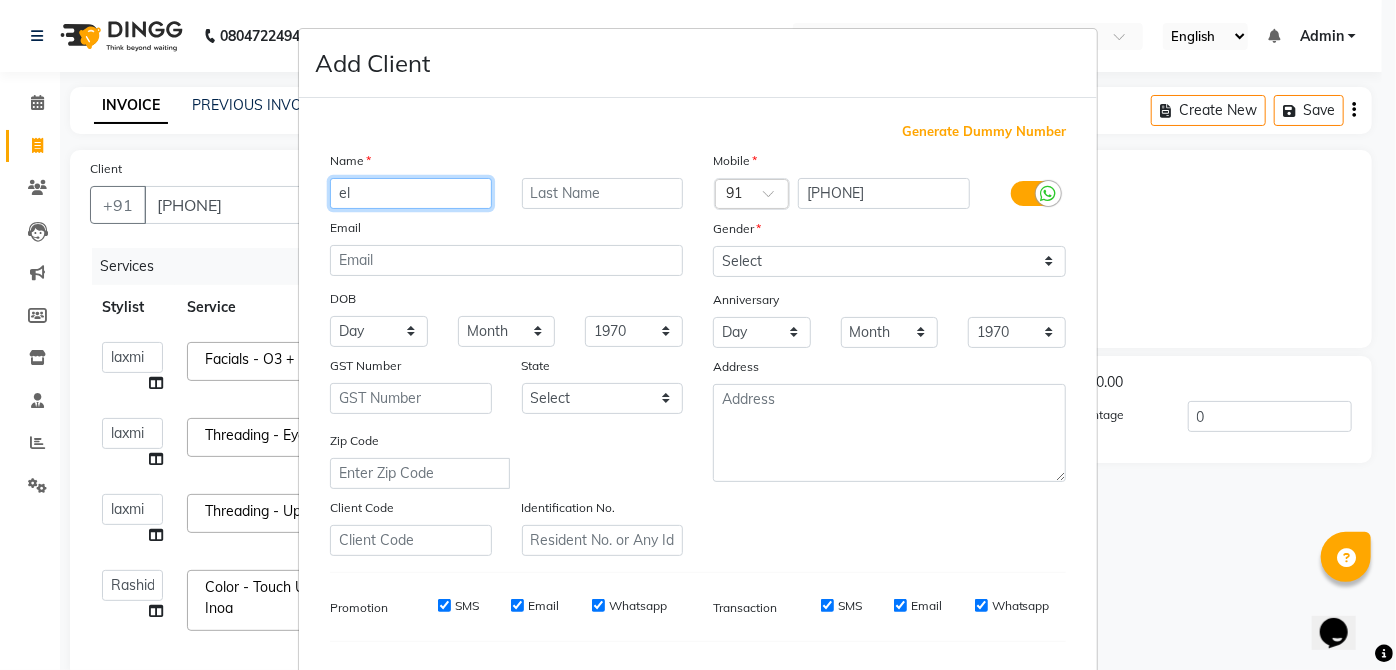 type on "e" 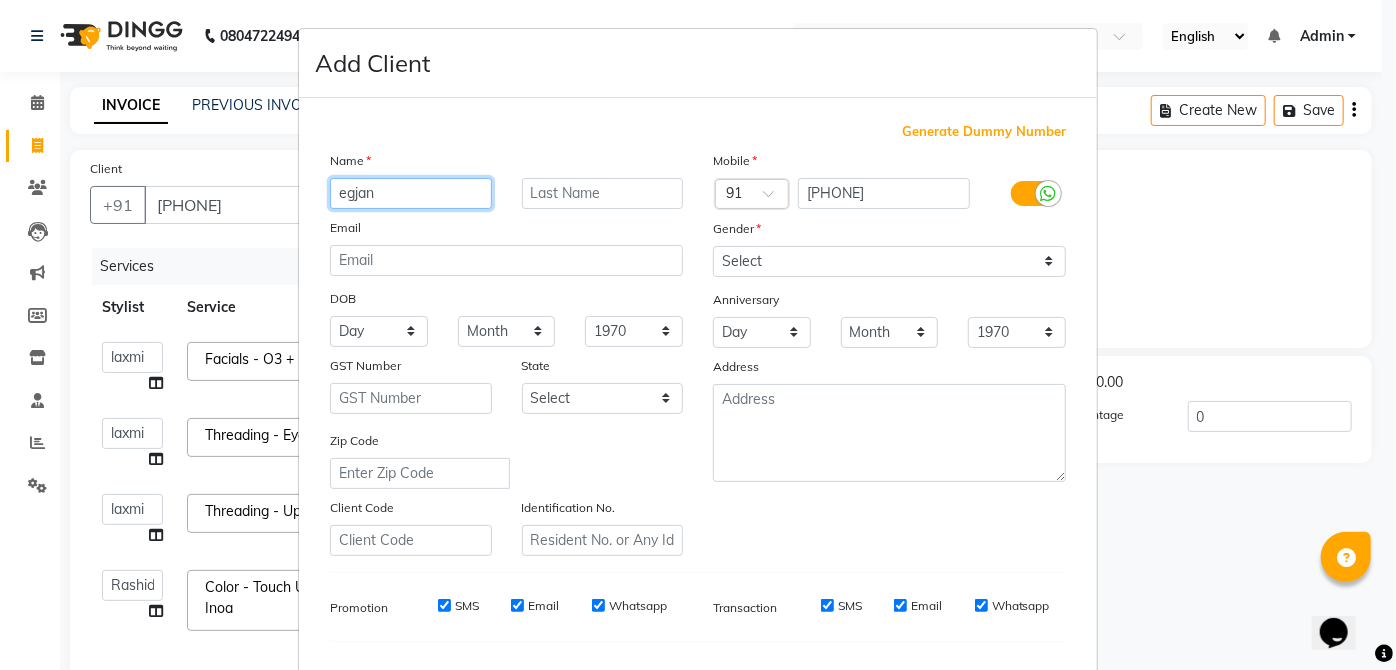 type on "egjan" 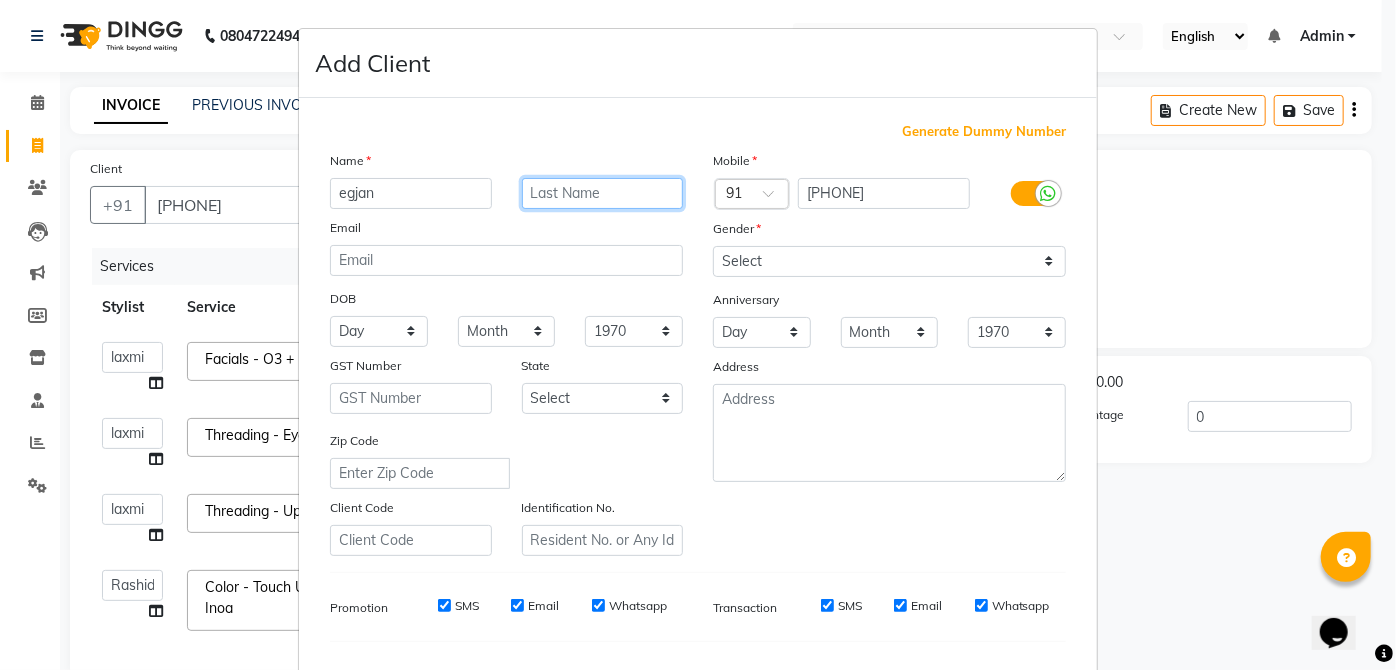 click at bounding box center (603, 193) 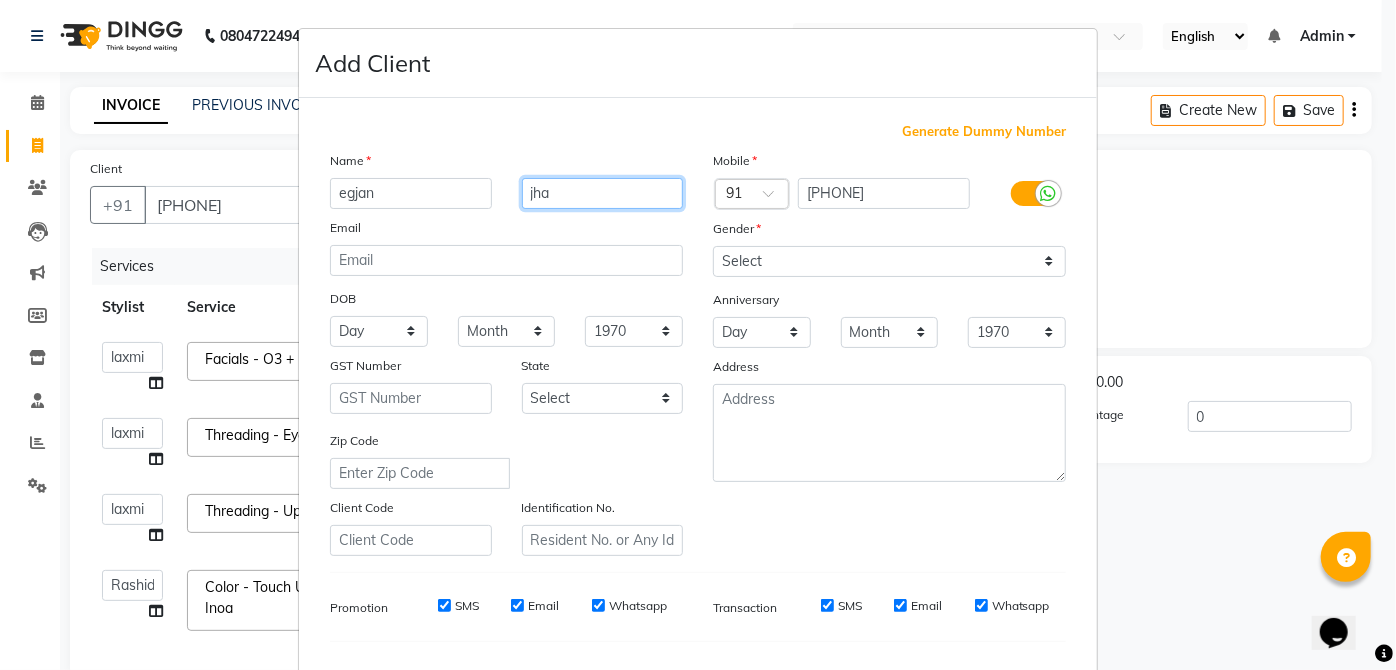 type on "jha" 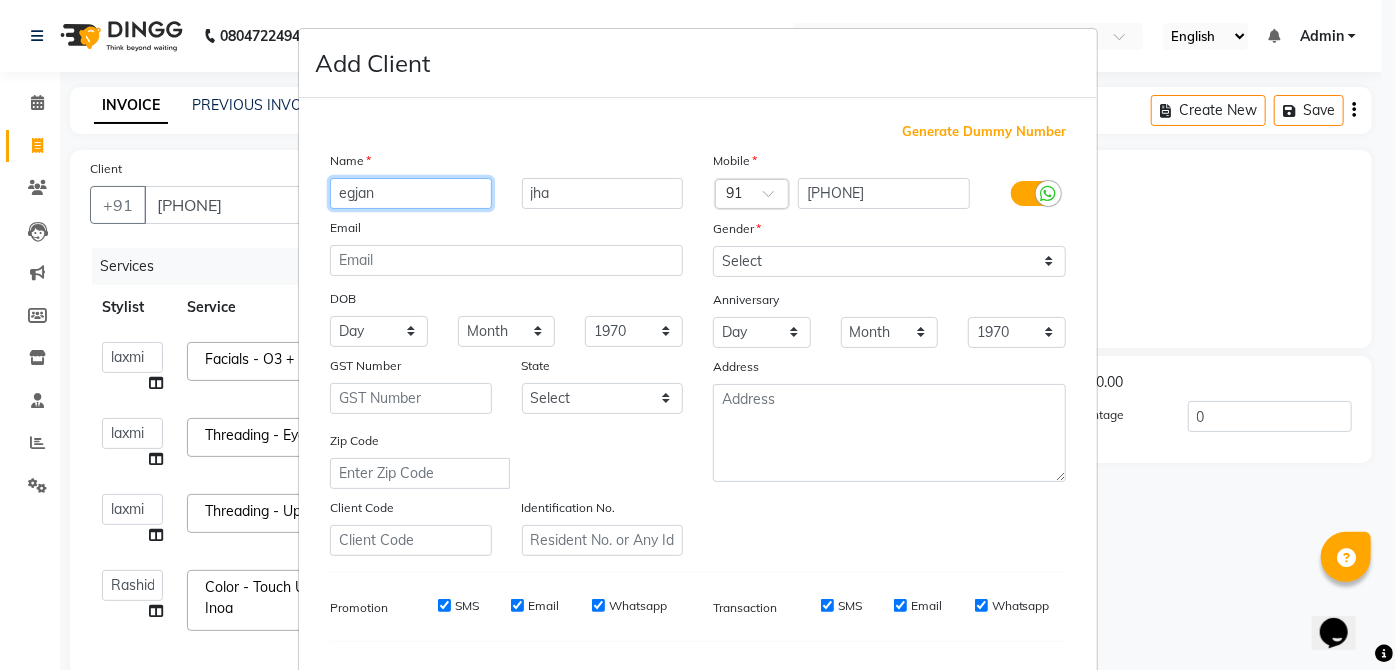 click on "egjan" at bounding box center (411, 193) 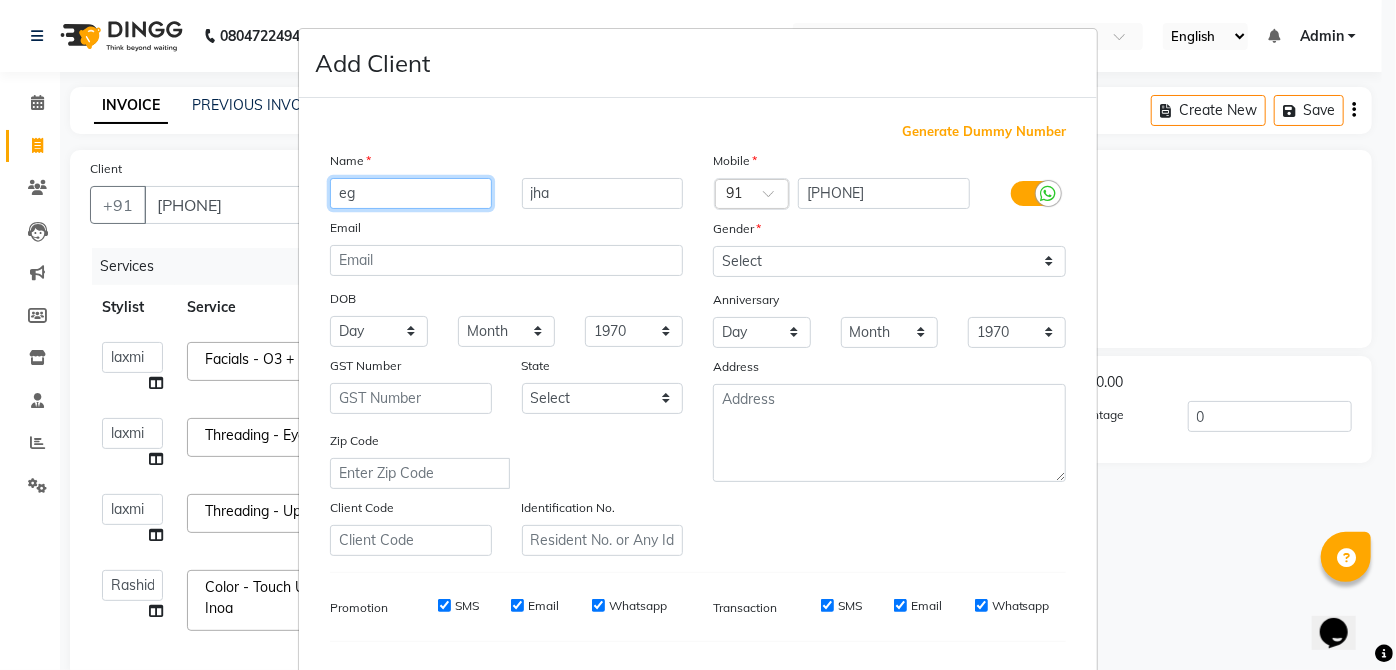 type on "e" 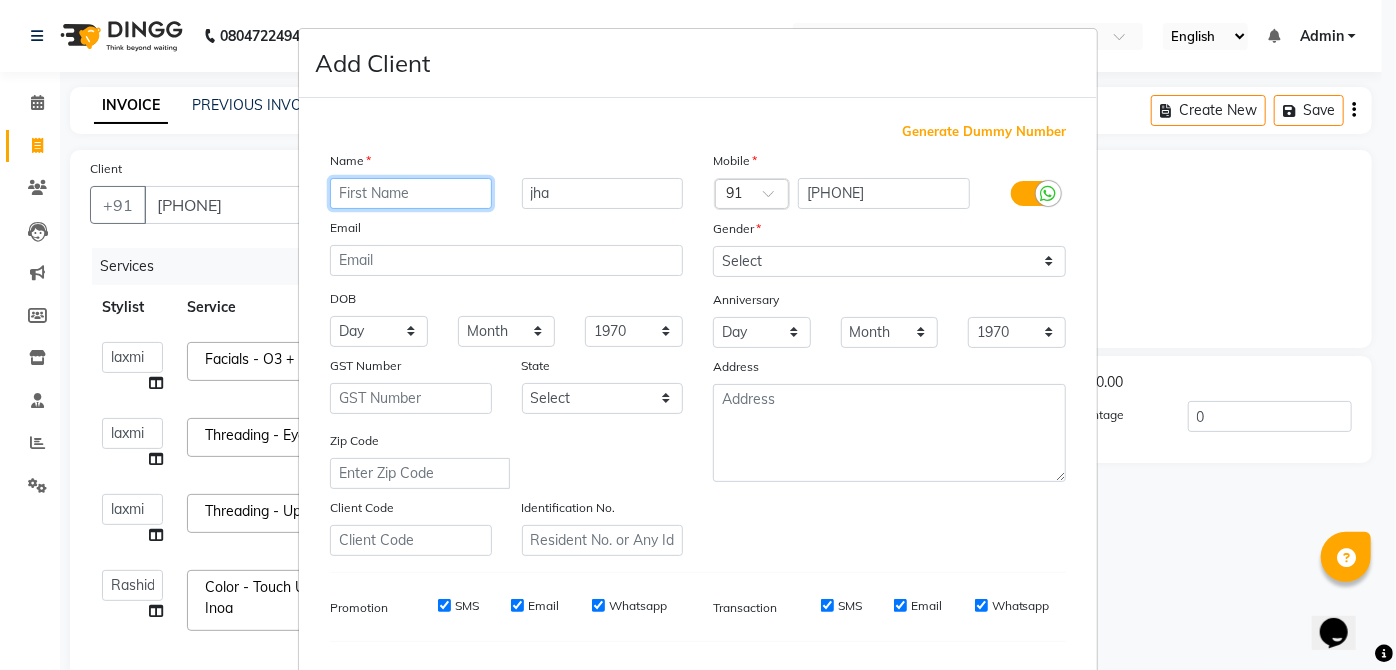 type on "e" 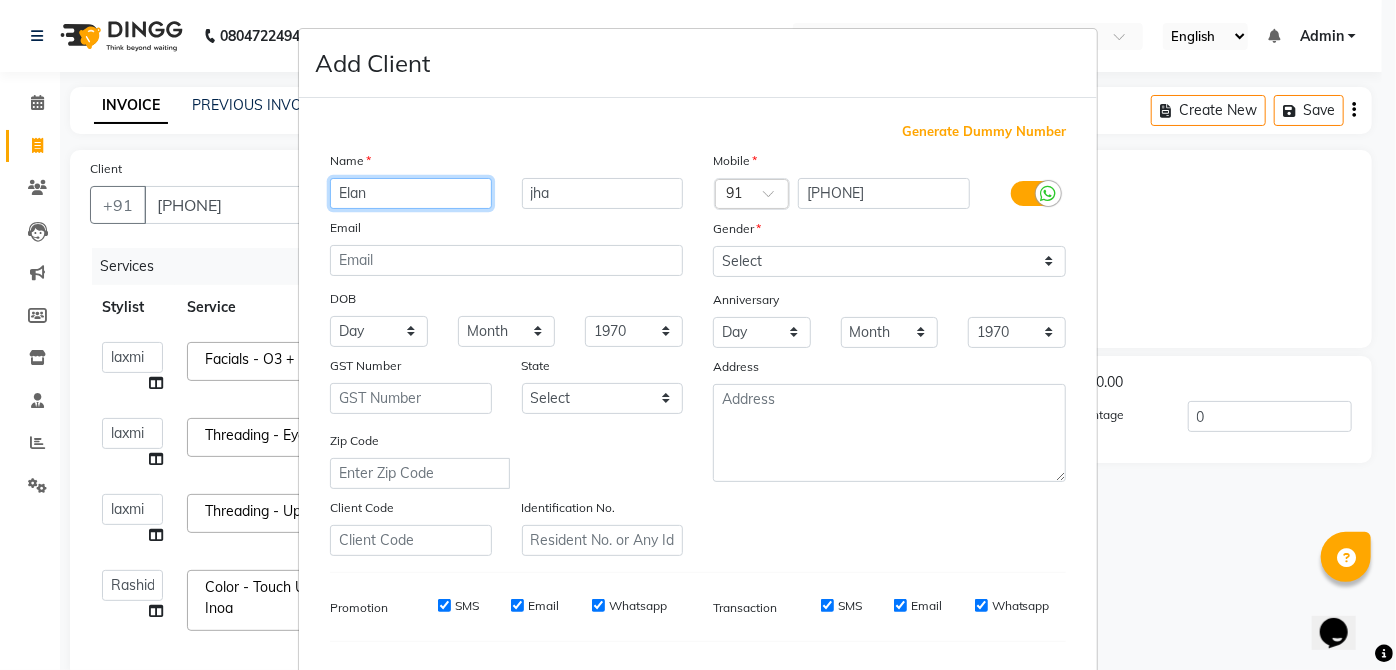 type on "Elan" 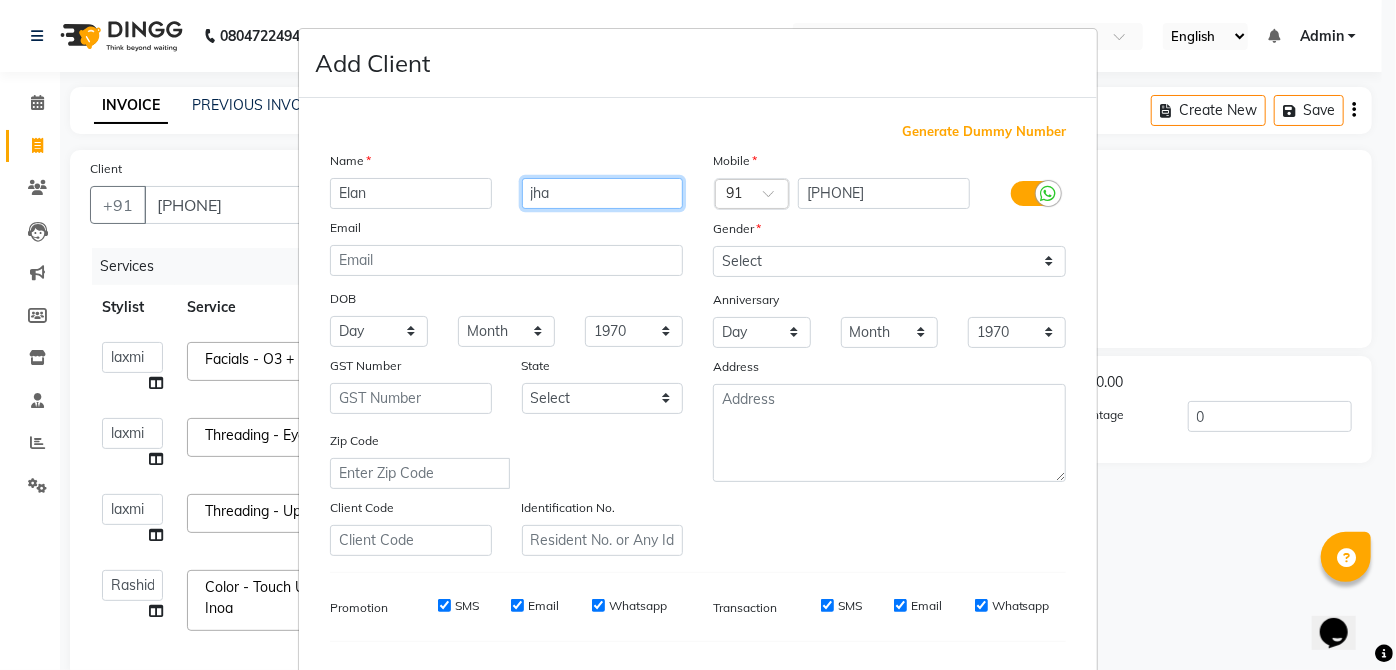 click on "jha" at bounding box center (603, 193) 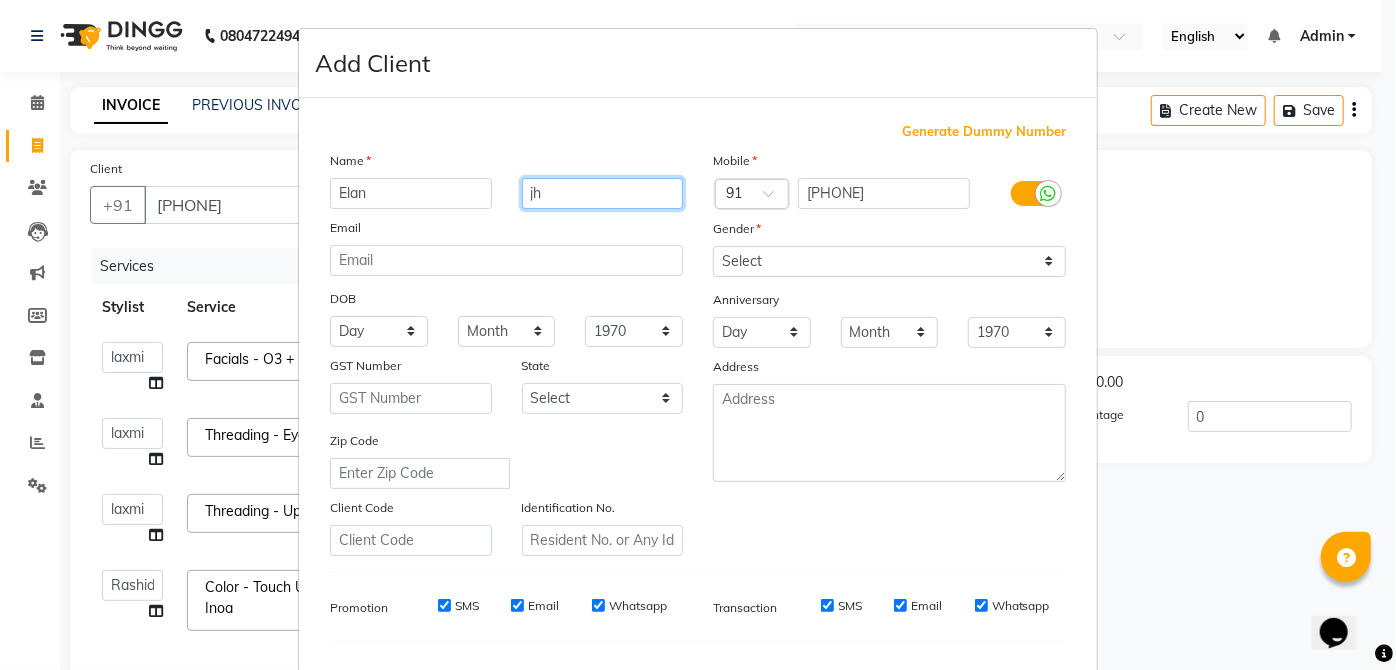 type on "j" 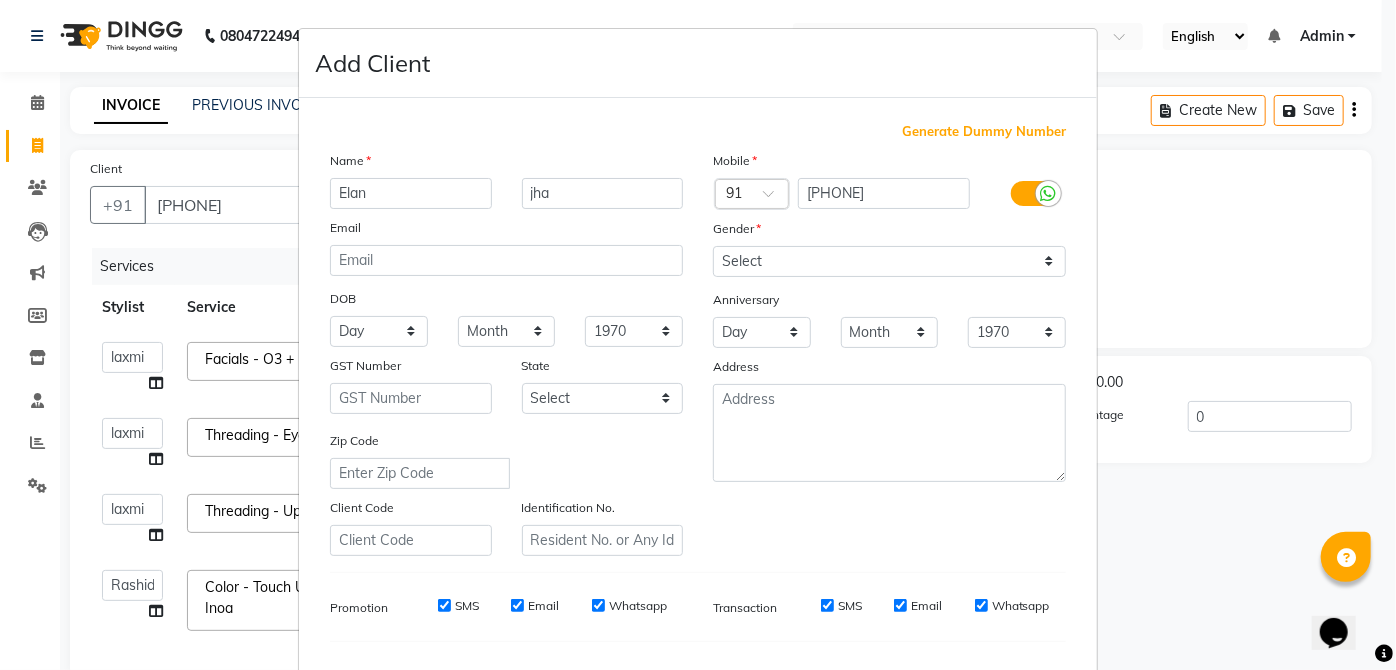 click on "Gender" at bounding box center (889, 232) 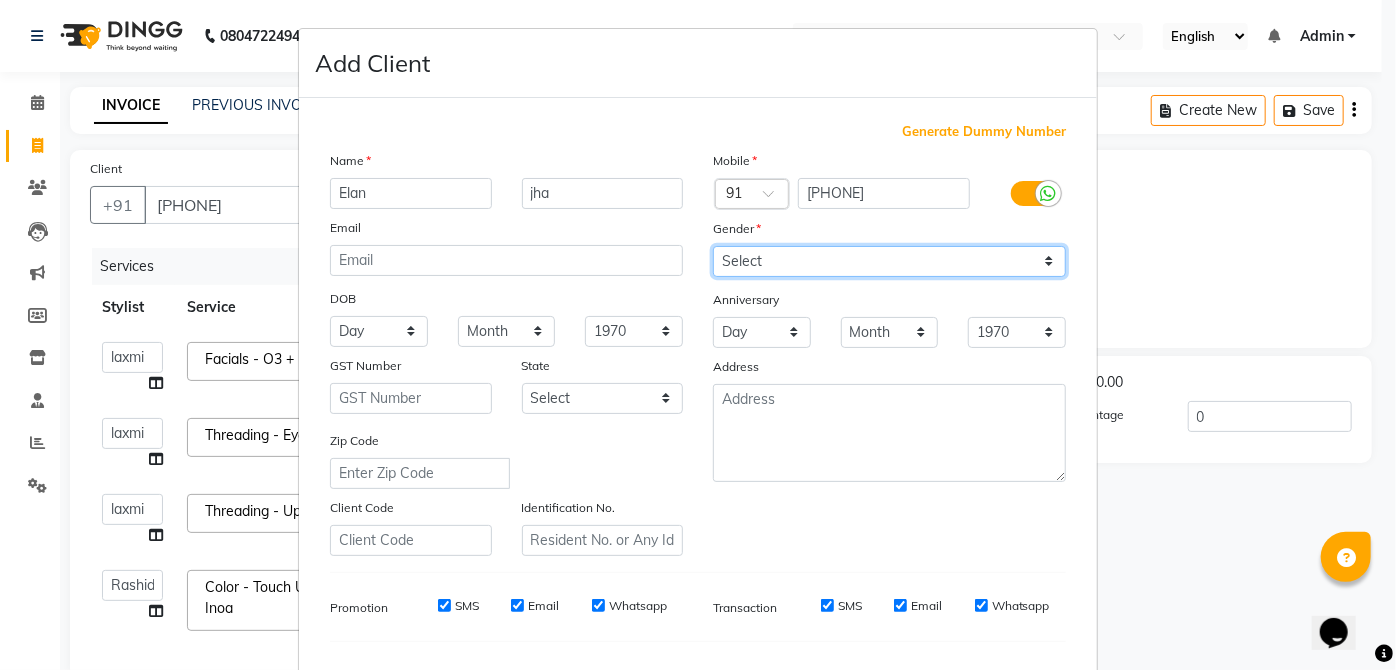 click on "Select Male Female Other Prefer Not To Say" at bounding box center [889, 261] 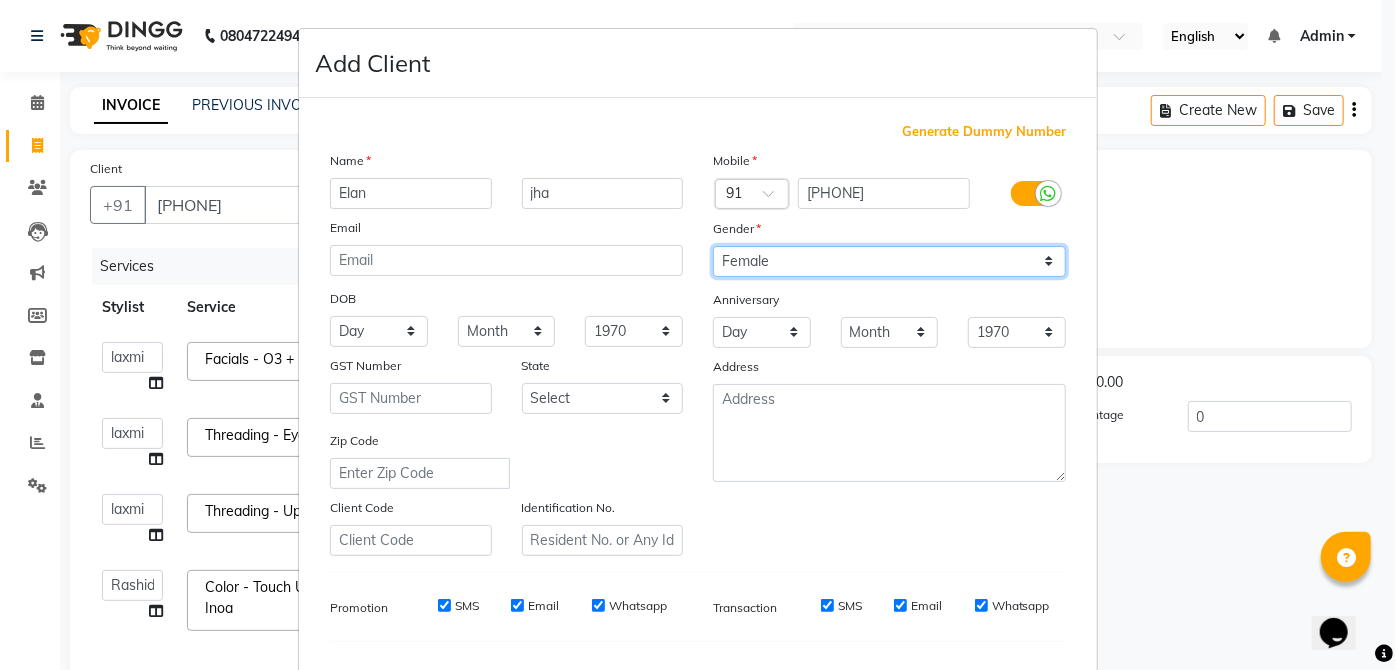 click on "Select Male Female Other Prefer Not To Say" at bounding box center [889, 261] 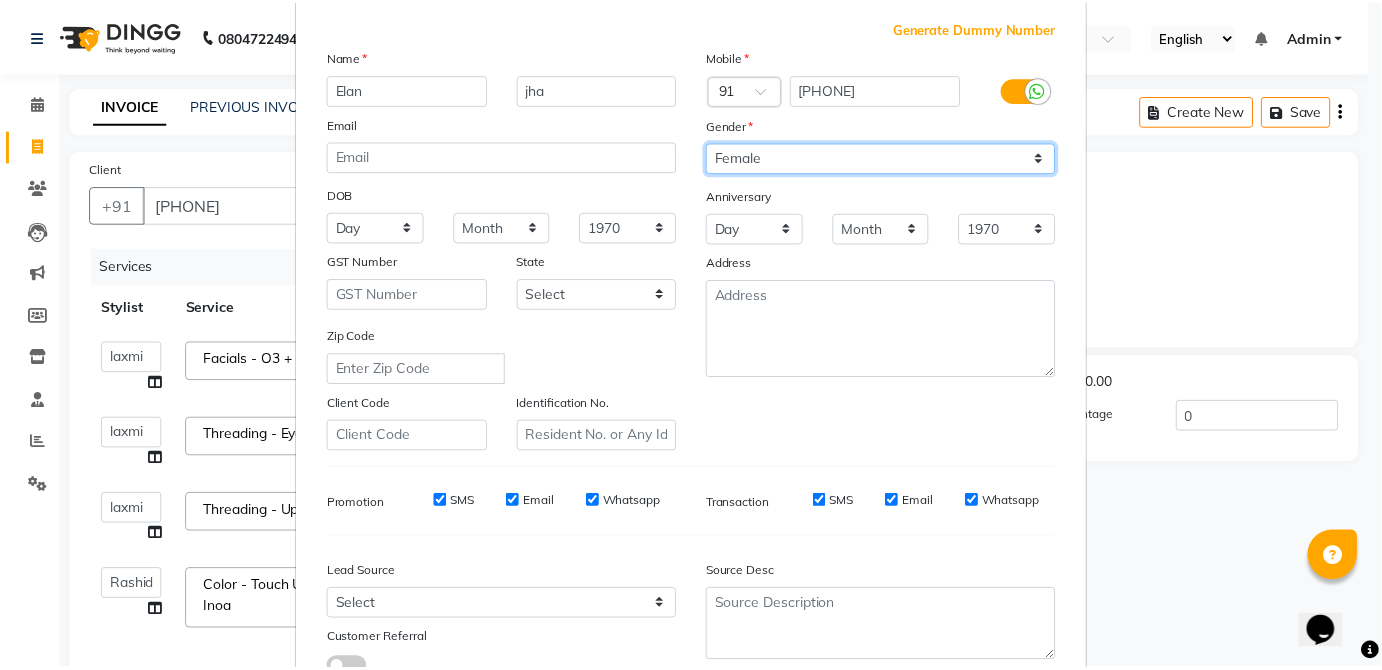 scroll, scrollTop: 251, scrollLeft: 0, axis: vertical 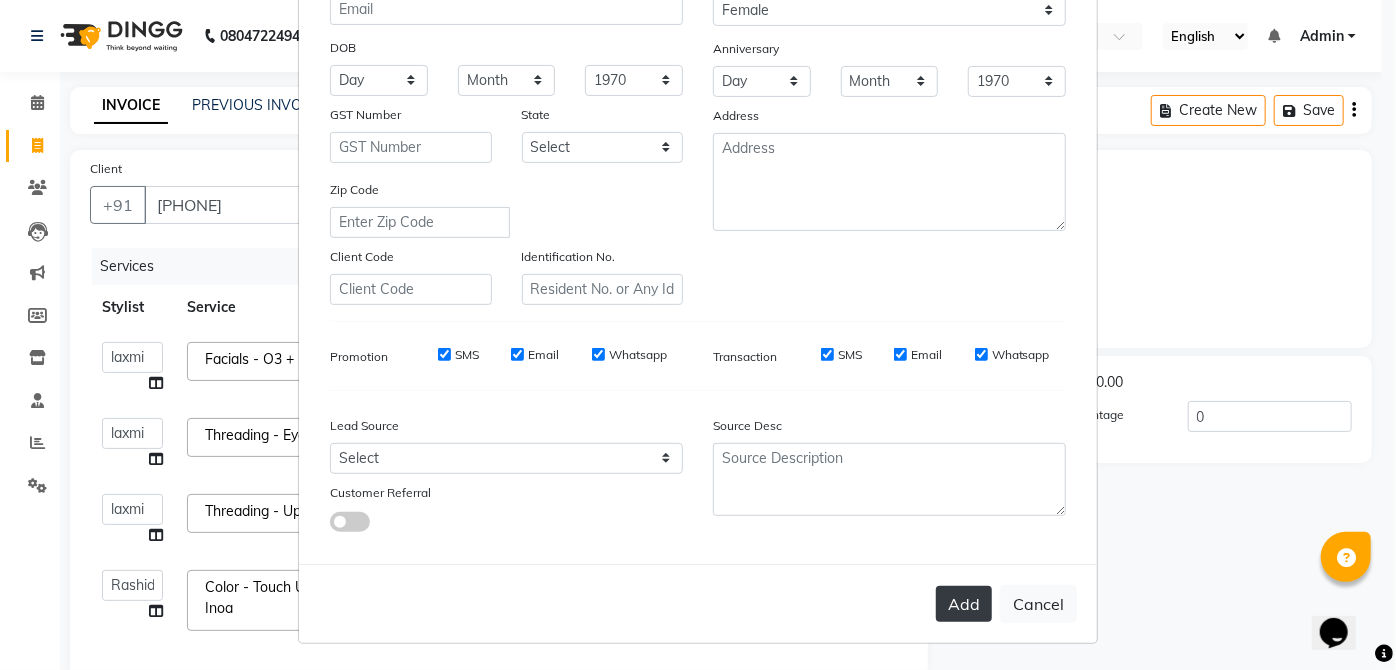 click on "Add" at bounding box center (964, 604) 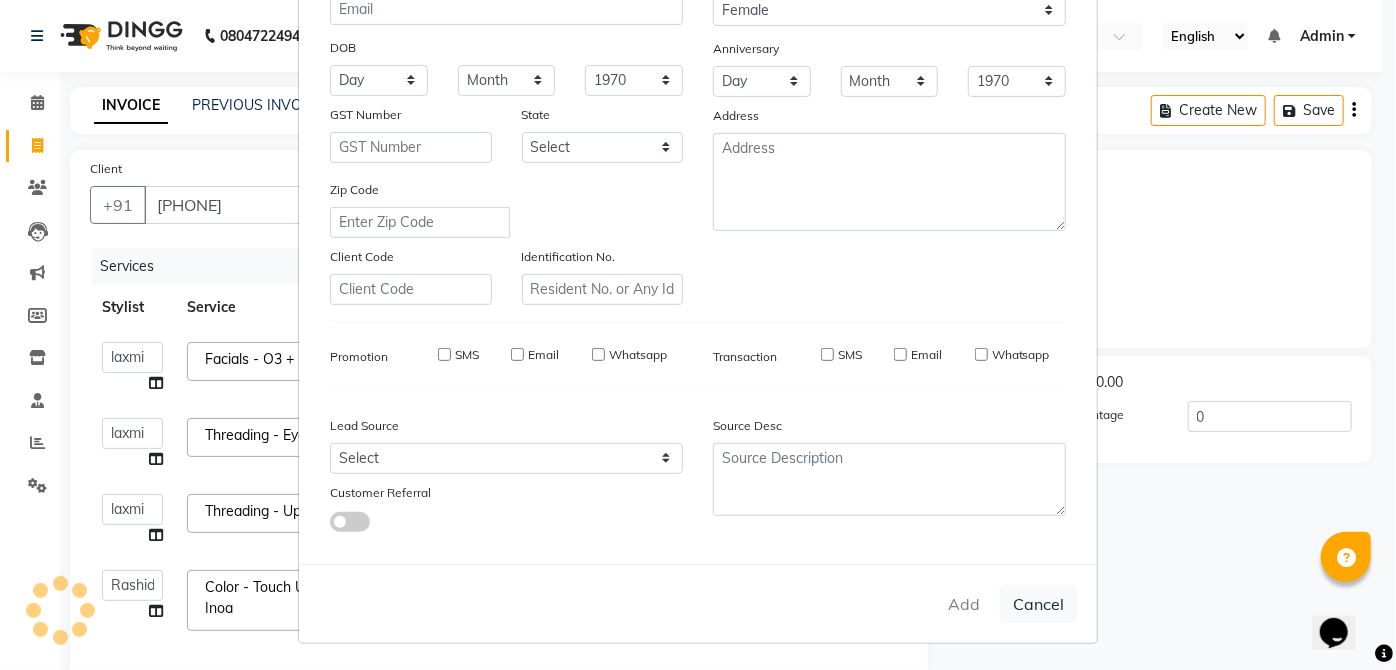 type 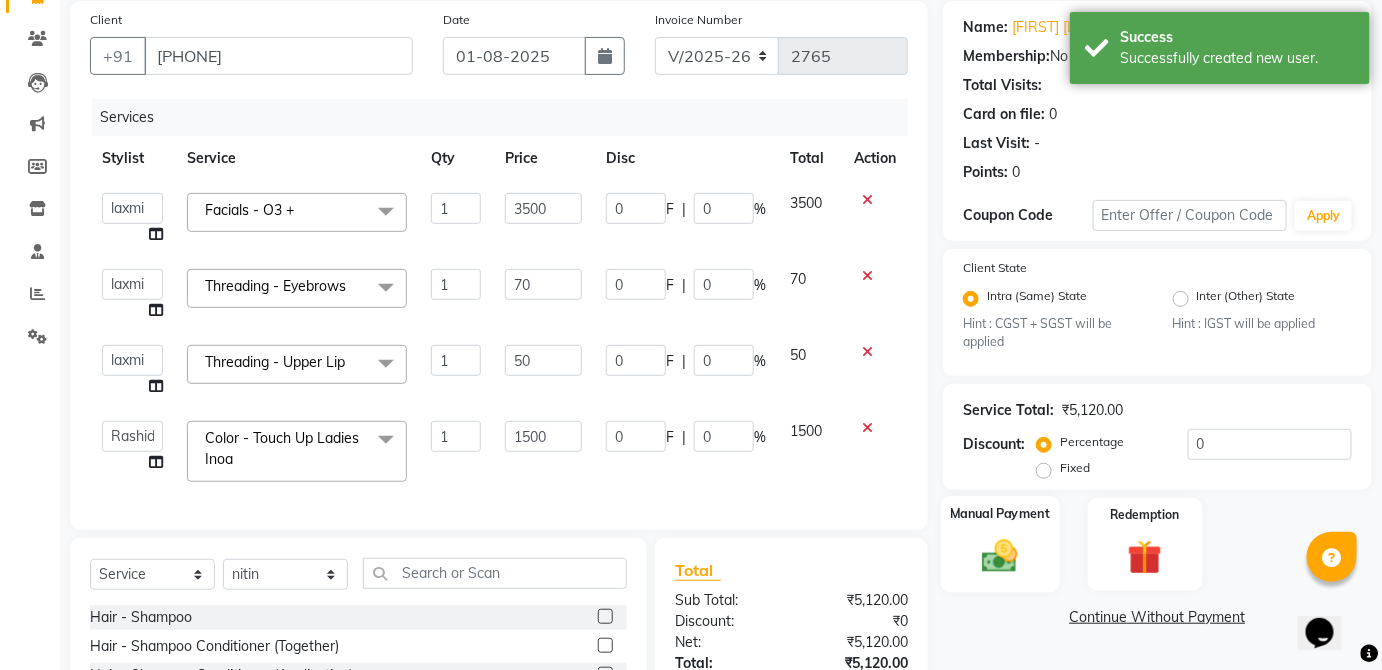 click on "Manual Payment" 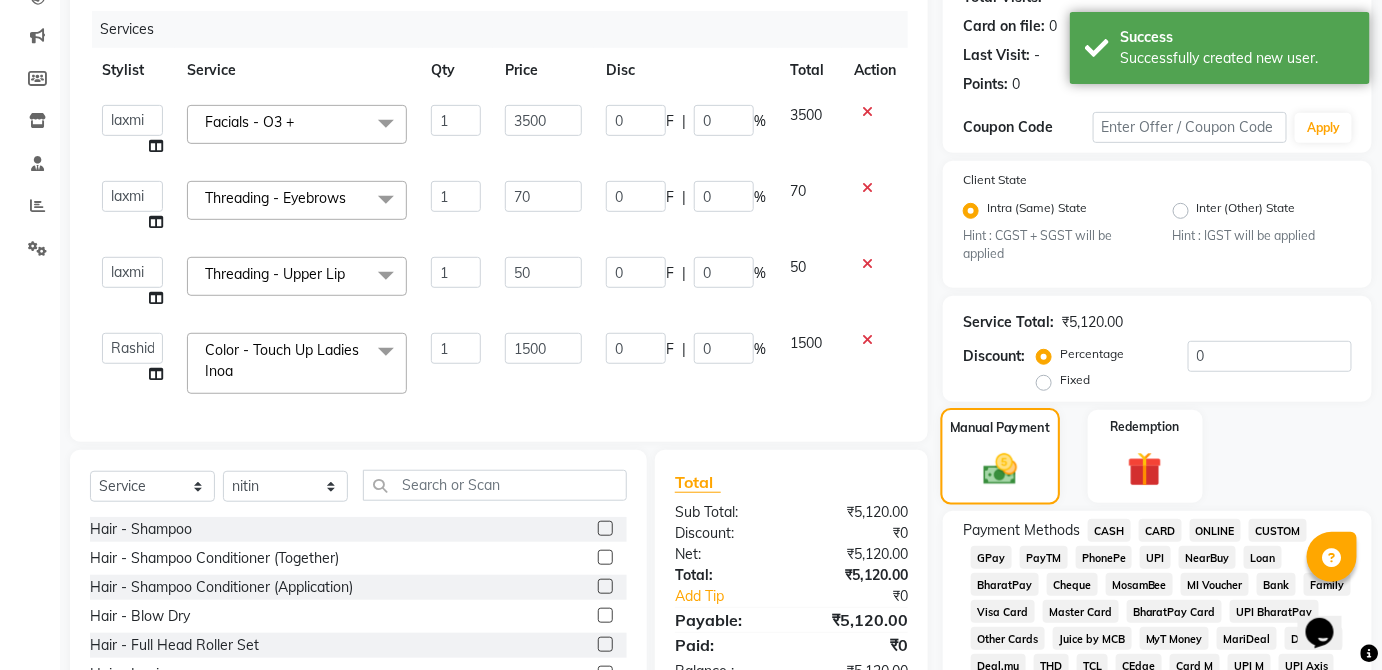 scroll, scrollTop: 245, scrollLeft: 0, axis: vertical 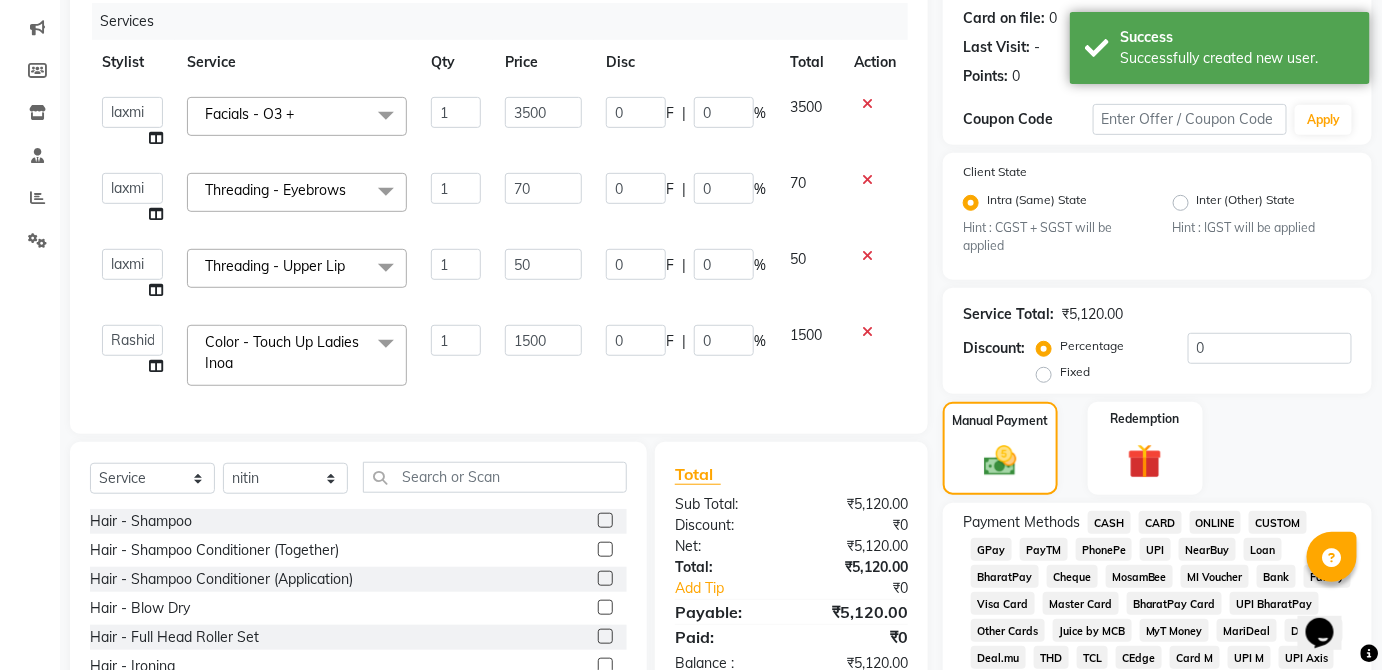 click on "CASH" 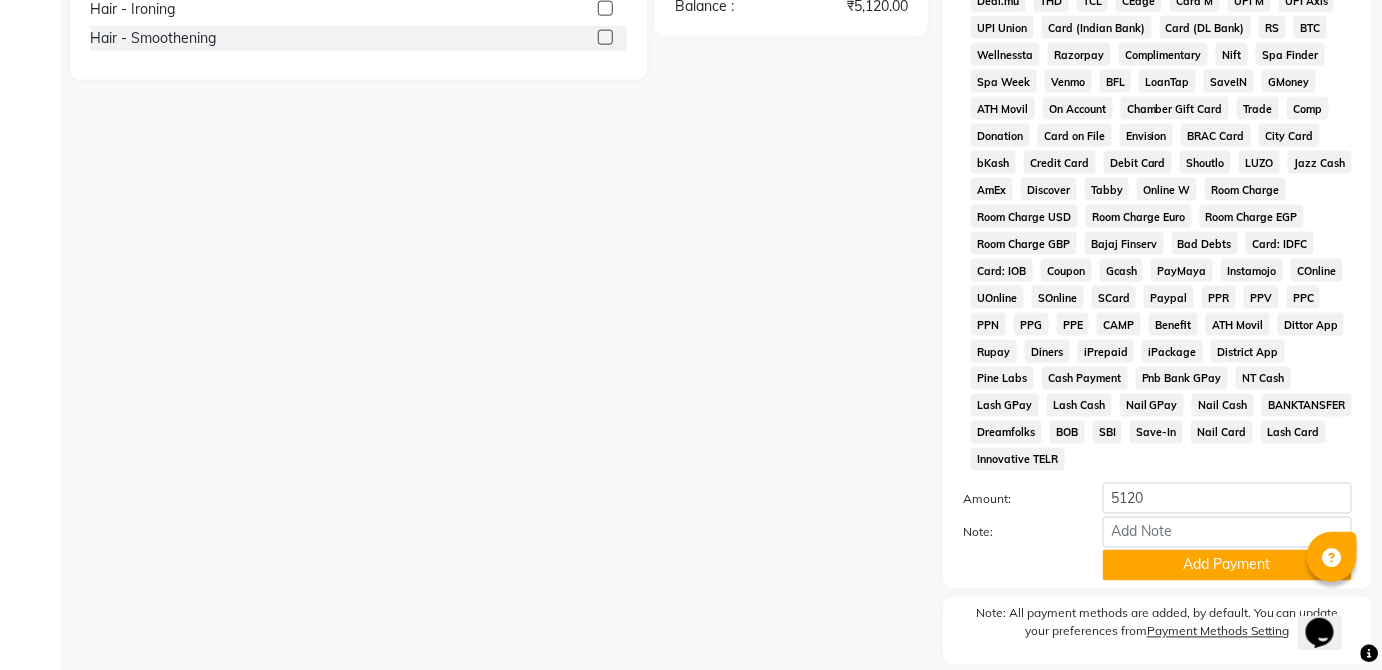 scroll, scrollTop: 943, scrollLeft: 0, axis: vertical 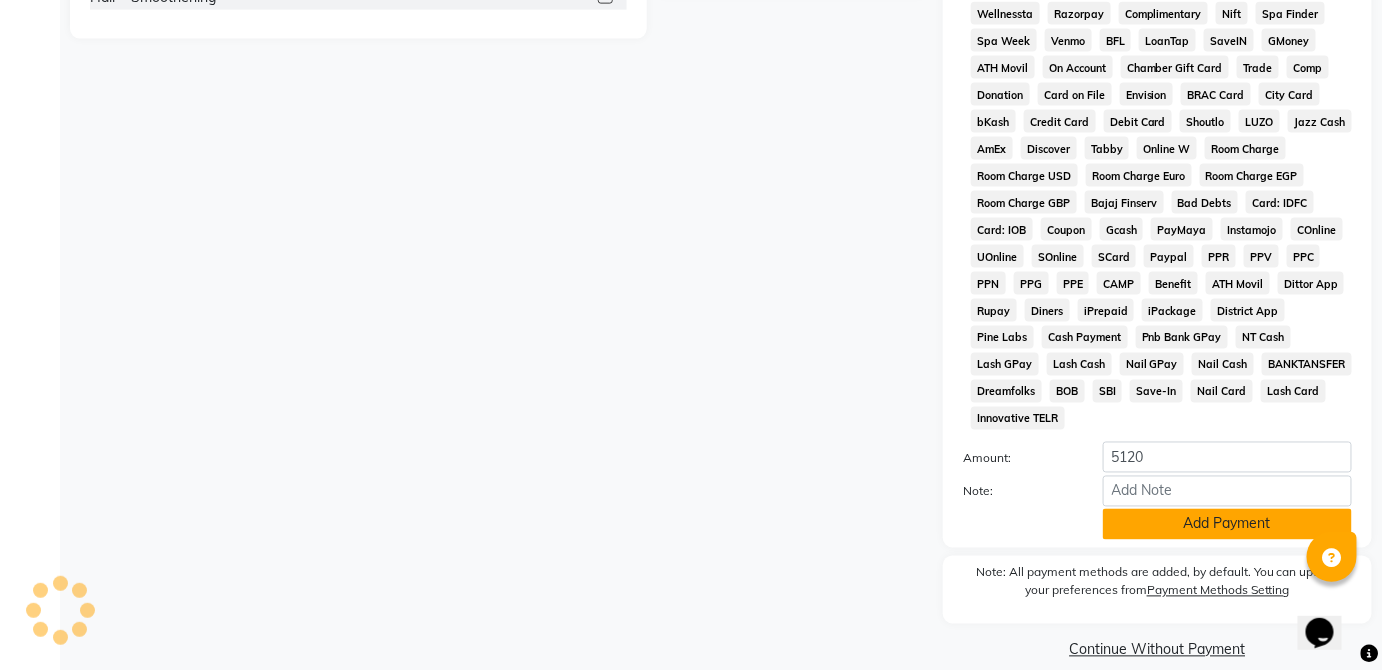click on "Add Payment" 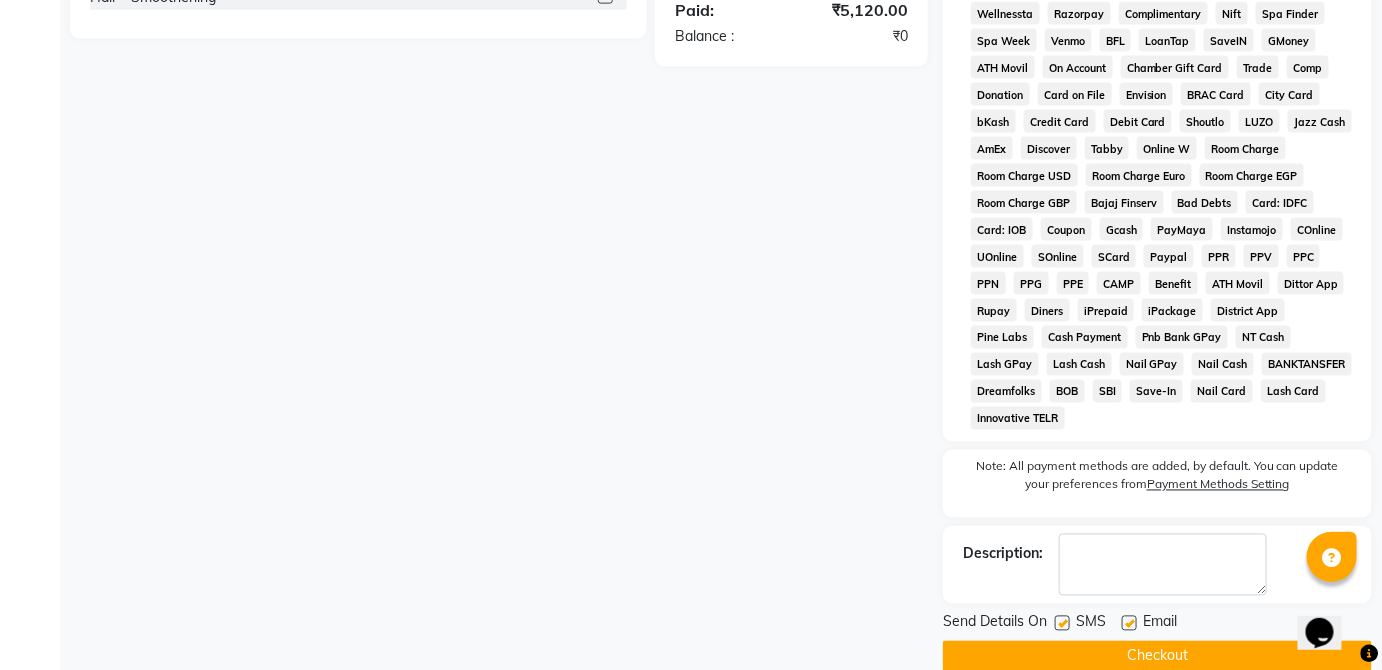 click on "Checkout" 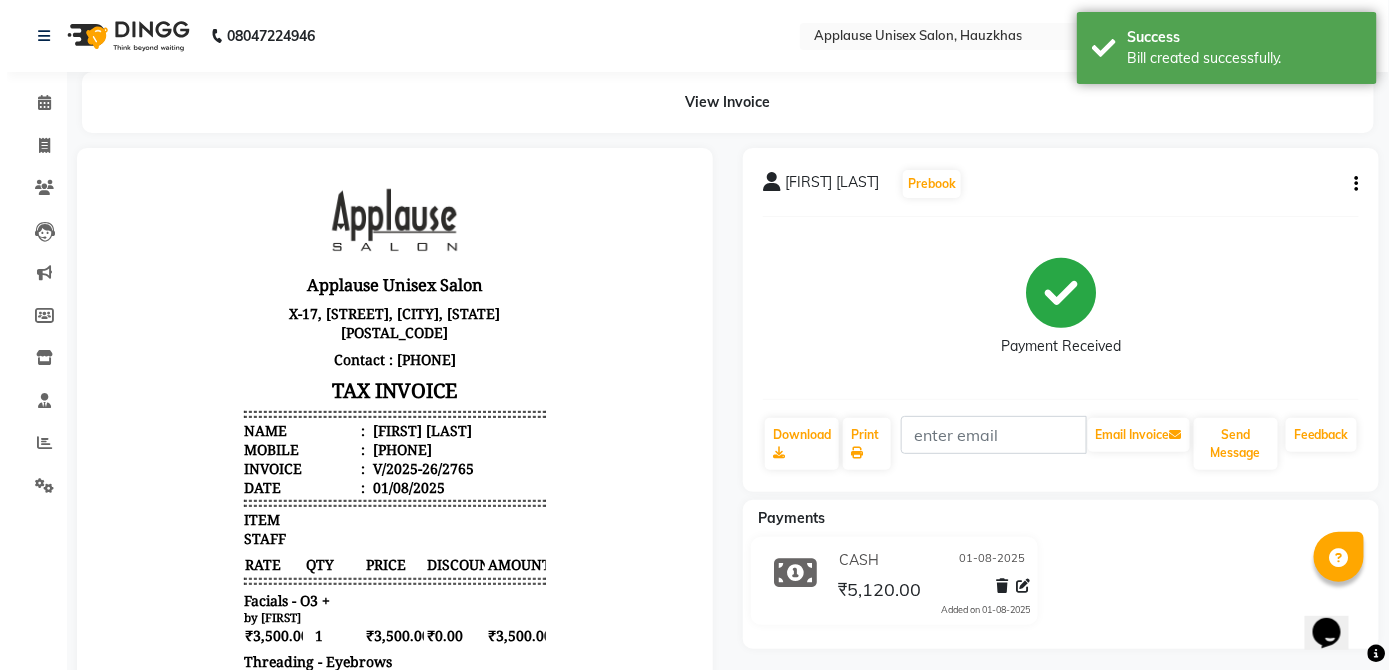 scroll, scrollTop: 0, scrollLeft: 0, axis: both 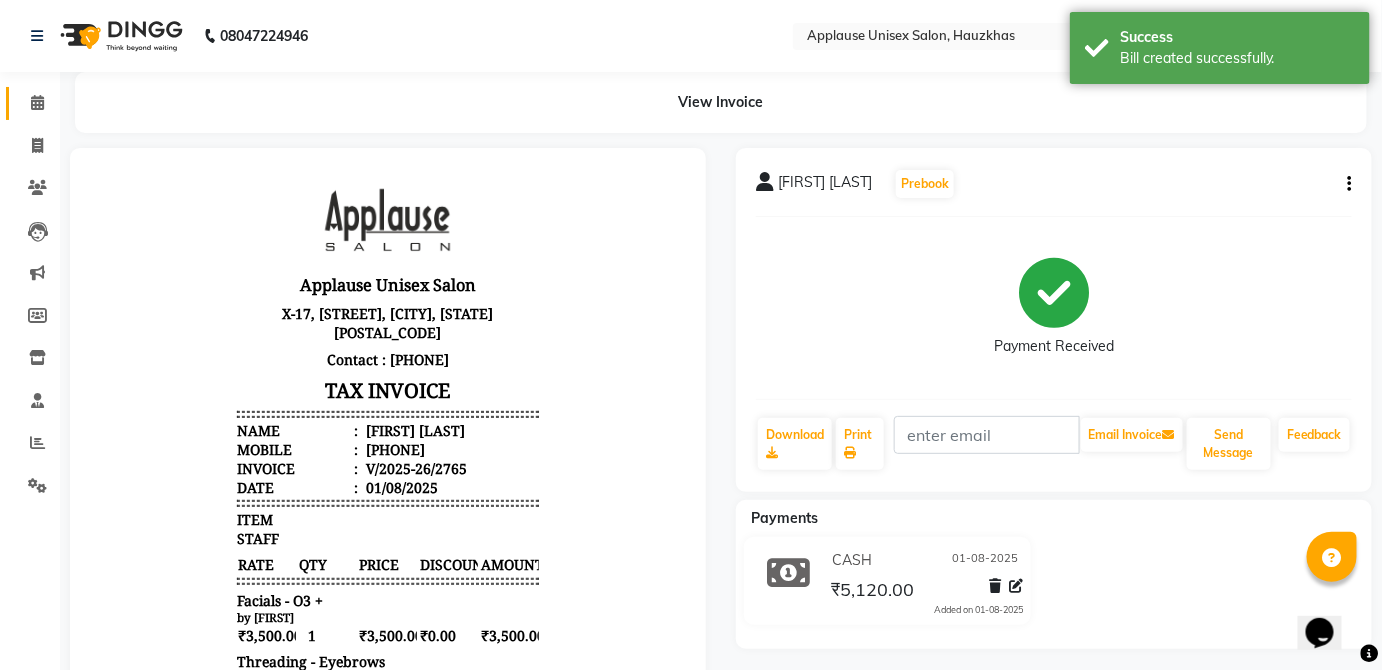 click 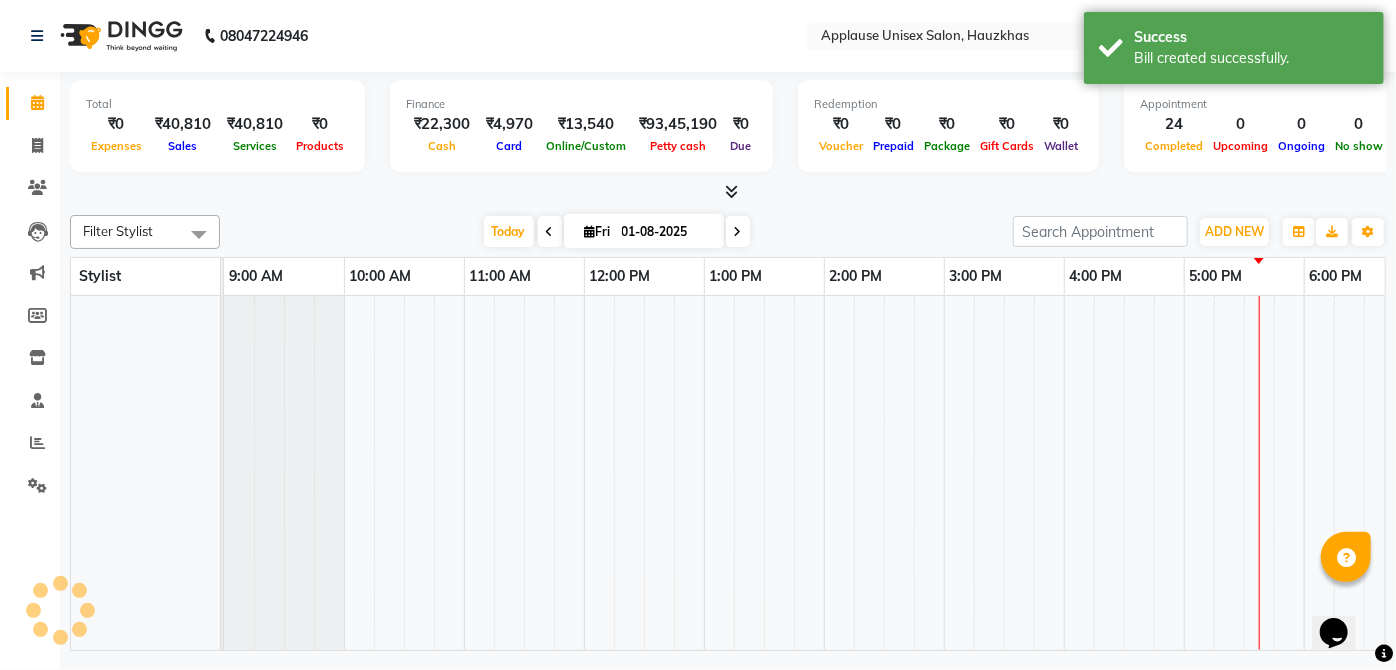 scroll, scrollTop: 0, scrollLeft: 0, axis: both 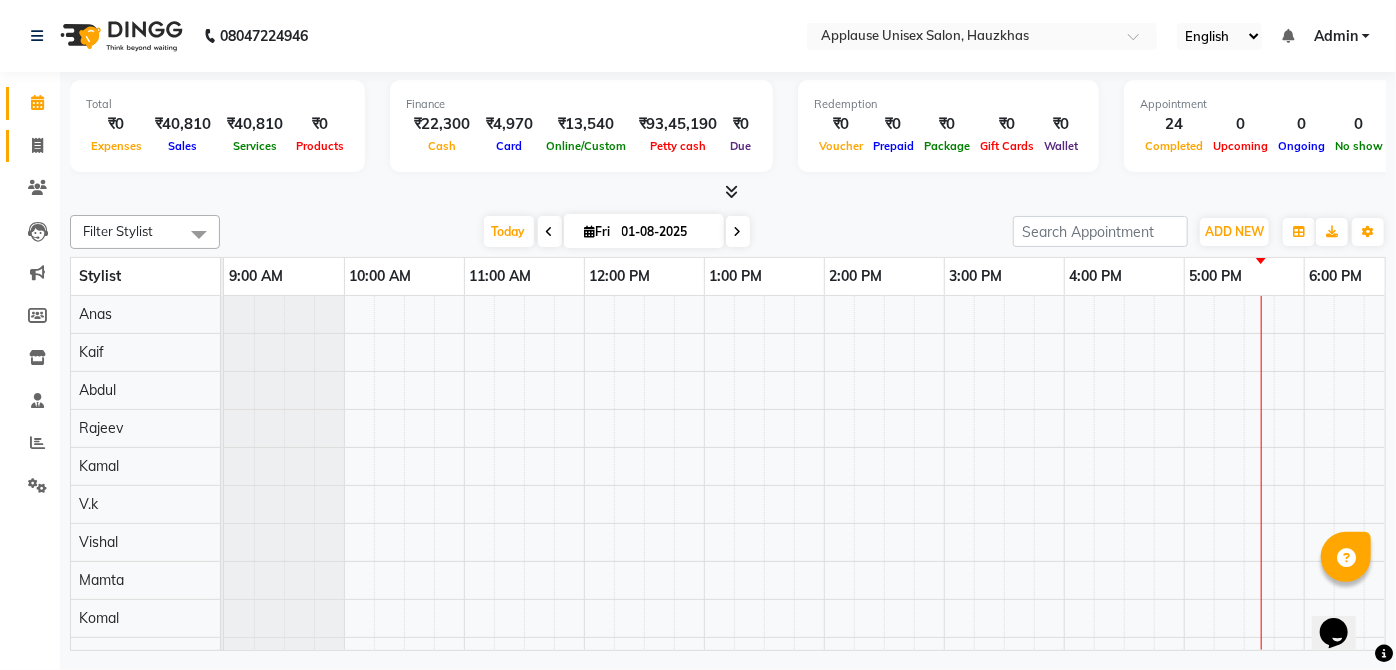 click 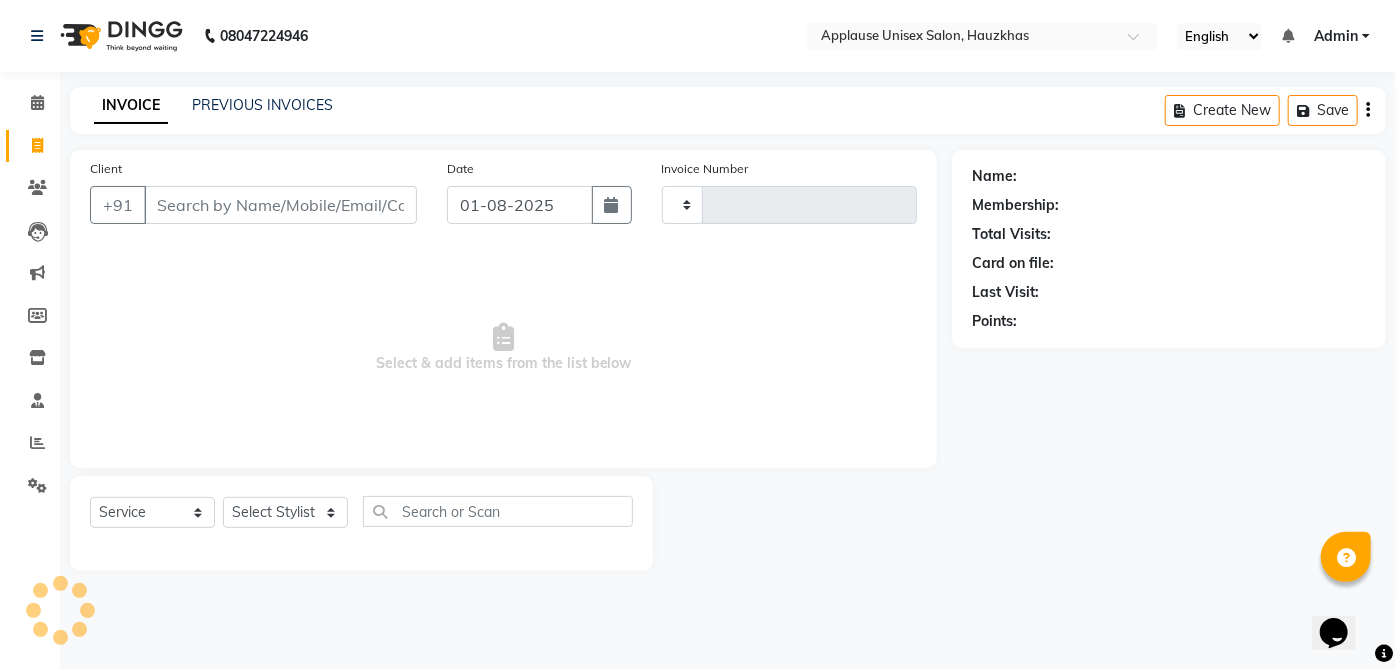 type on "2766" 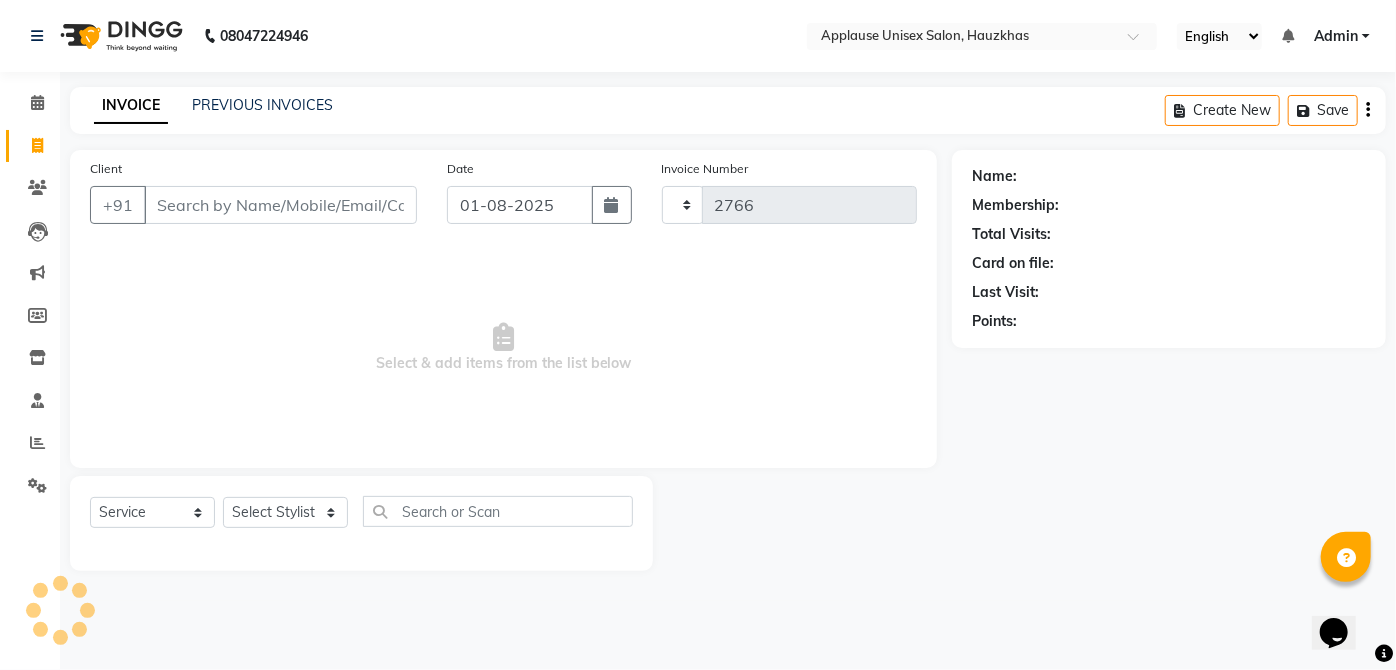 select on "5082" 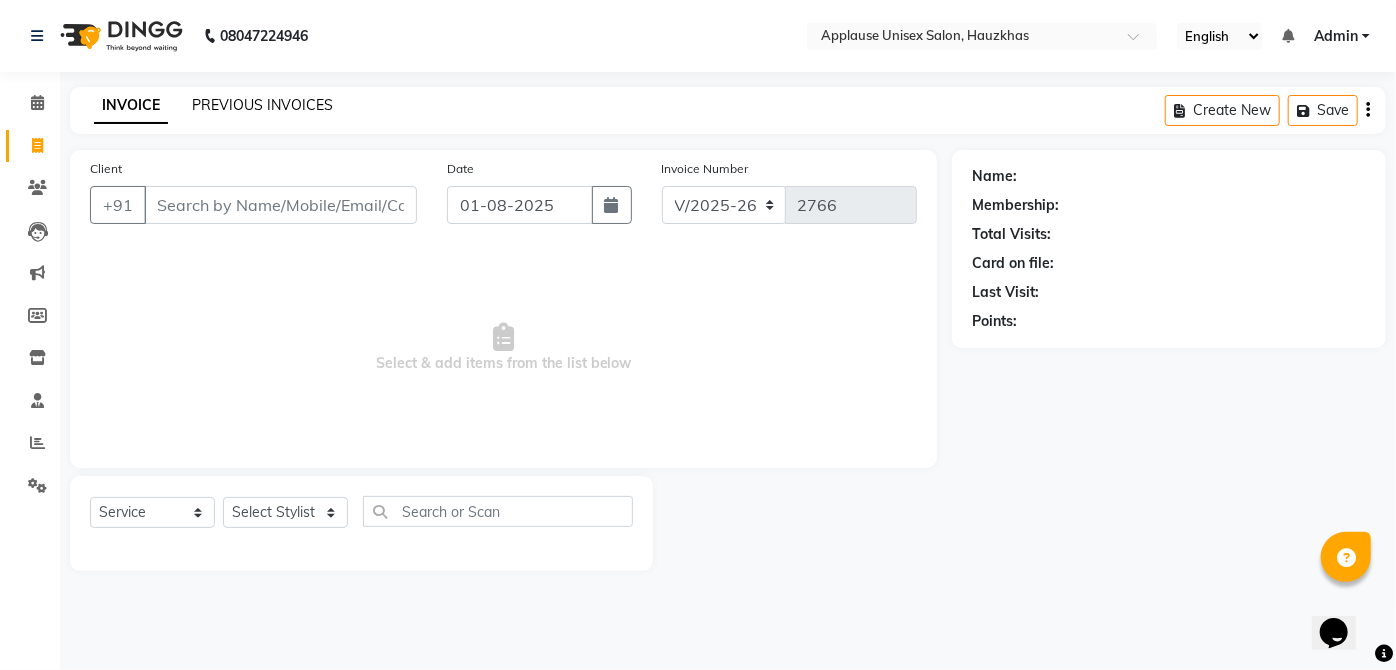 click on "PREVIOUS INVOICES" 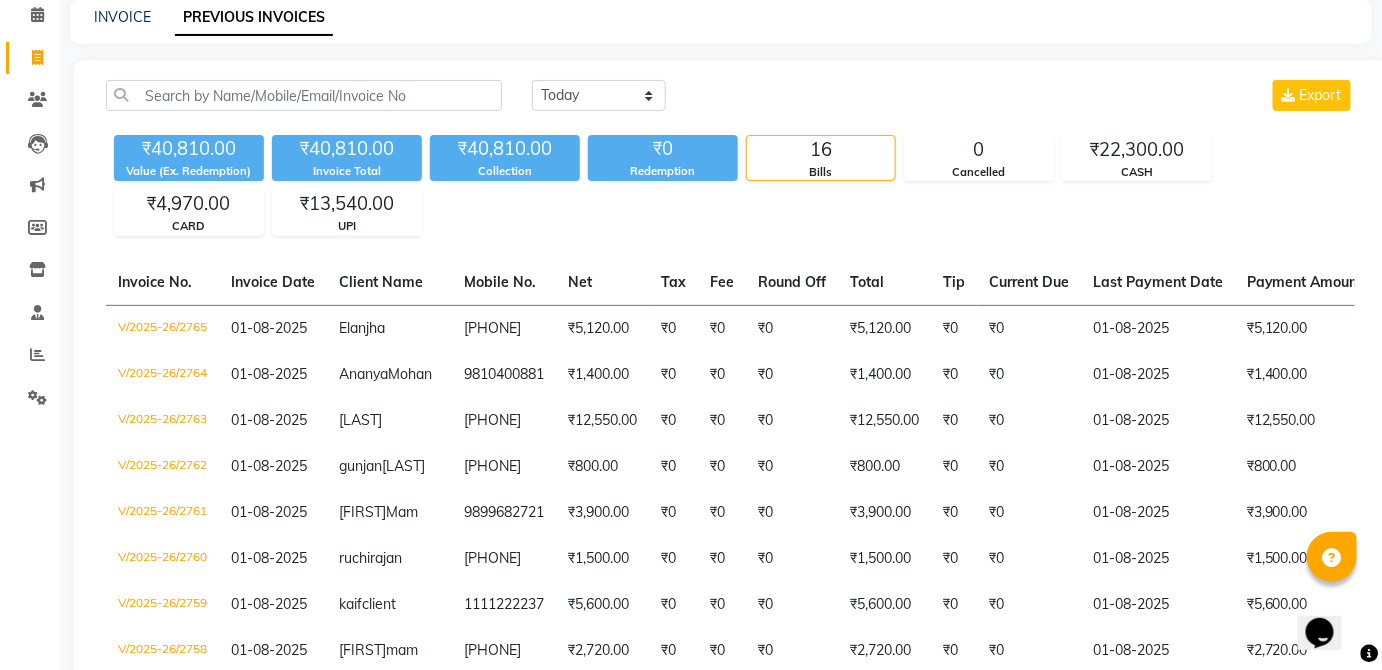 scroll, scrollTop: 93, scrollLeft: 0, axis: vertical 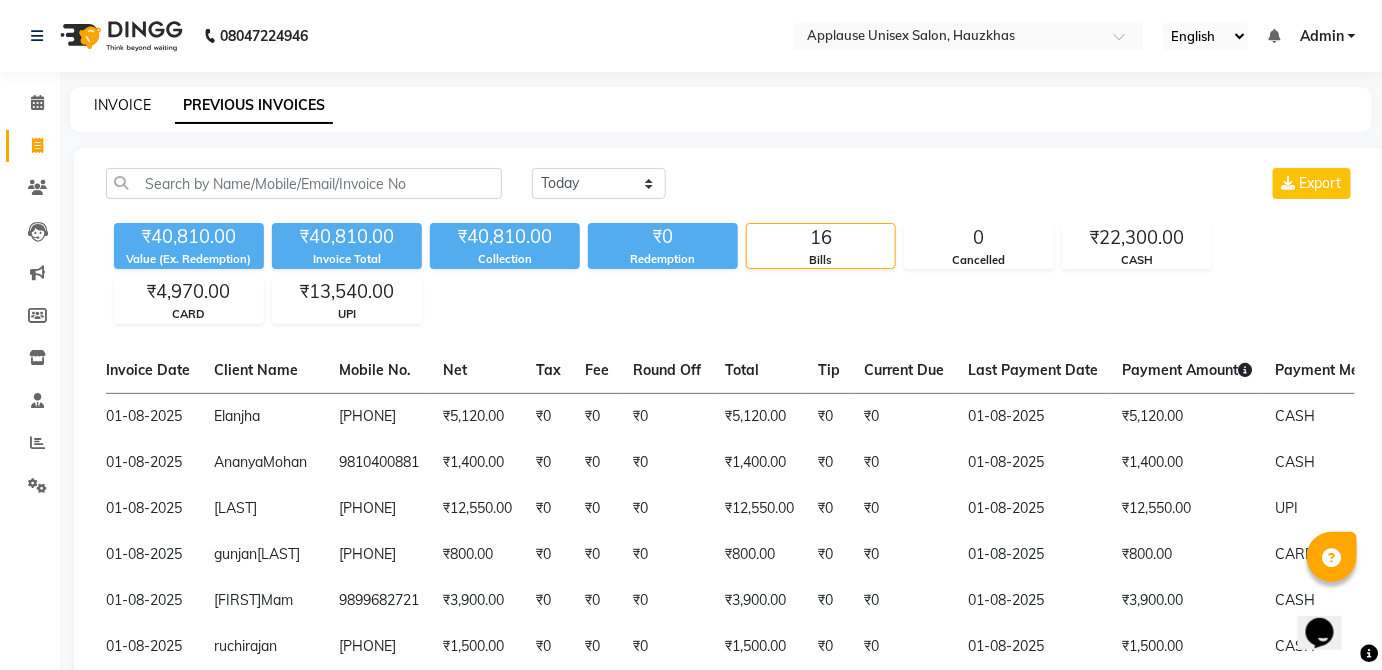 click on "INVOICE" 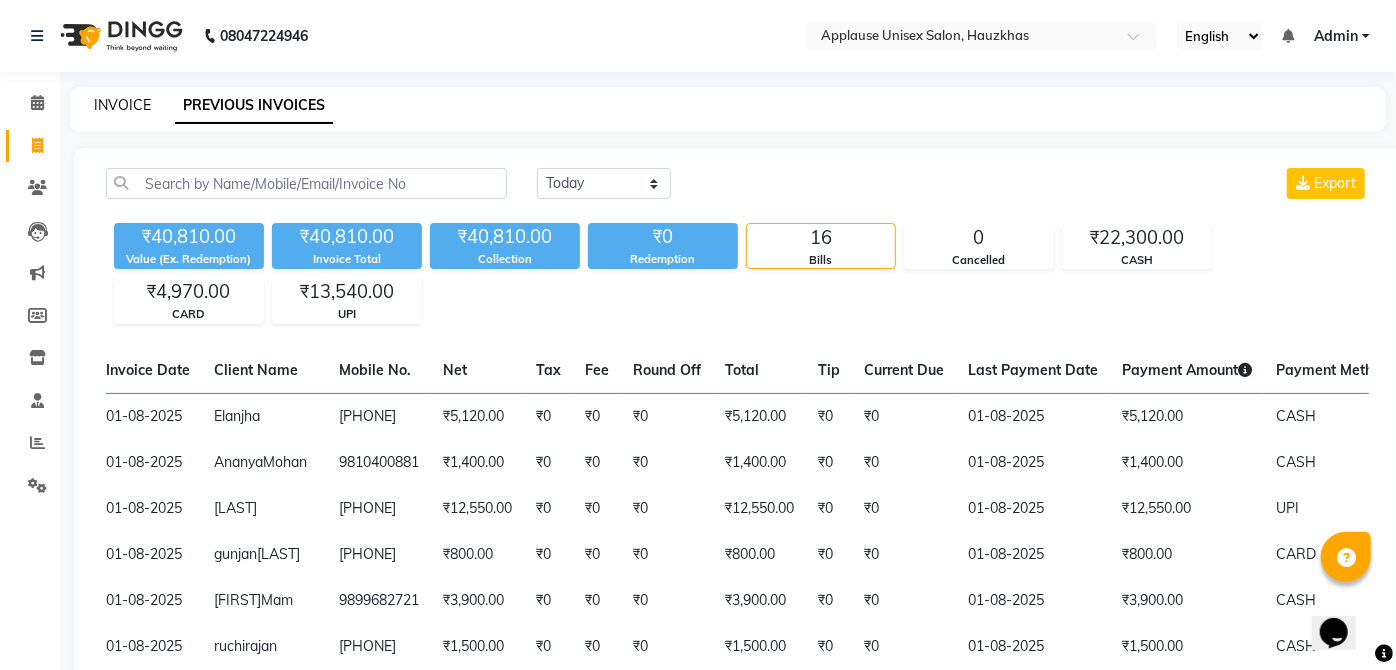 select on "service" 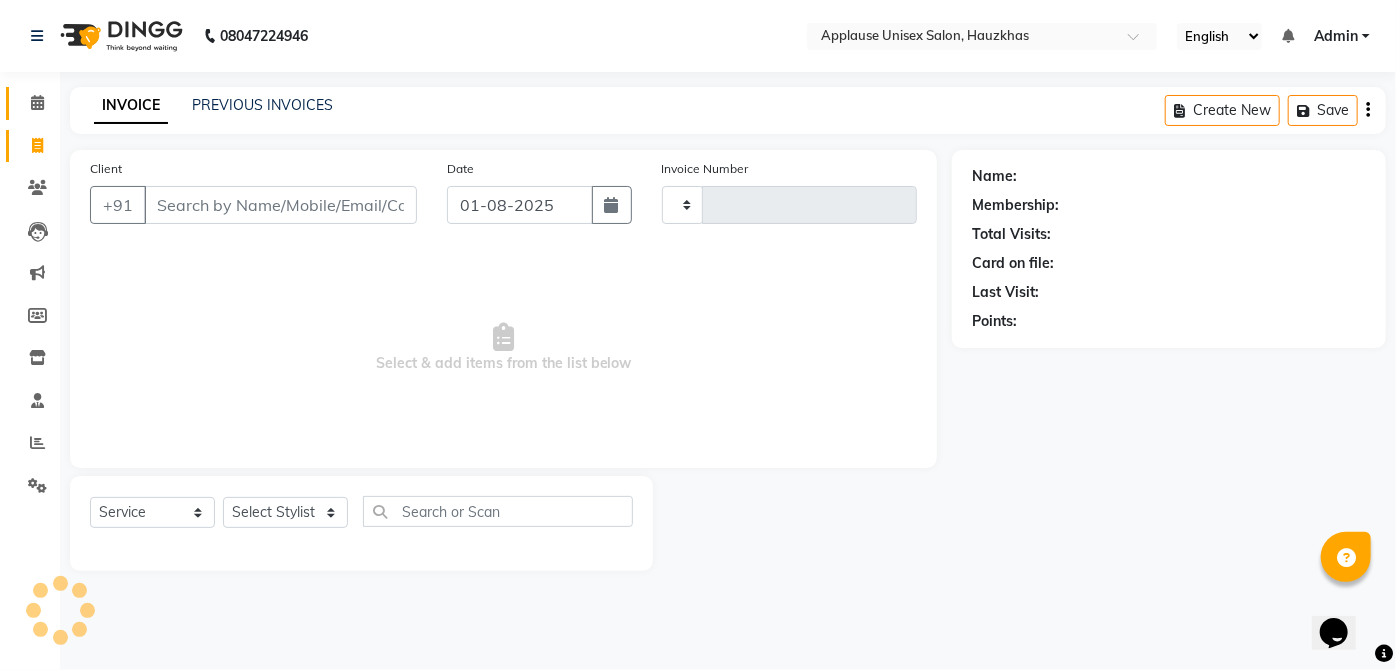 click on "Calendar" 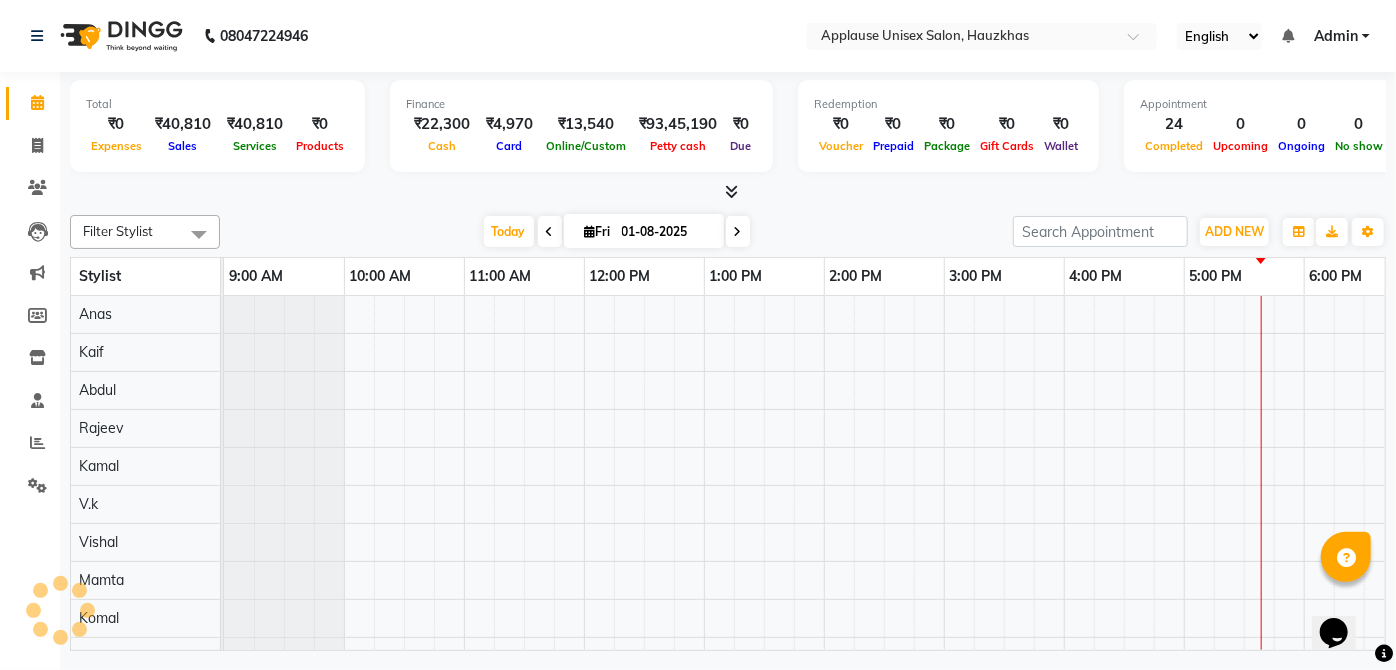 scroll, scrollTop: 0, scrollLeft: 0, axis: both 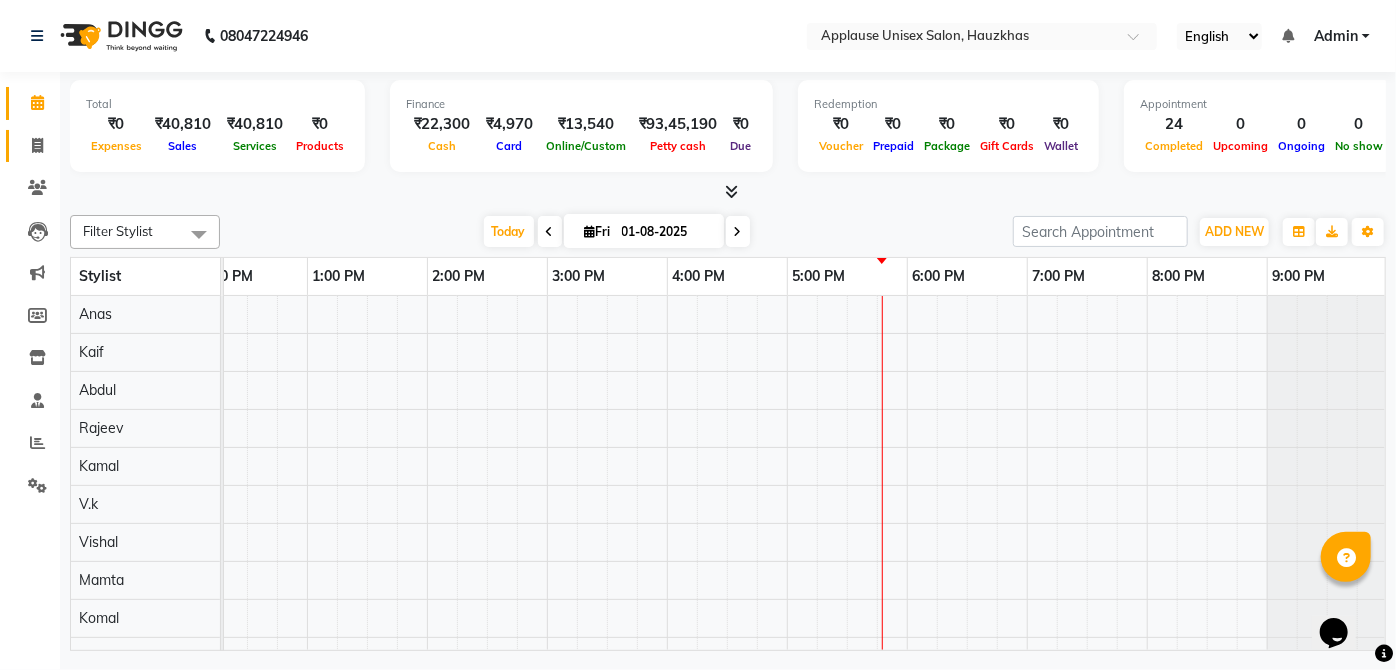 click on "Invoice" 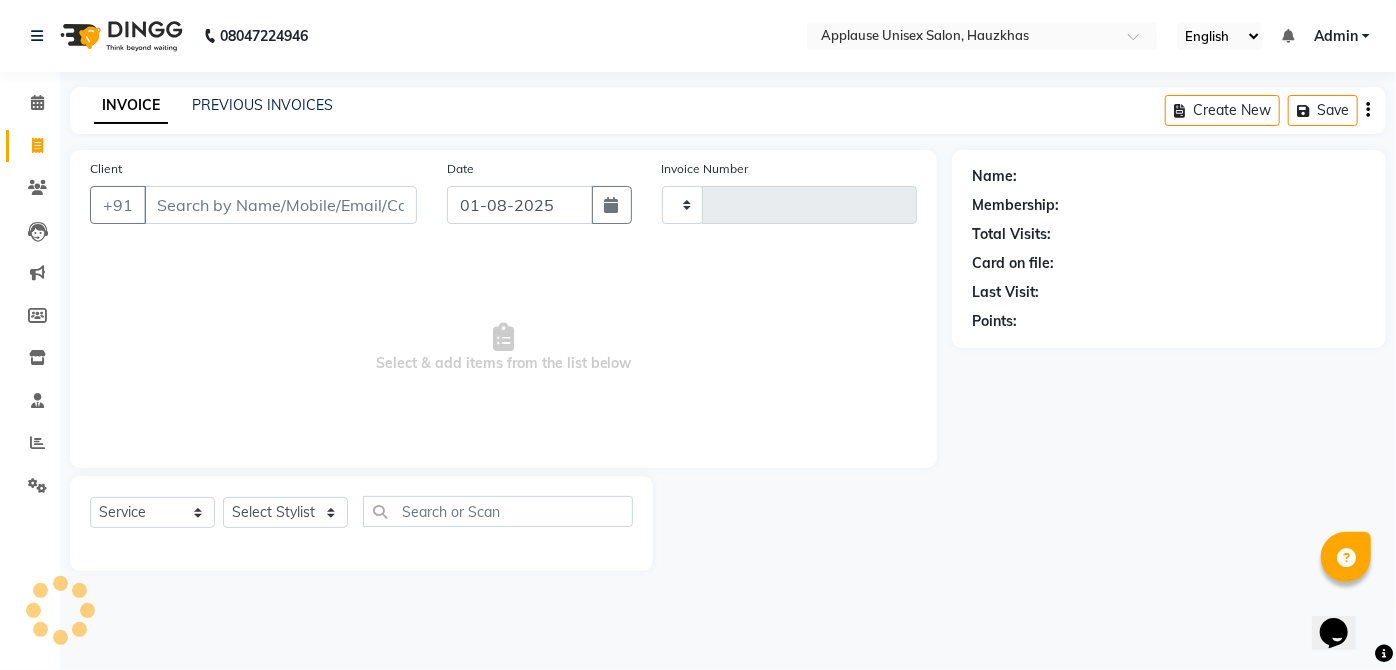 type on "2766" 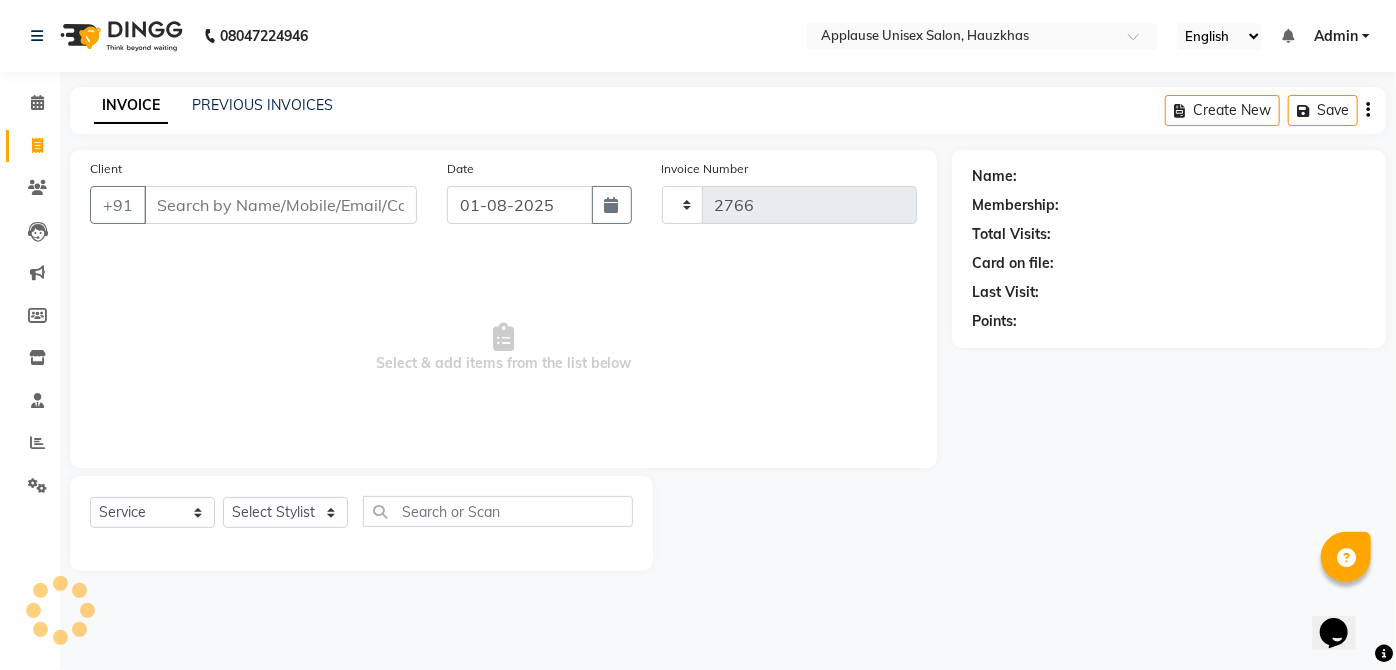 select on "5082" 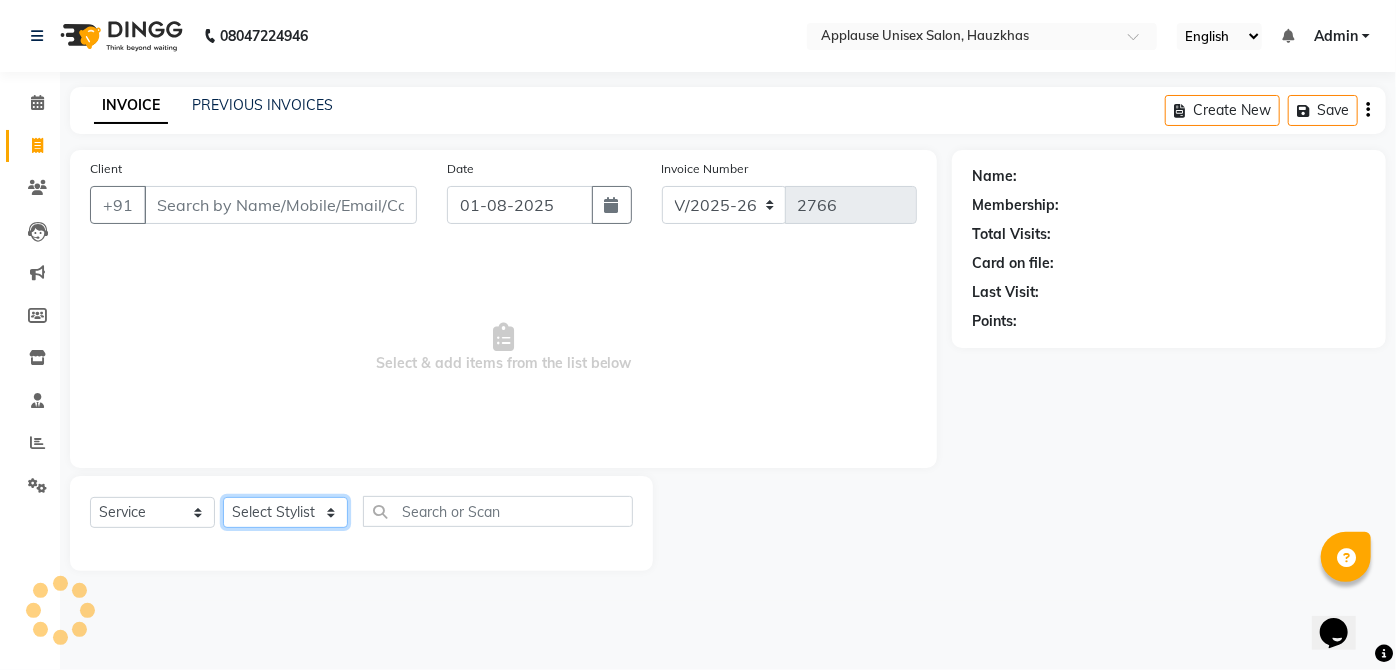 click on "Select Stylist" 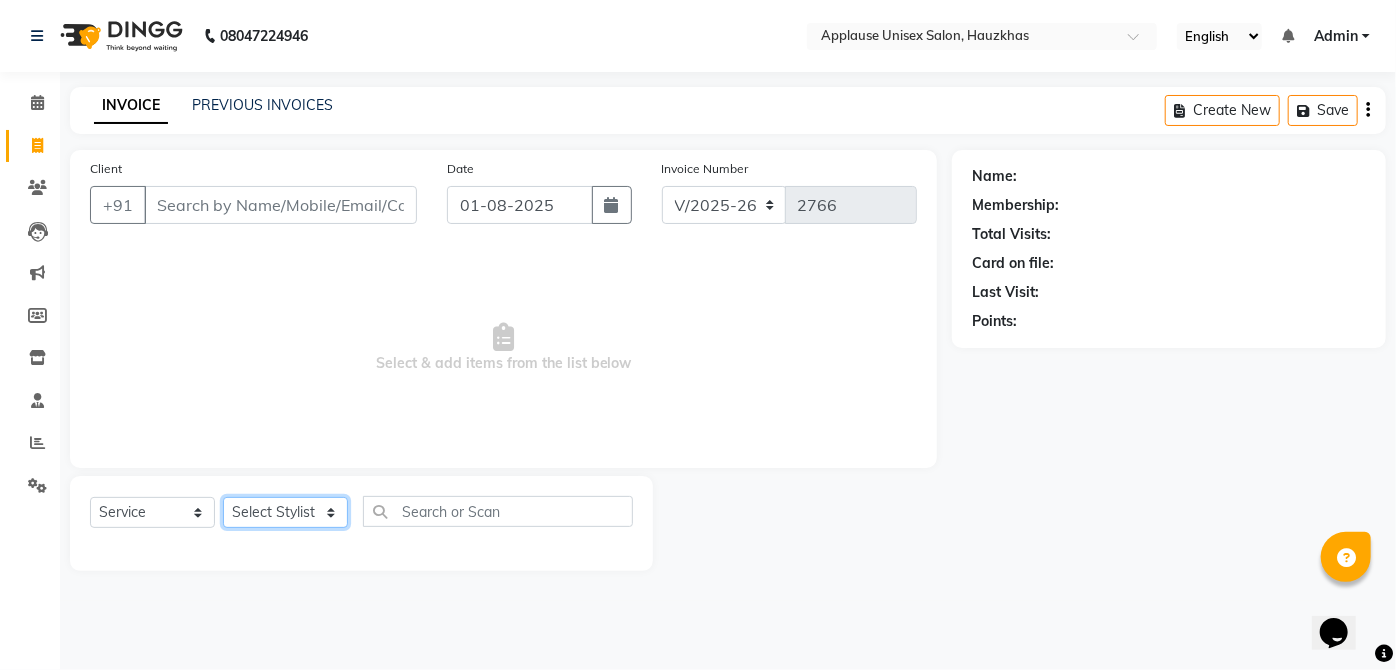 select on "32125" 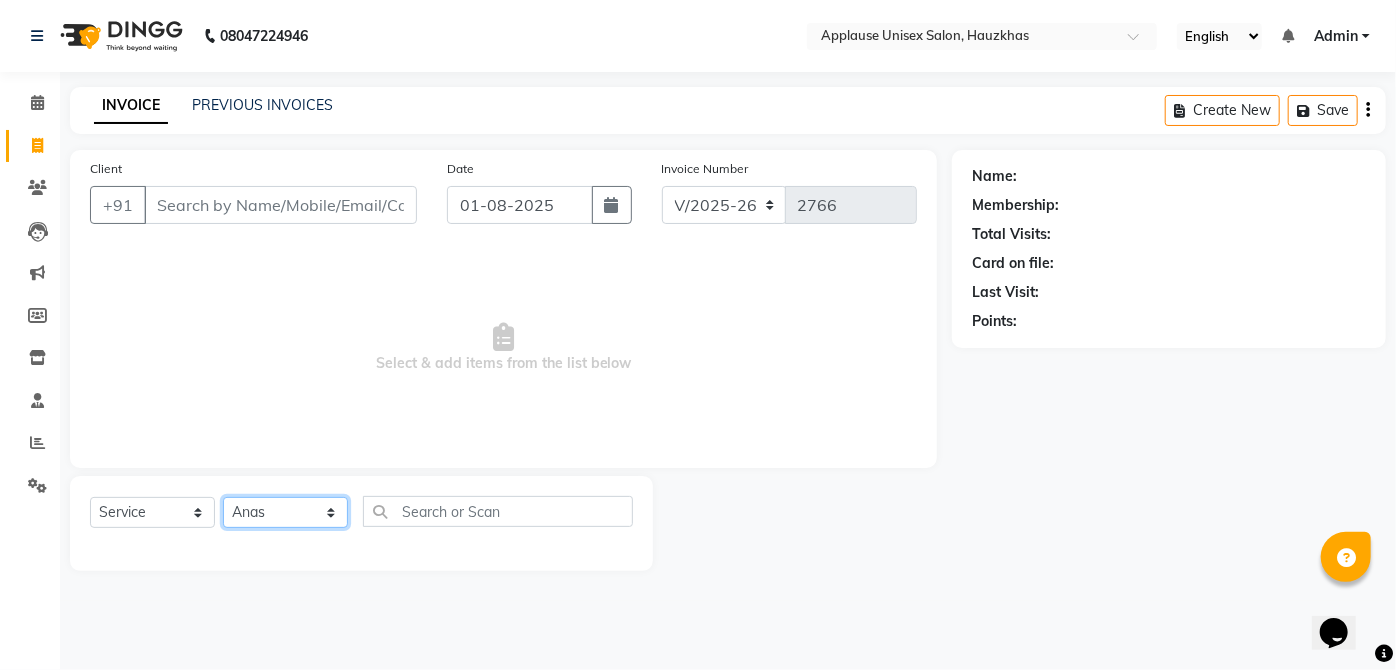 click on "Select Stylist Abdul Anas Arti Aruna Asif faisal guri heena Kaif Kamal Karan Komal laxmi Mamta Manager Mohsin nitin rahul Rajeev Rashid saif sangeeta sangeeta sharukh Vishal V.k" 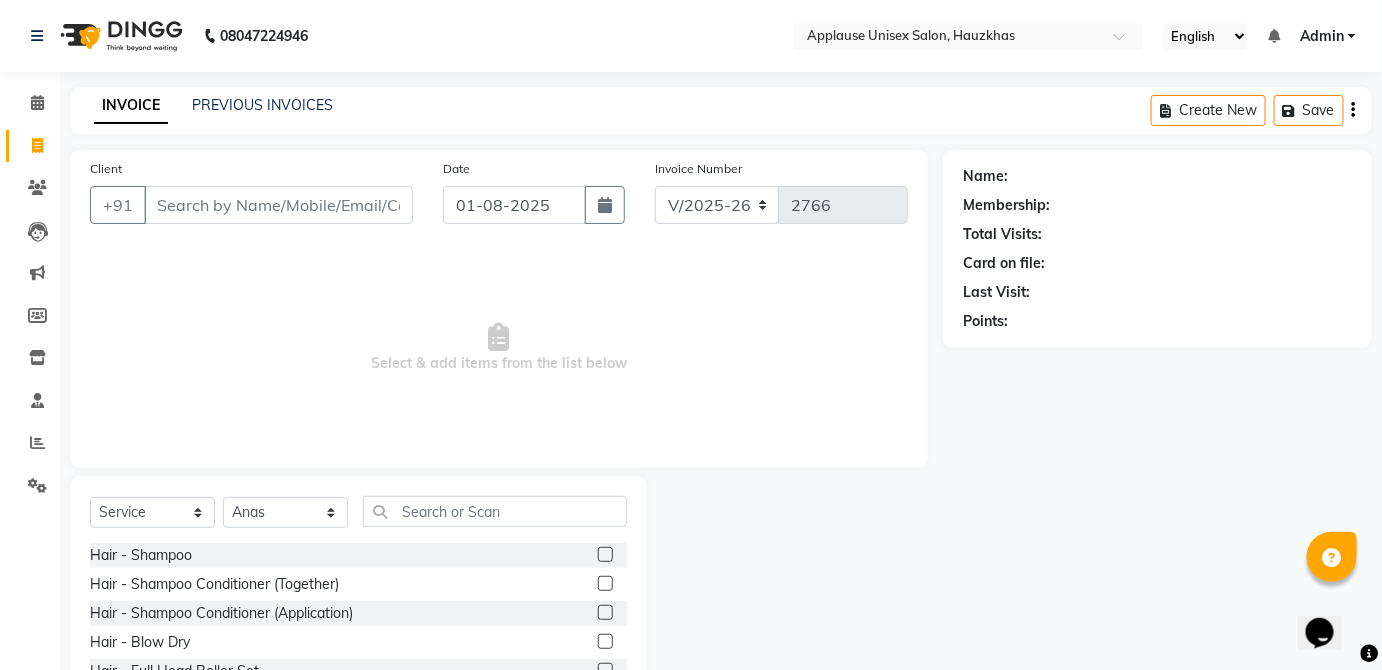 click on "Select Stylist Abdul Anas Arti Aruna Asif faisal guri heena Kaif Kamal Karan Komal laxmi Mamta Manager Mohsin nitin rahul Rajeev Rashid saif sangeeta sangeeta sharukh Vishal V.k Hair - Shampoo Hair - Shampoo Conditioner (Together) Hair - Shampoo Conditioner (Application) Hair - Blow Dry Hair - Full Head Roller Set Hair - Ironing Hair - Smoothening Hair - Rebonding Hair - Keratin Treatment Hair - Perming Hair - Hair Do Hair - Iron Curls Hair - Blow Dry + Ironing Touch Up Hair -Botox Olaplex Shampoo & Conditioner Flat Brush GK Hair Shampoo Majirel hair color Foot Massage shoulder massage Cut & Finish - Trim Ladies One Length Cut & Finish - Hair Cut Ladies Cut & Finish - Hair Cut Gents Cut & Finish - Change Of Style Gents Cut & Finish - Hair Cut Boy Cut & Finish - Hair Cut Girl Cut & Finish - Fringe Trim Cut & Finish - Split Ends Cut & Finish - Shave Reg. Cut & Finish - Shave Deluxe Cut & Finish - Beard Spa" 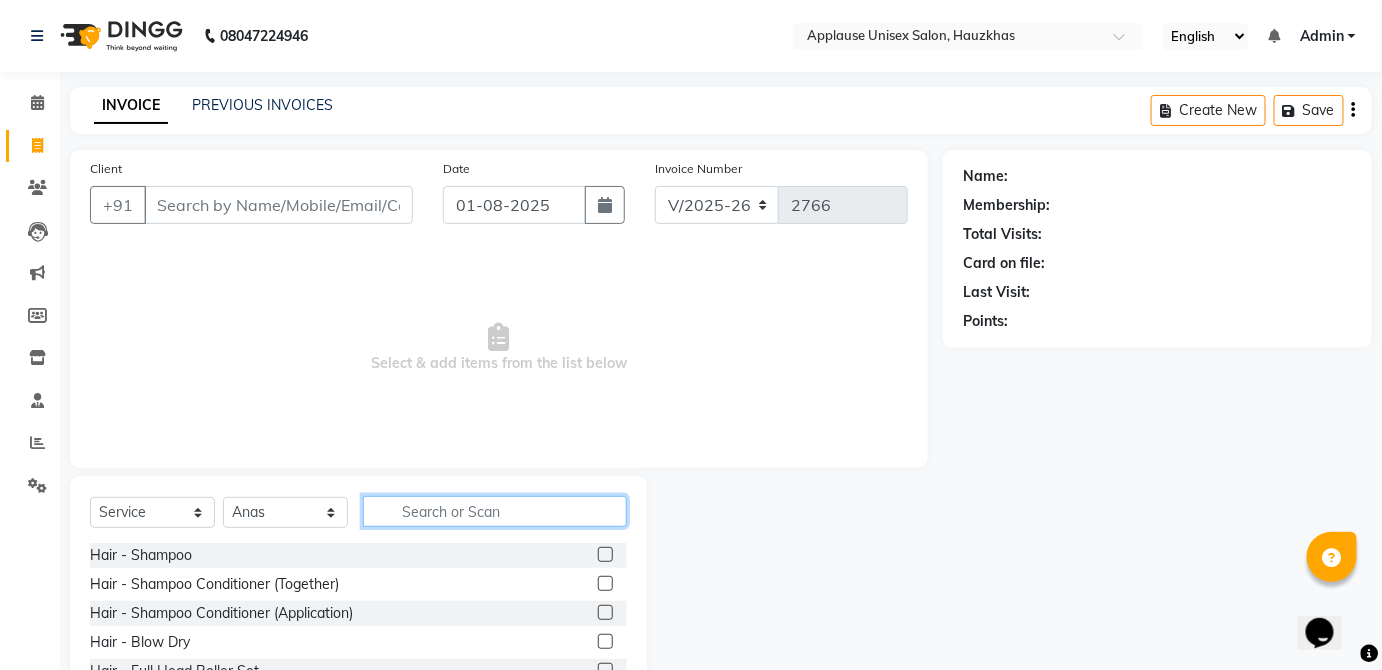 click 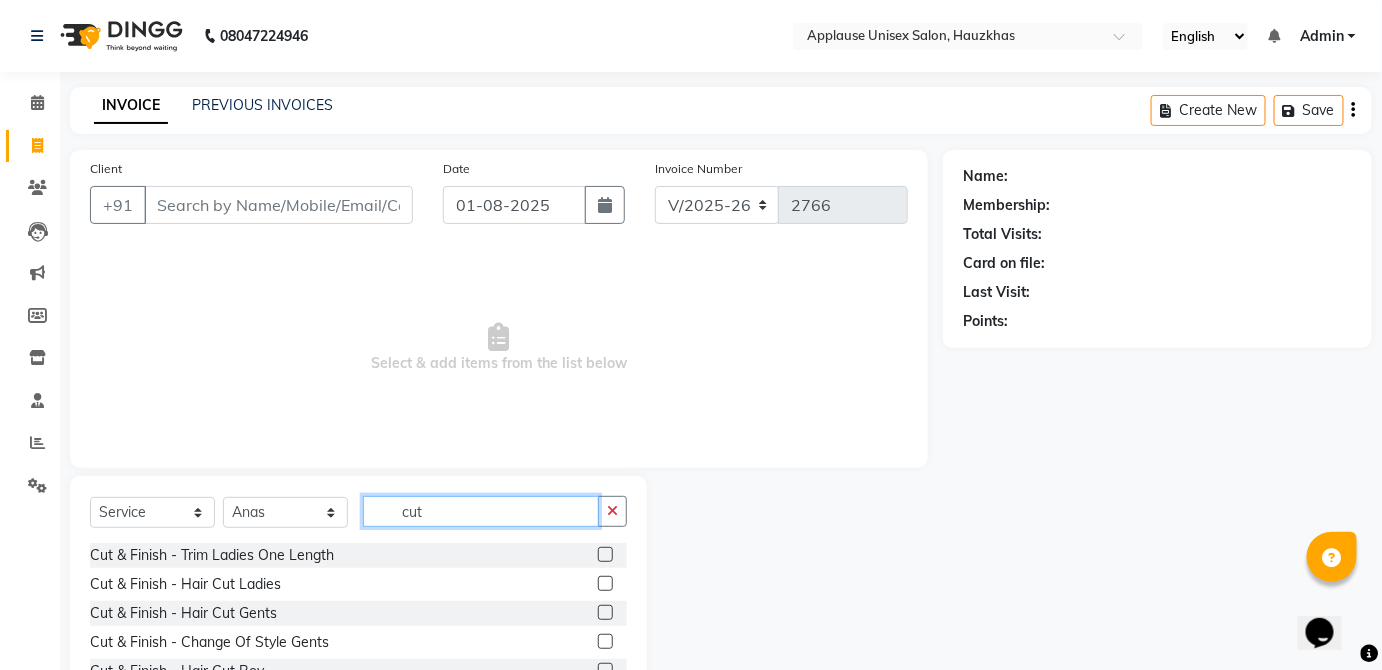 type on "cut" 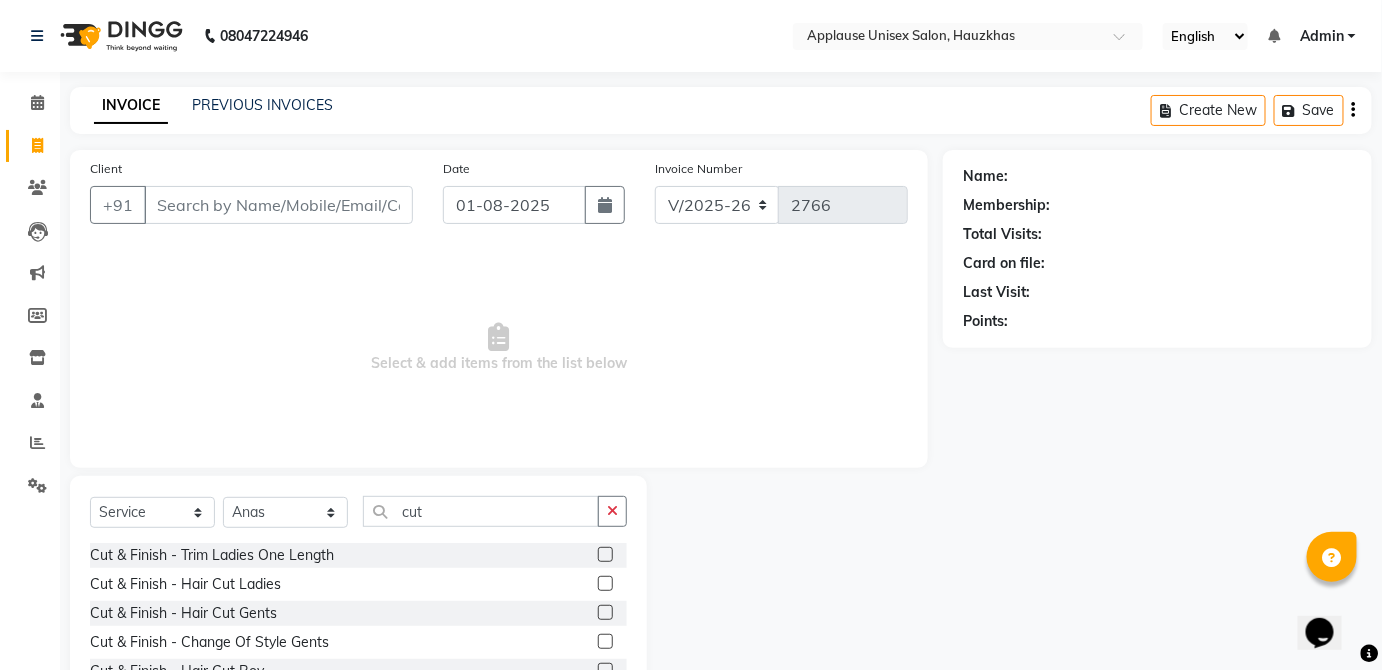 click 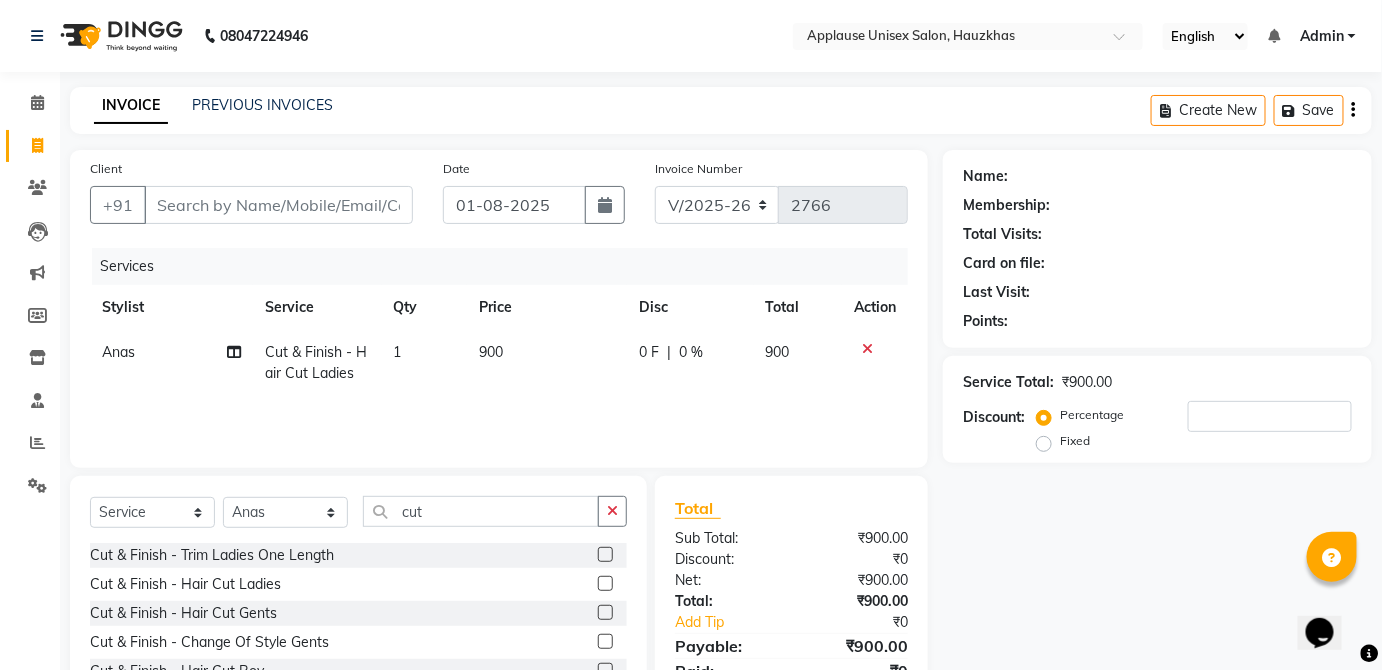 click 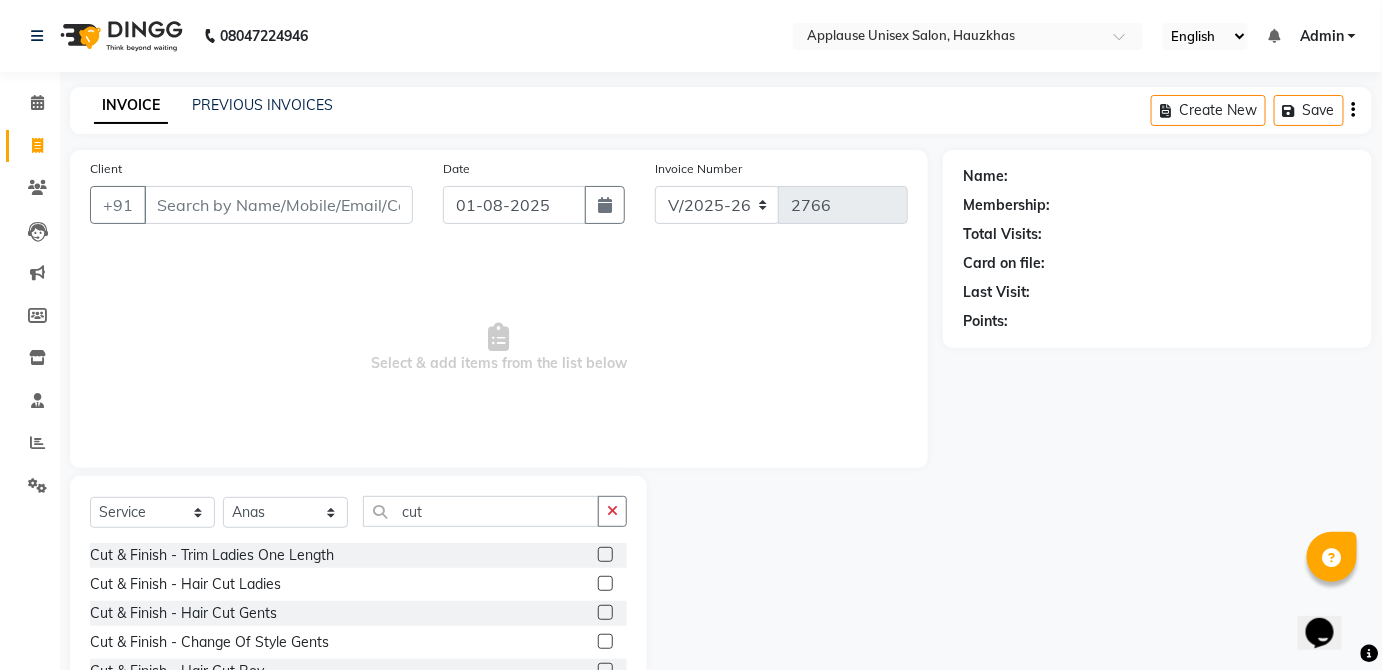 click 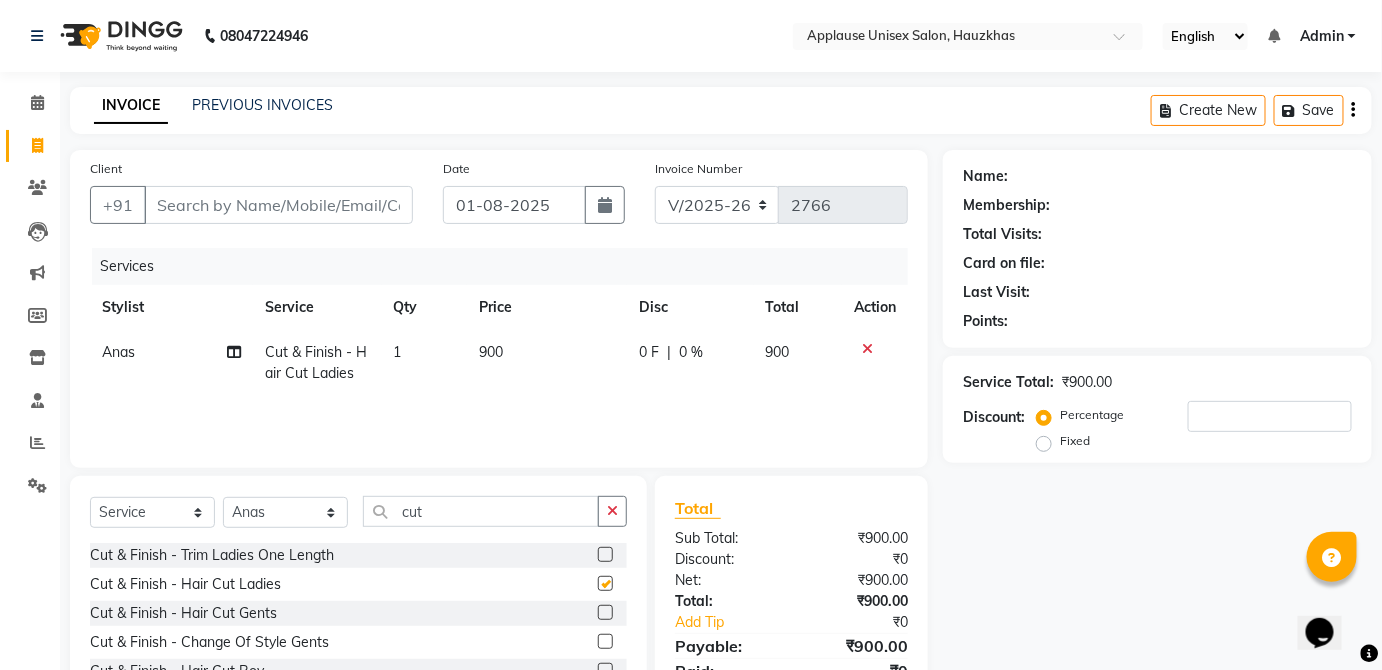 click on "900" 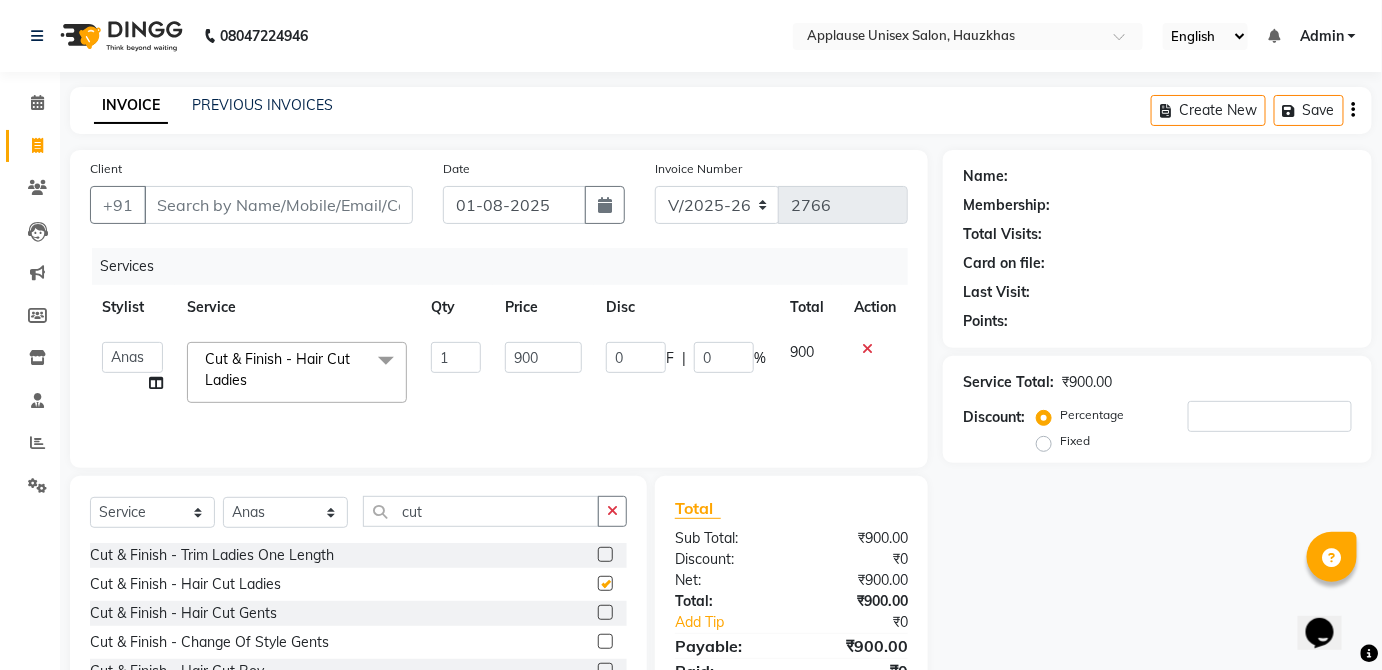 checkbox on "false" 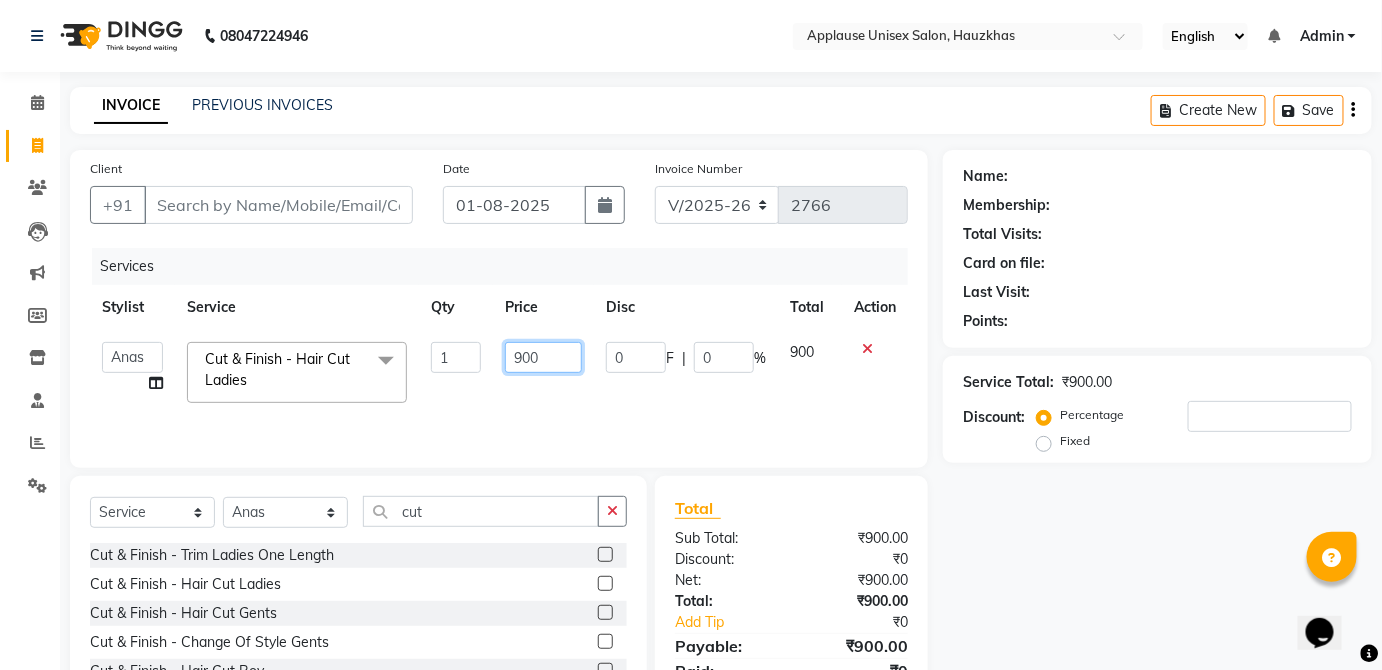 click on "900" 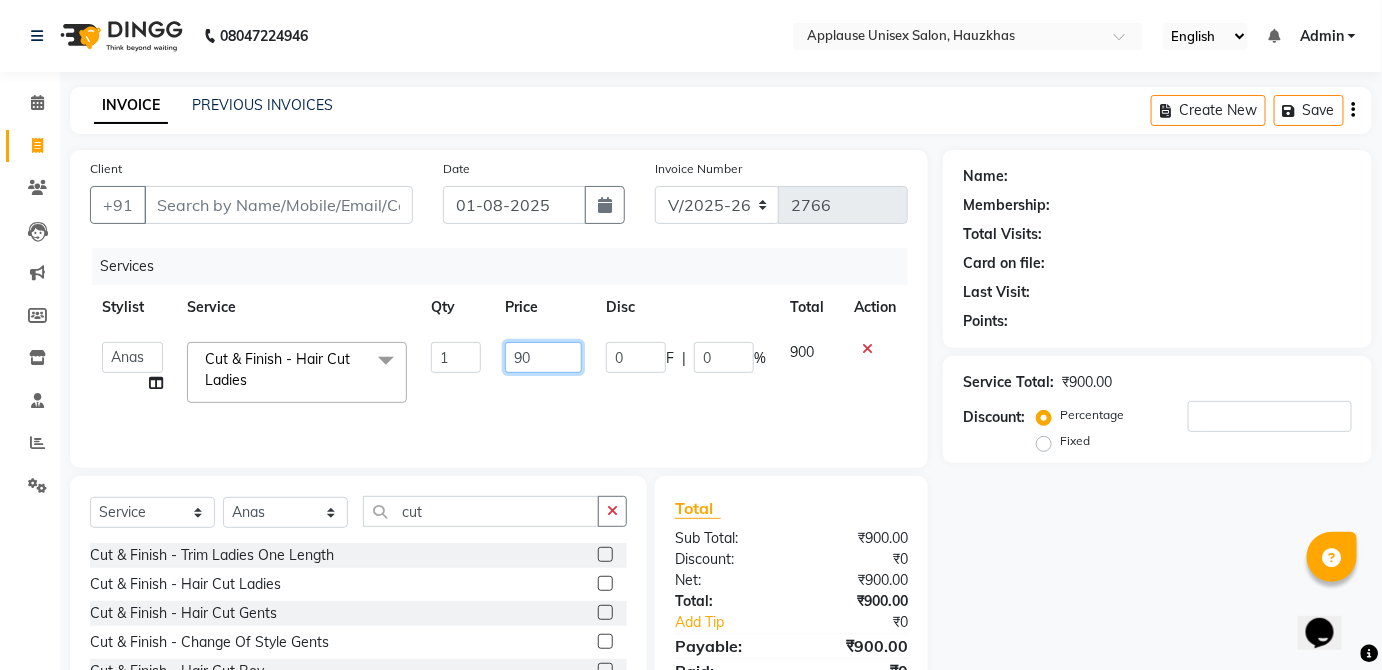 type on "9" 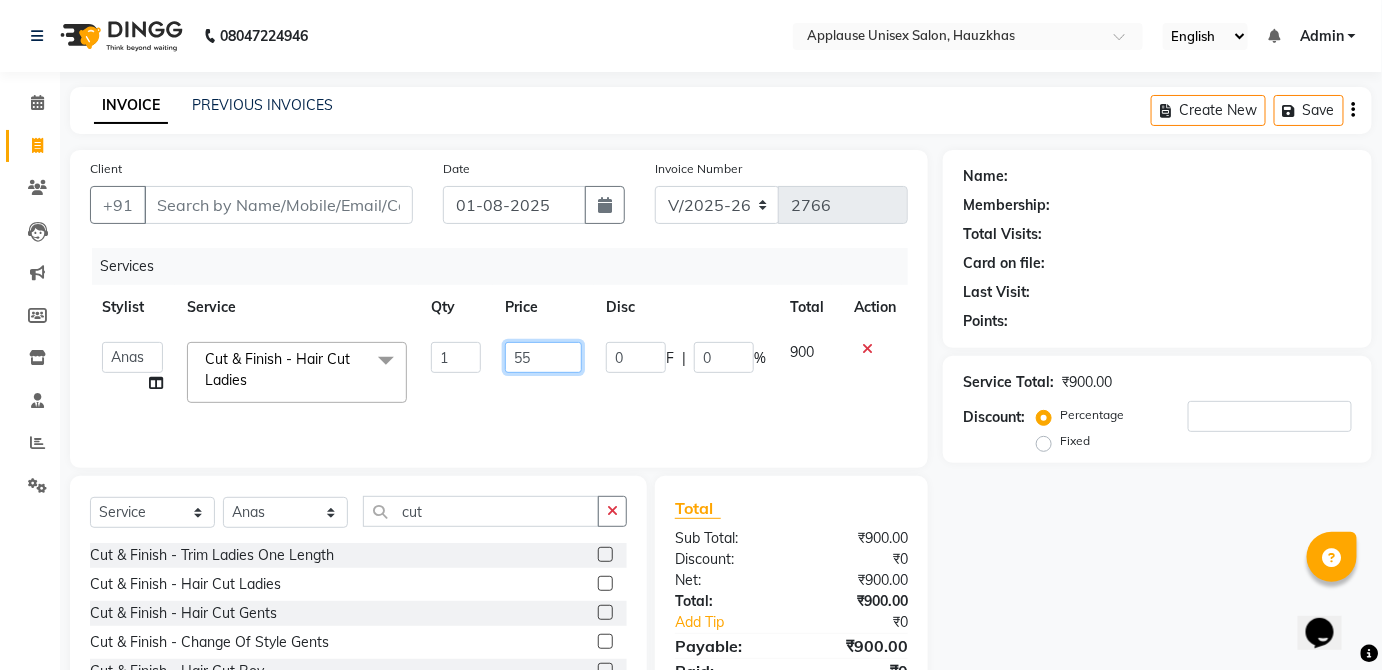 type on "550" 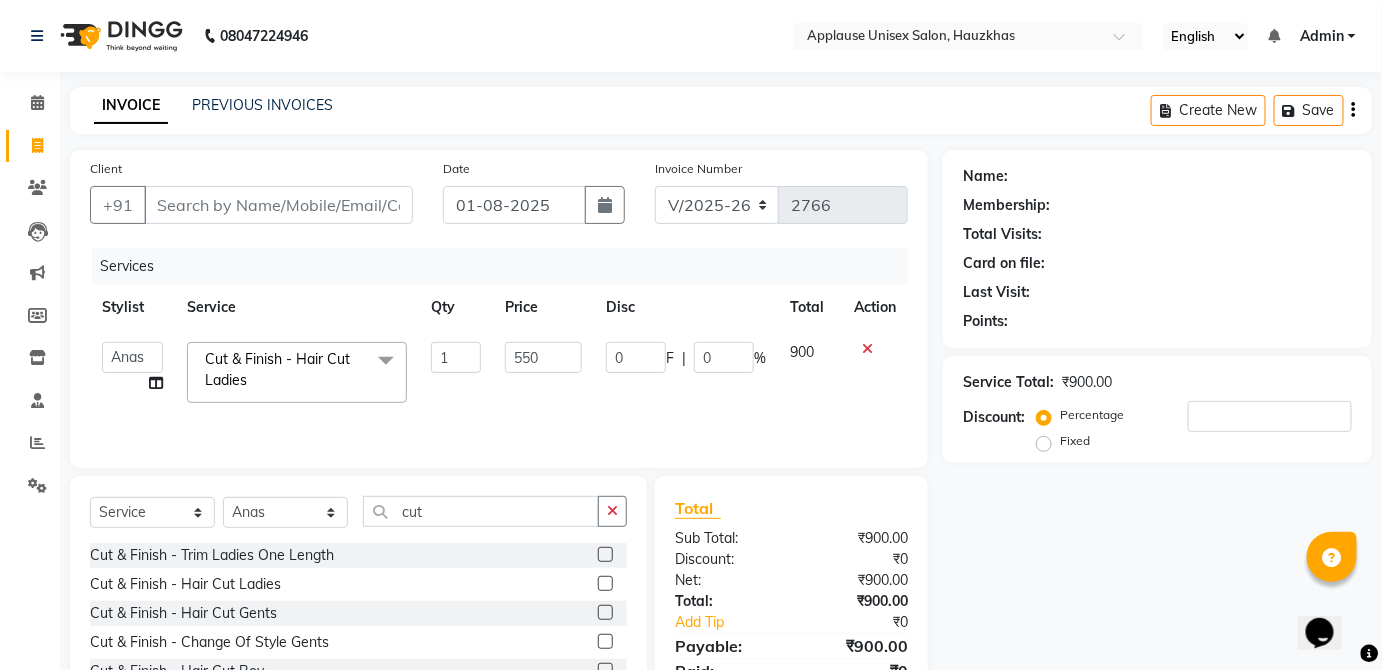 click on "900" 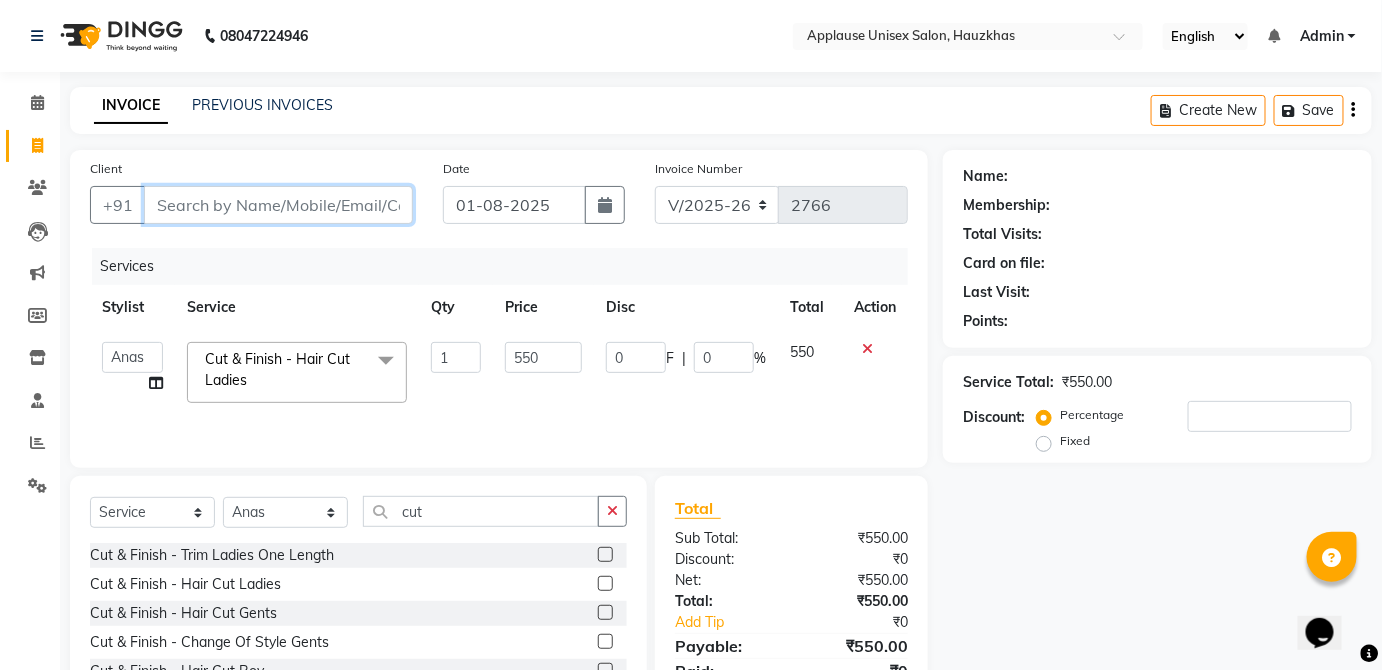 click on "Client" at bounding box center [278, 205] 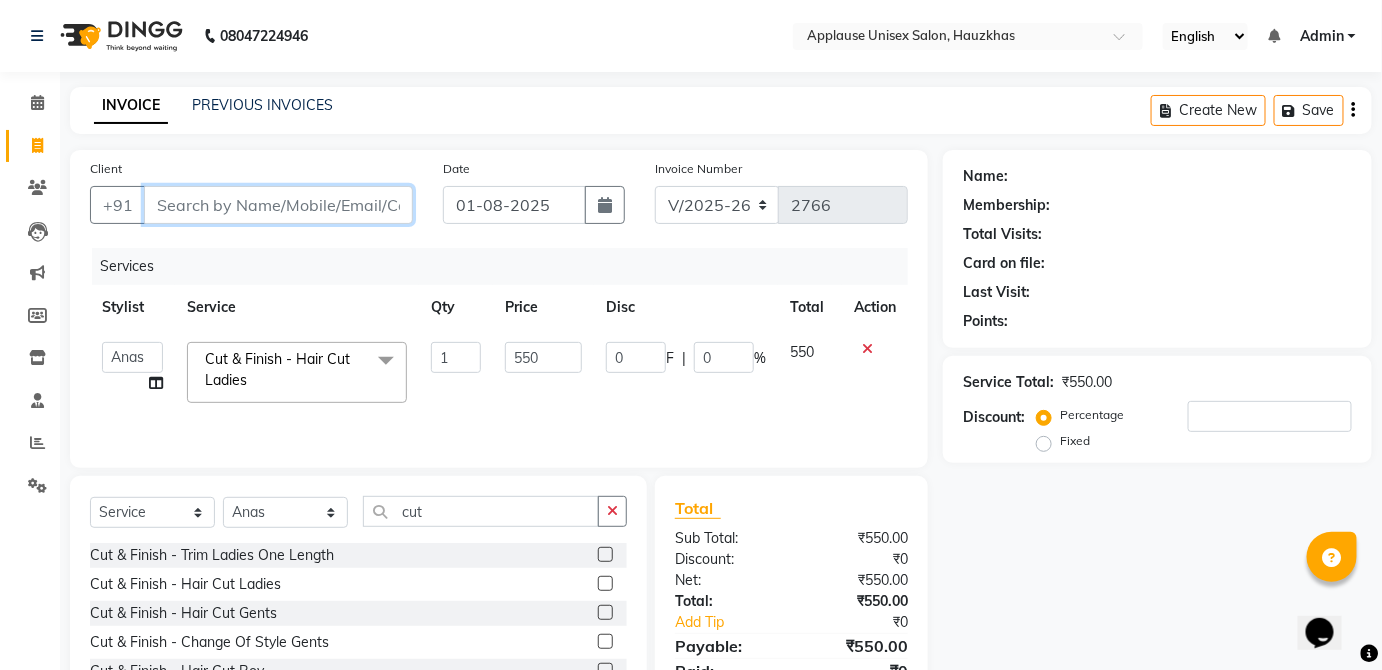 type on "m" 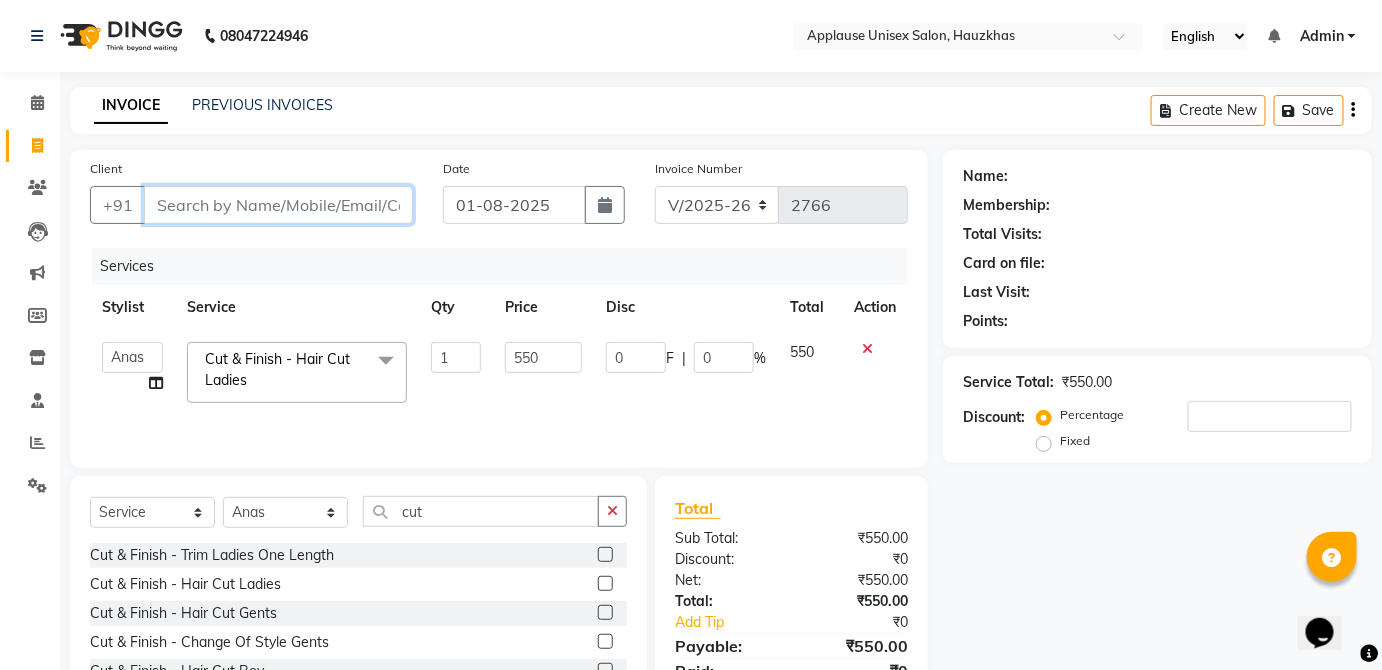 type on "0" 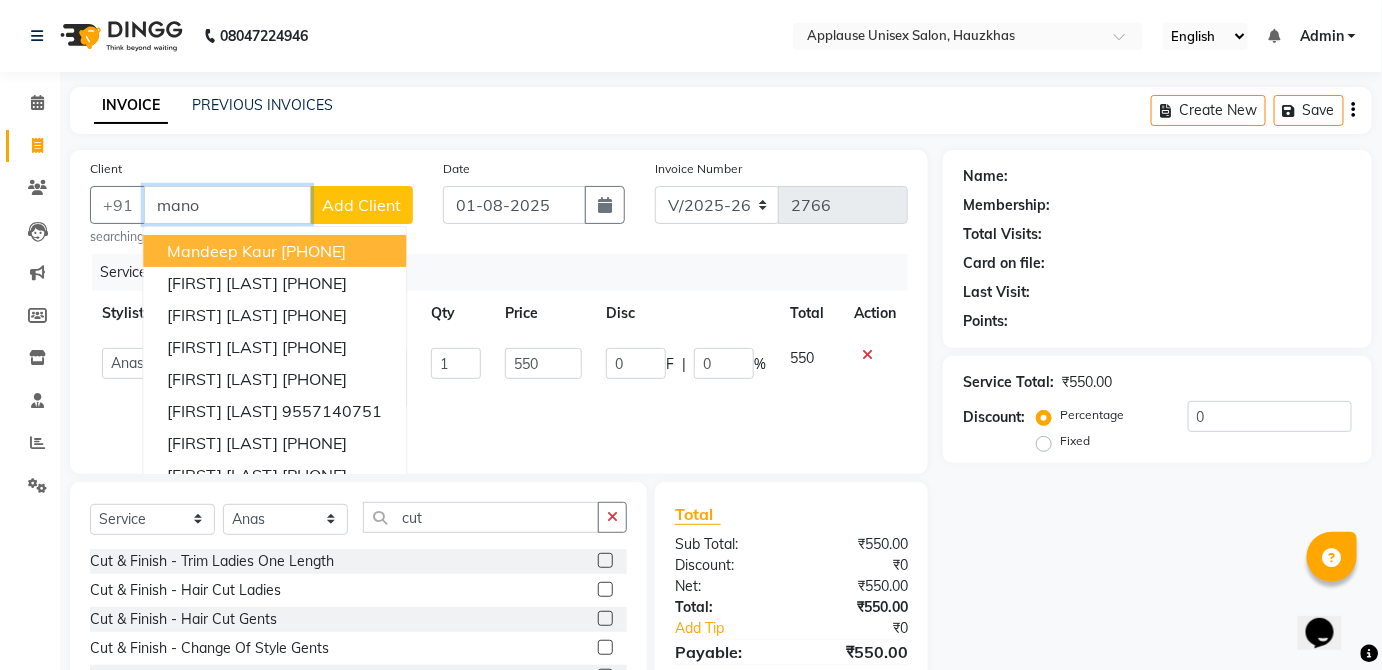 type on "manoj" 